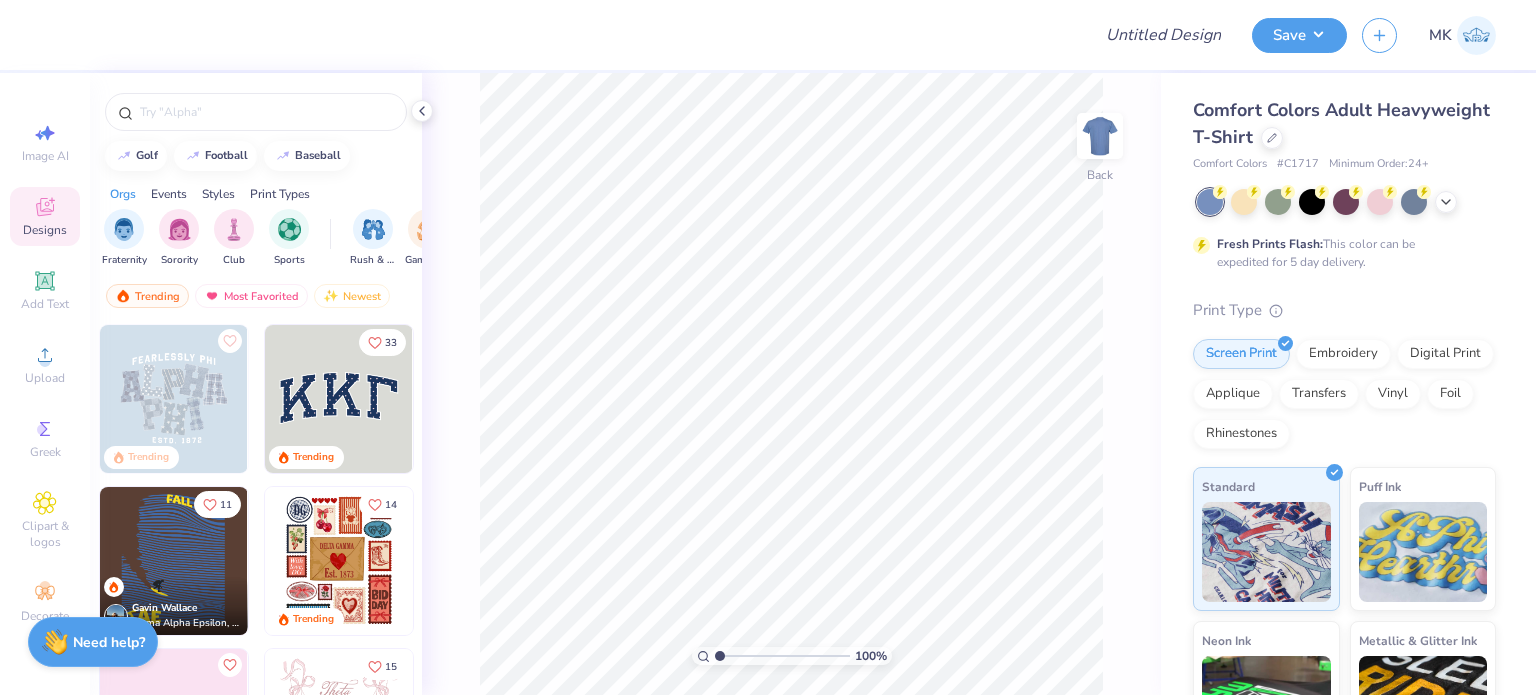 scroll, scrollTop: 0, scrollLeft: 0, axis: both 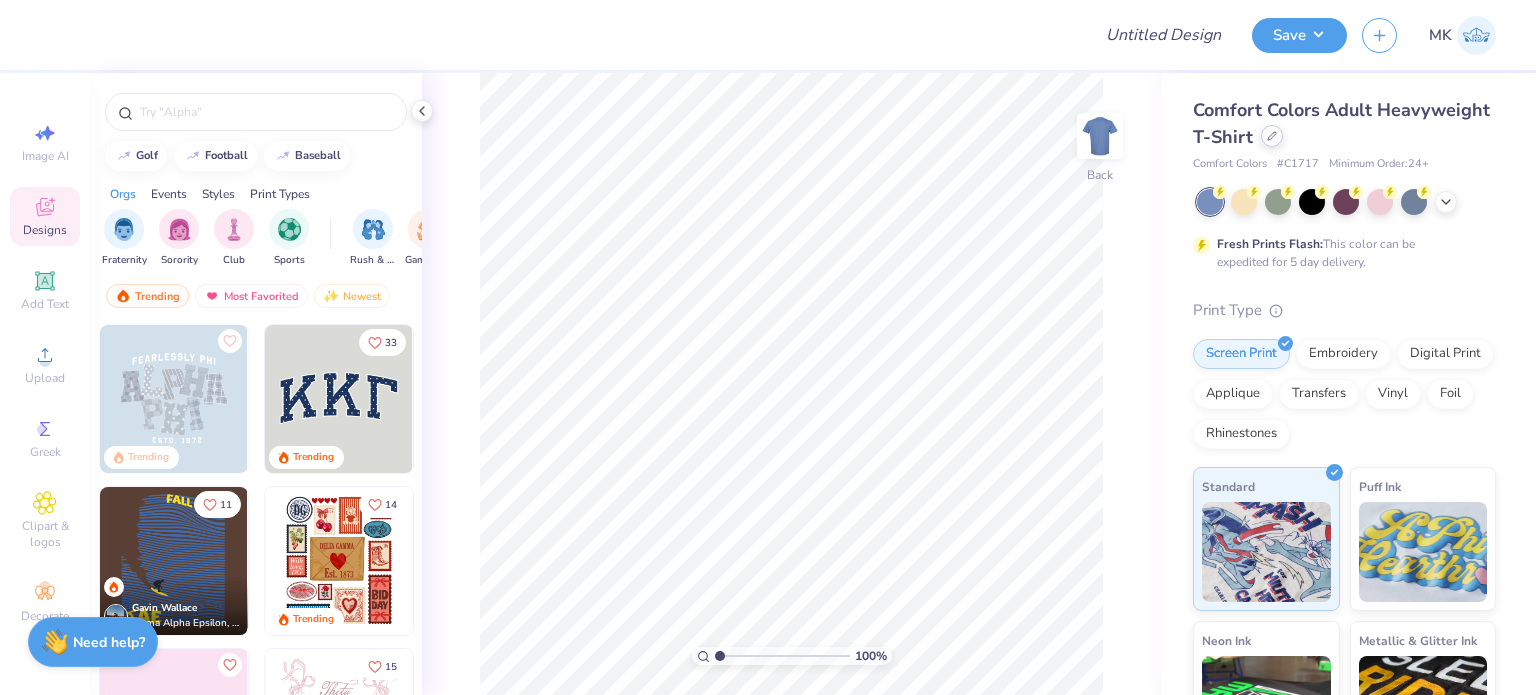 click 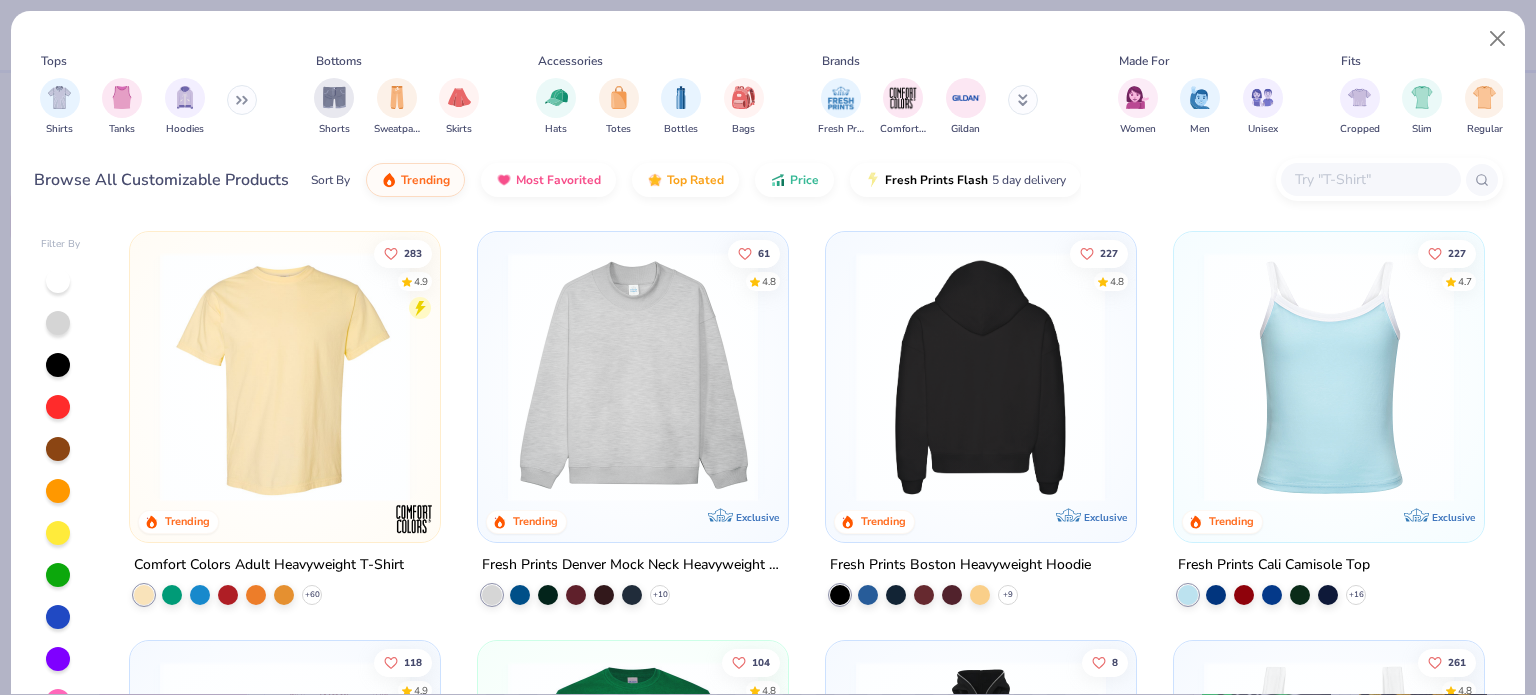 click at bounding box center (711, 377) 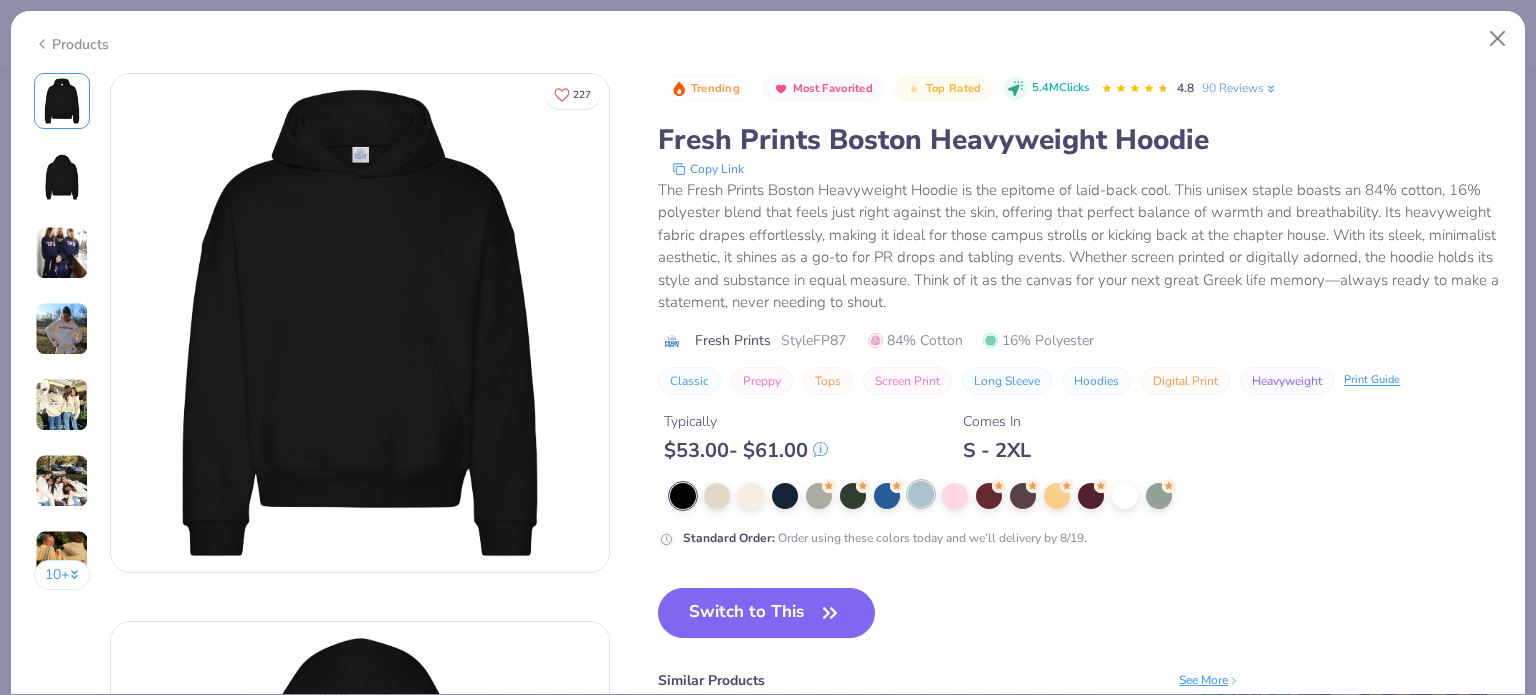 click at bounding box center [921, 494] 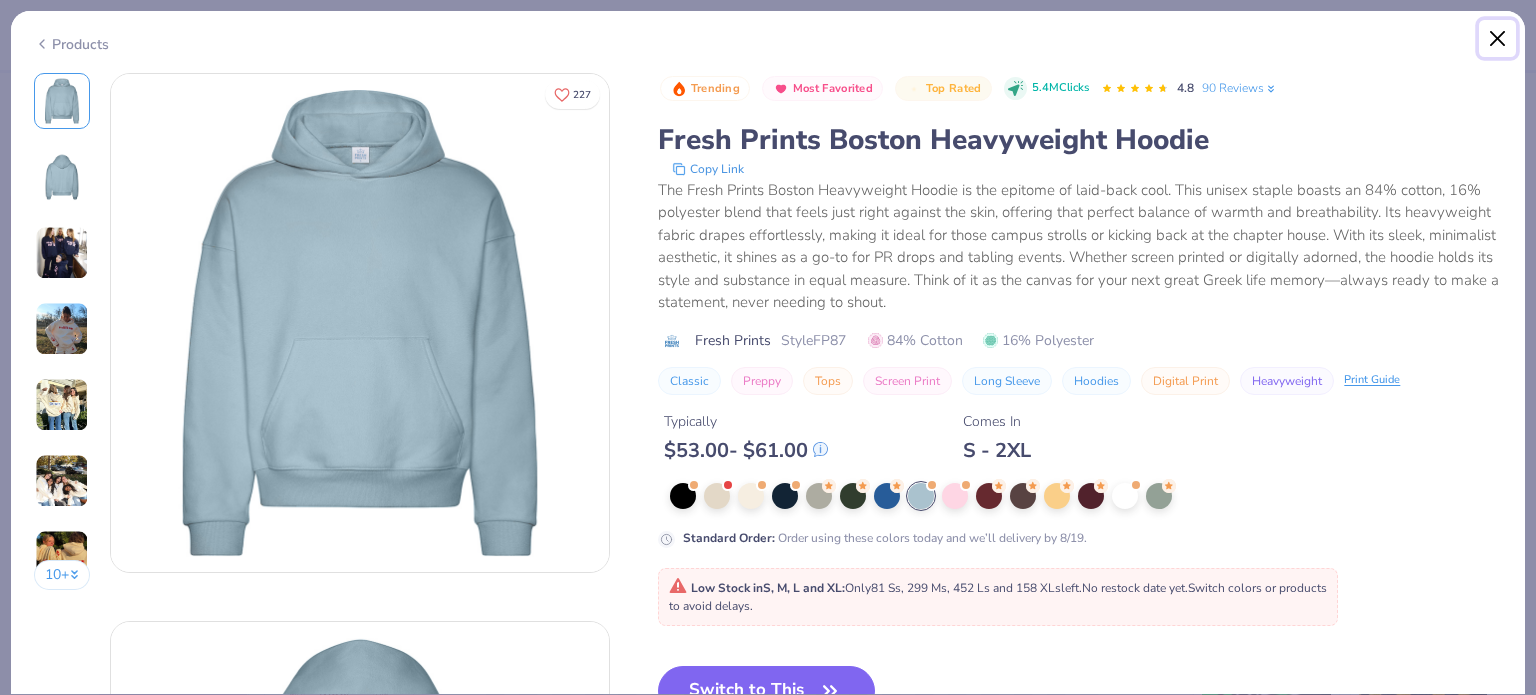 click at bounding box center [1498, 39] 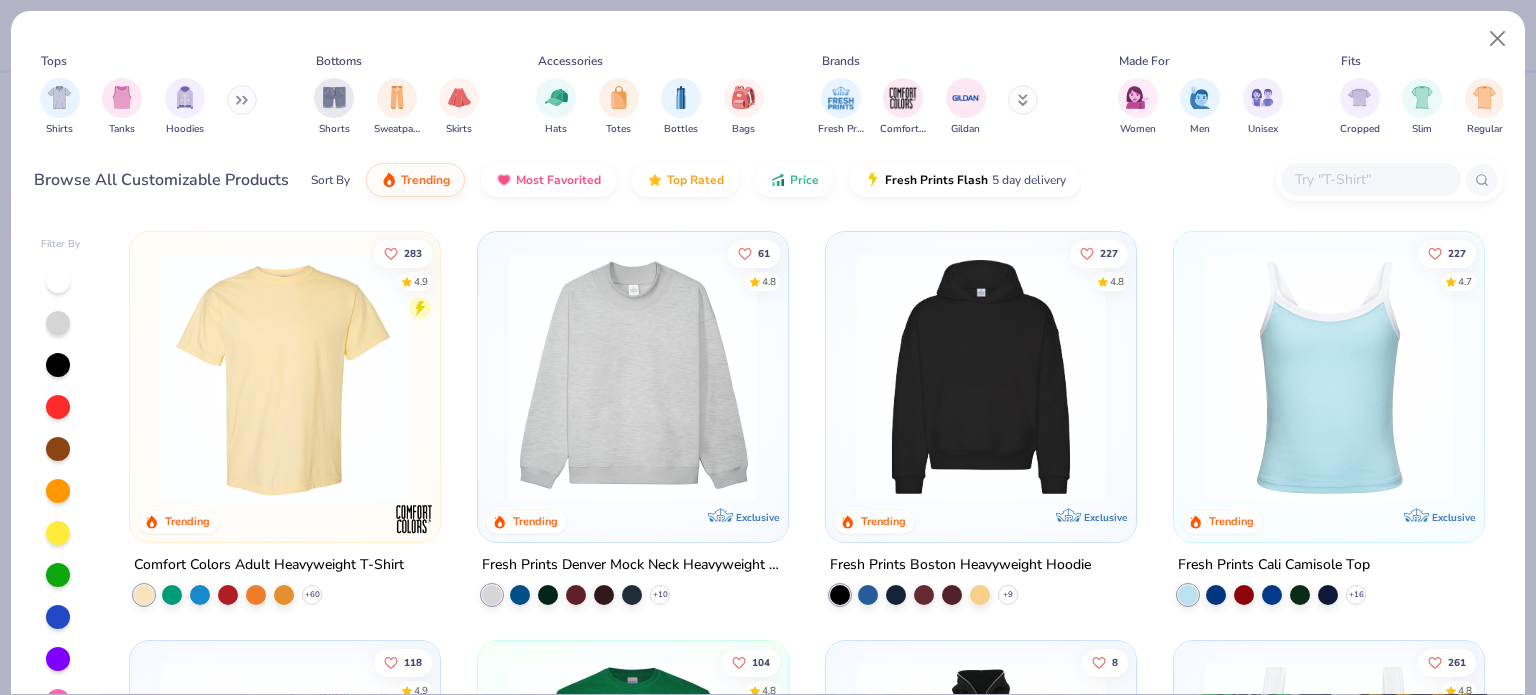 scroll, scrollTop: 400, scrollLeft: 0, axis: vertical 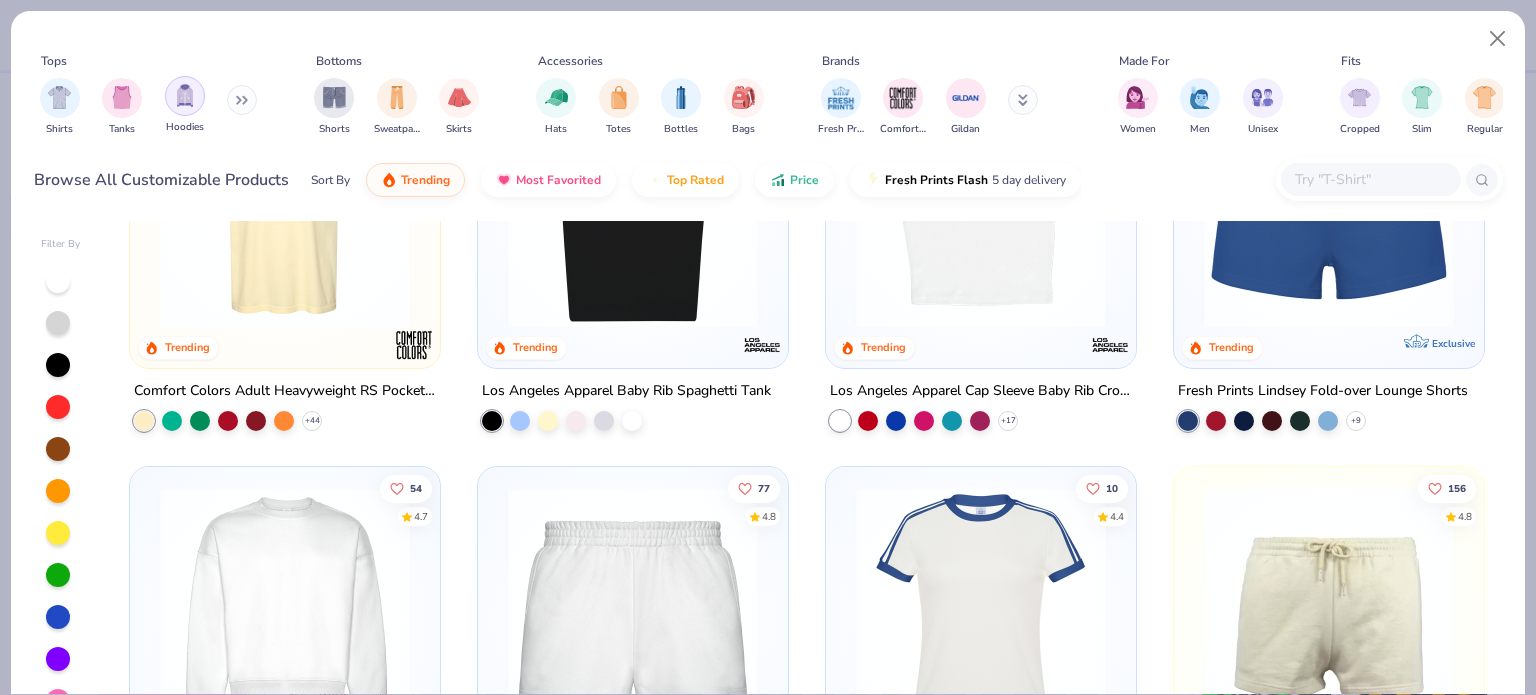 click at bounding box center (185, 96) 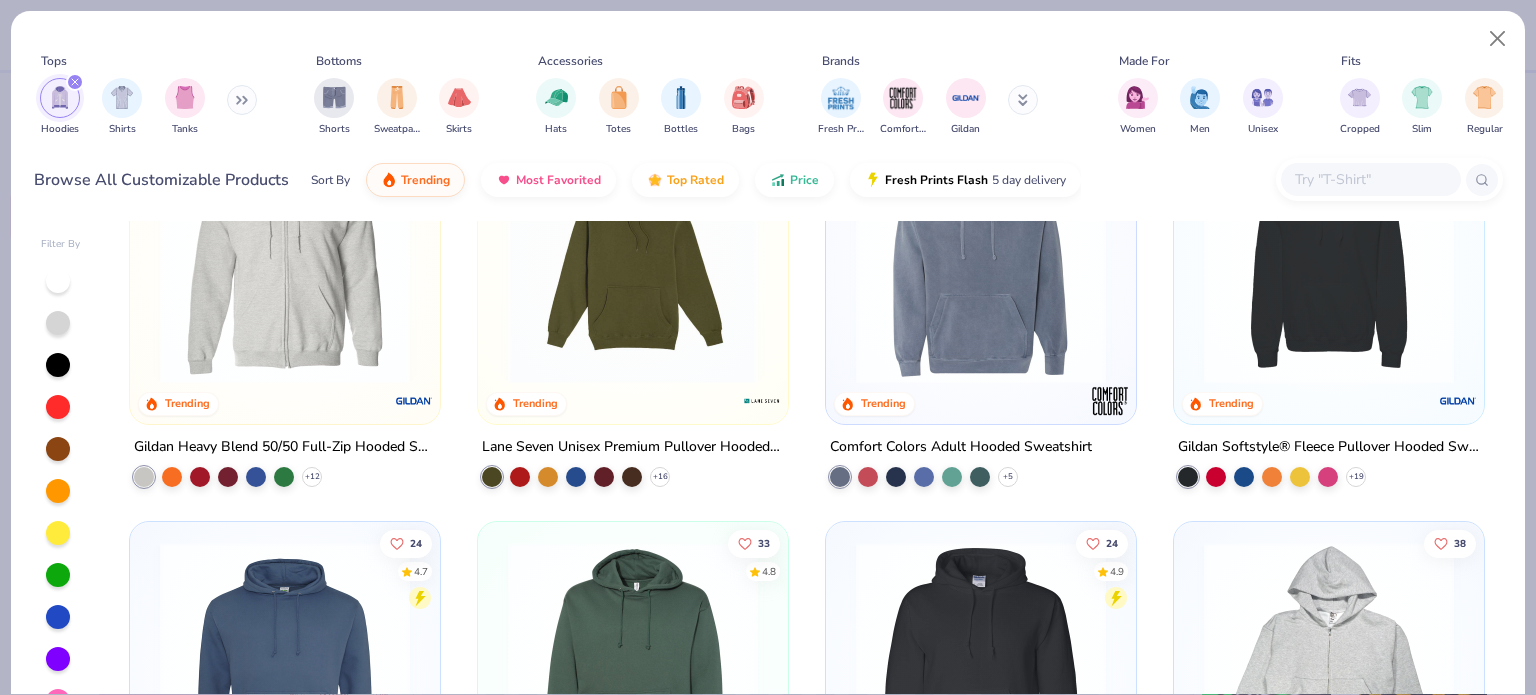 scroll, scrollTop: 1200, scrollLeft: 0, axis: vertical 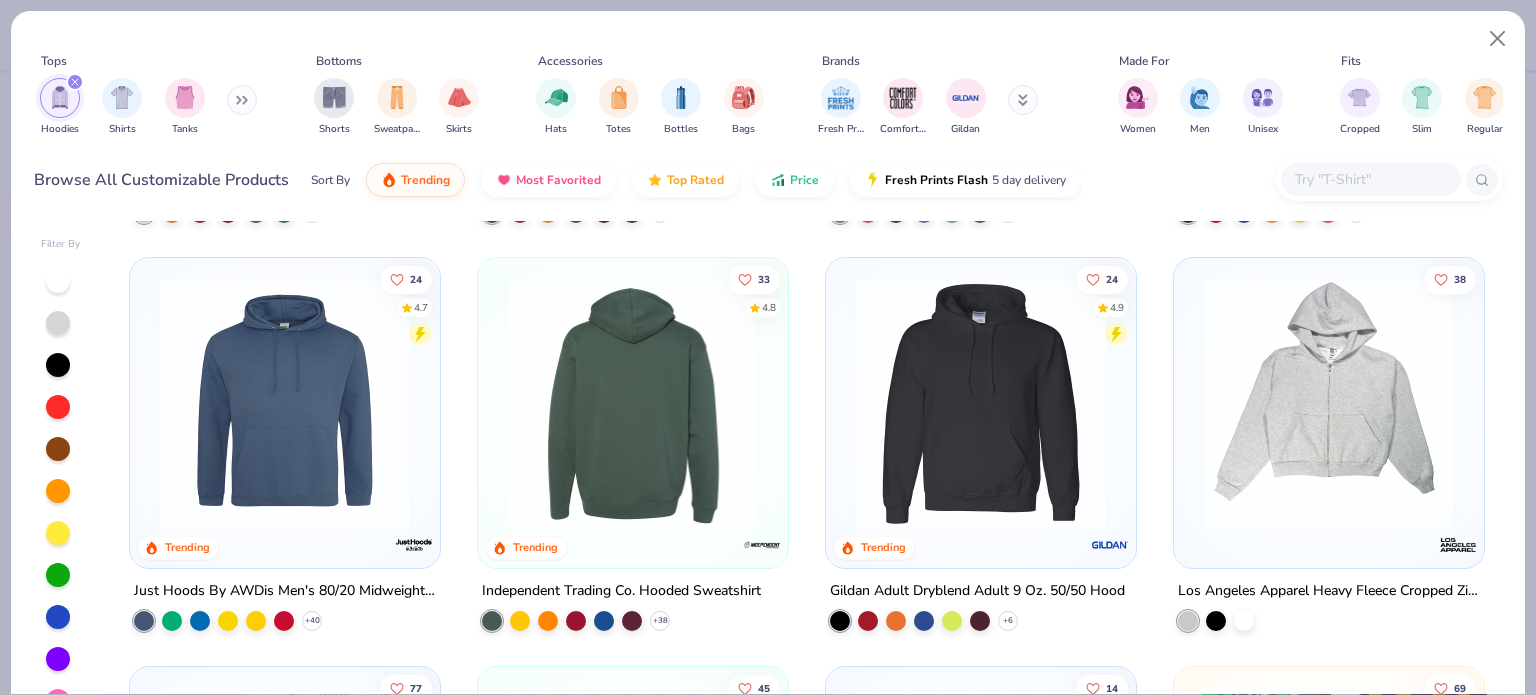 click at bounding box center (633, 403) 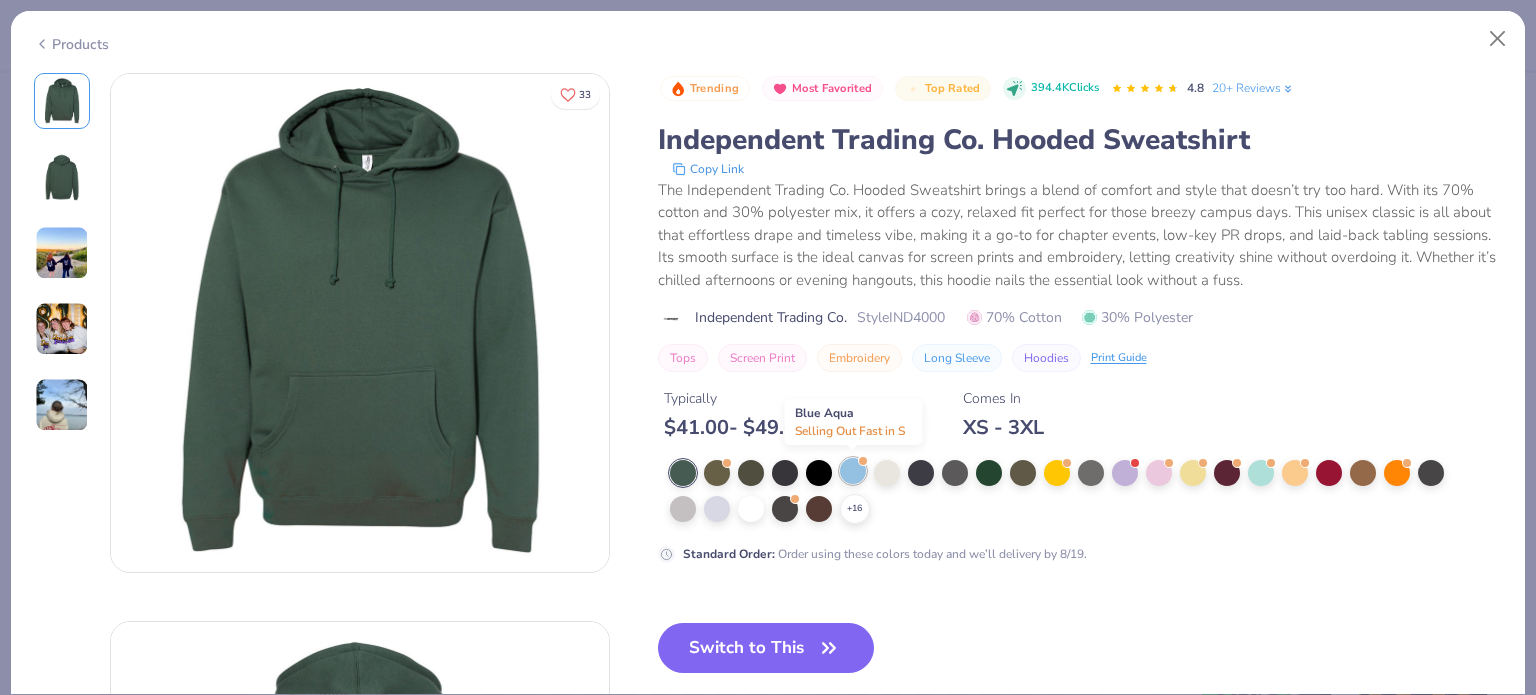 click at bounding box center [853, 471] 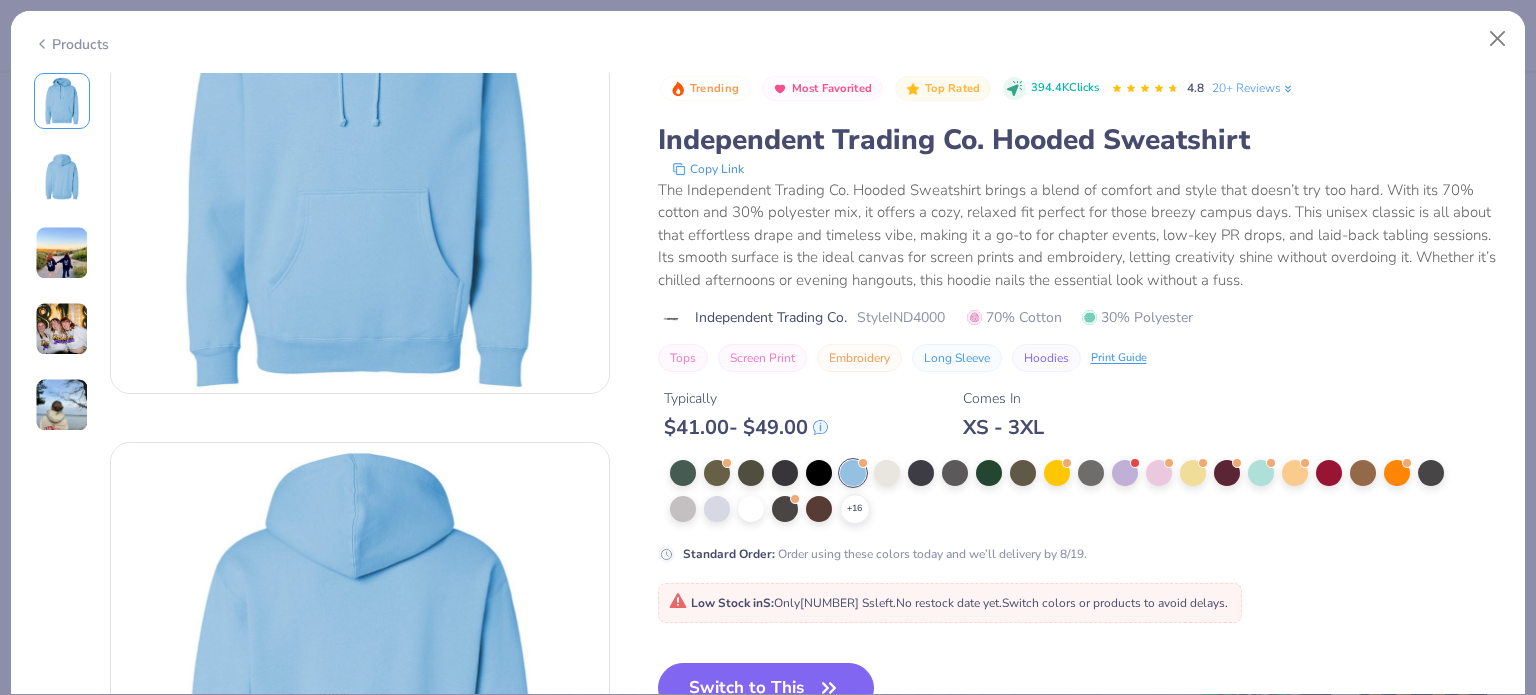 scroll, scrollTop: 200, scrollLeft: 0, axis: vertical 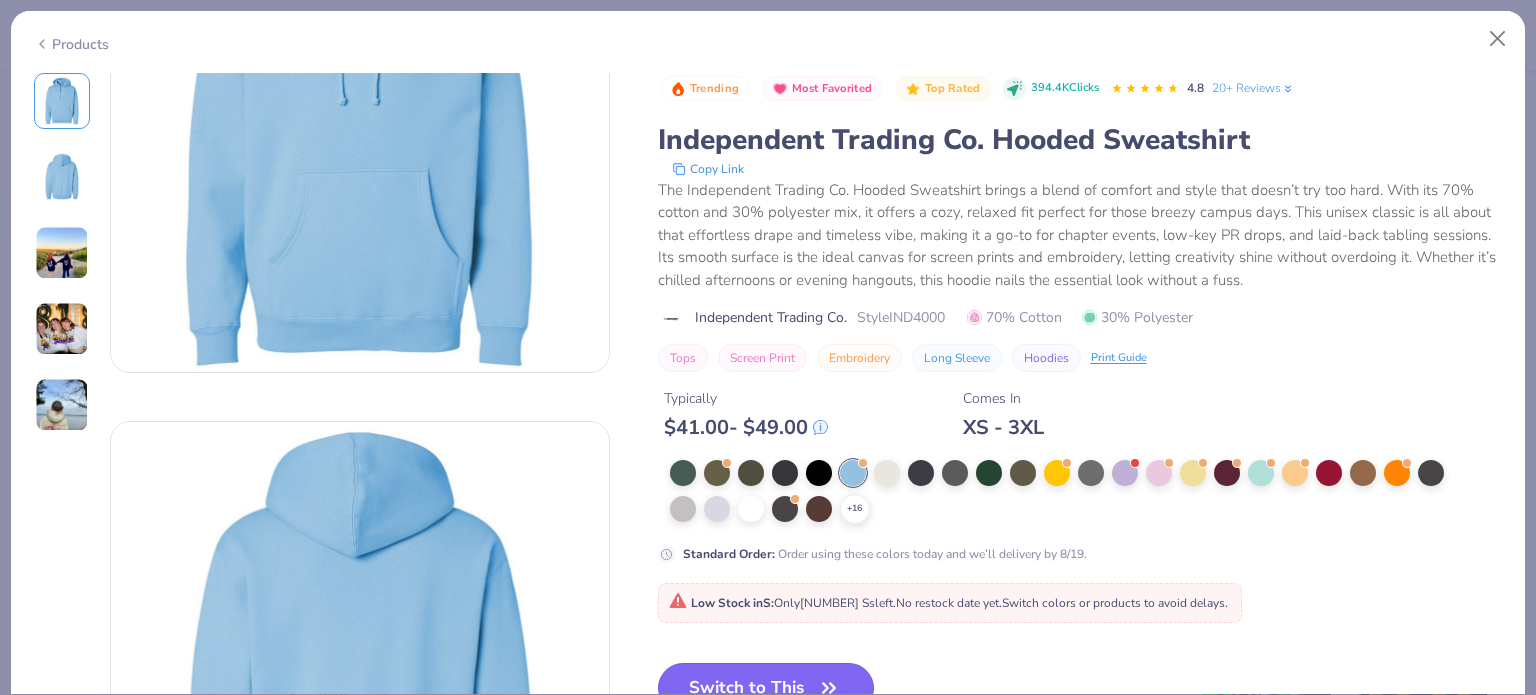 click on "Switch to This" at bounding box center (766, 688) 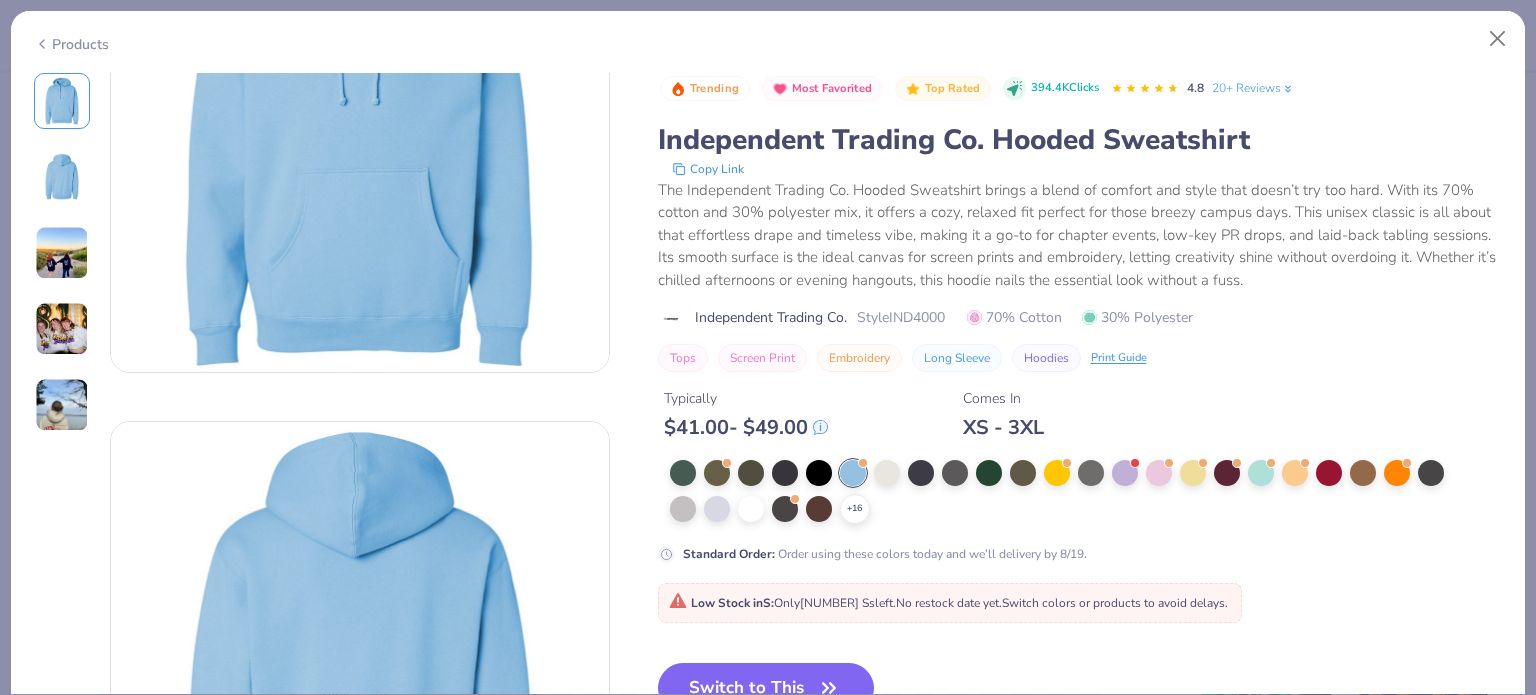 click on "Switch to This" at bounding box center (766, 688) 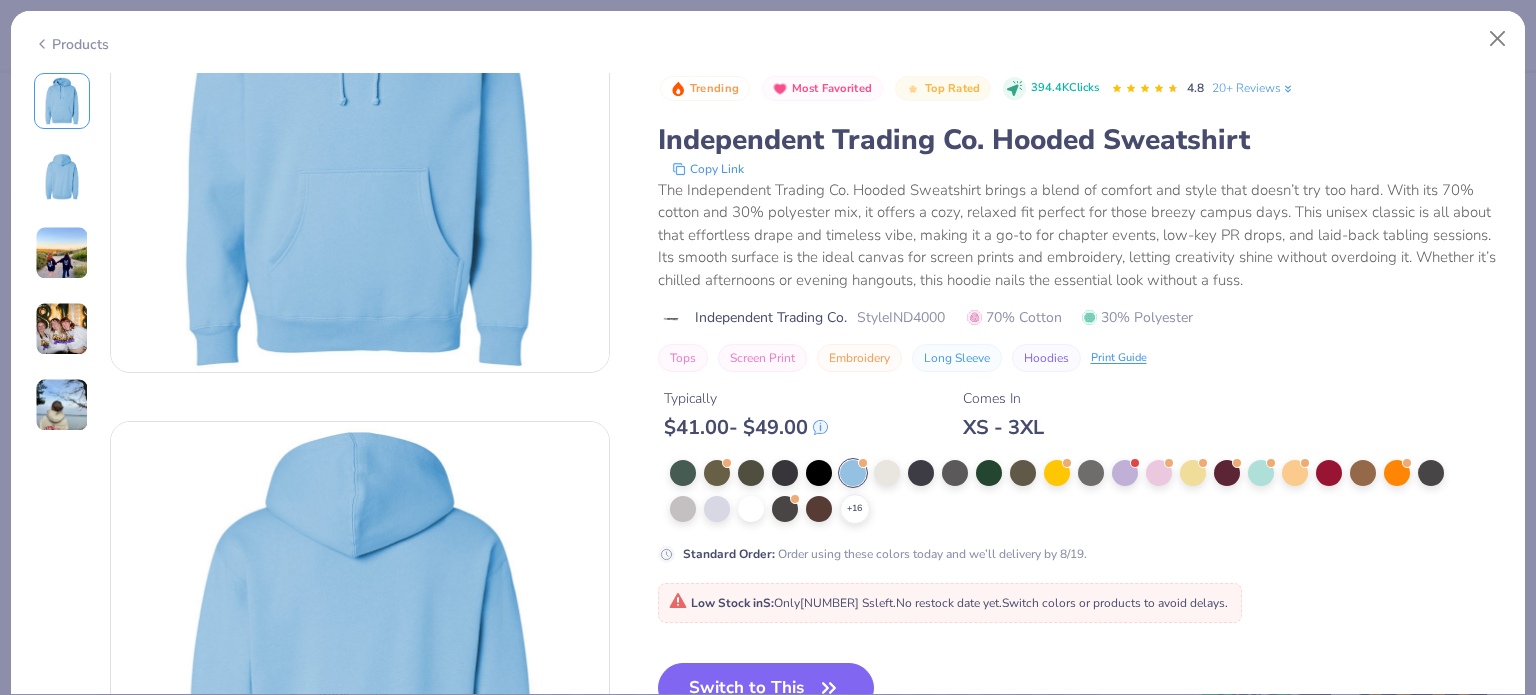 click on "Switch to This" at bounding box center [766, 688] 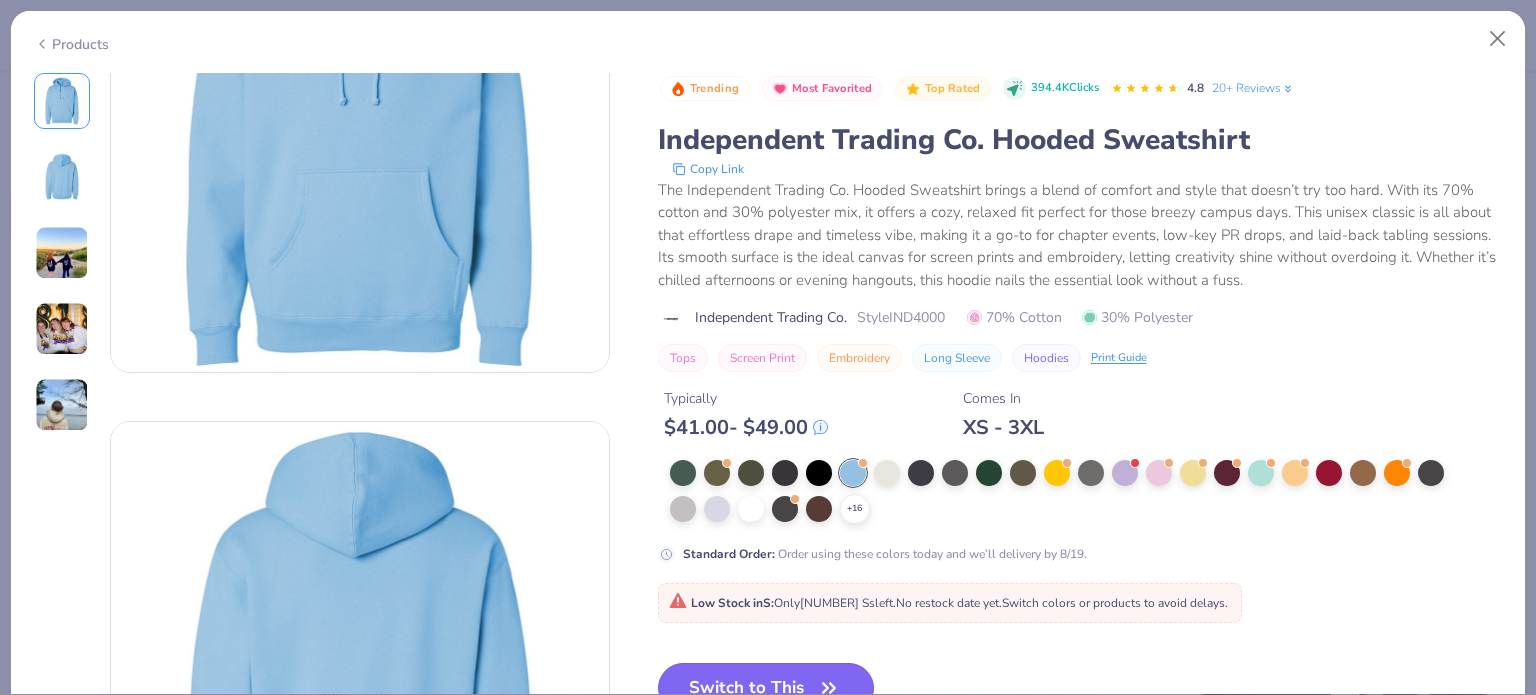 scroll, scrollTop: 600, scrollLeft: 0, axis: vertical 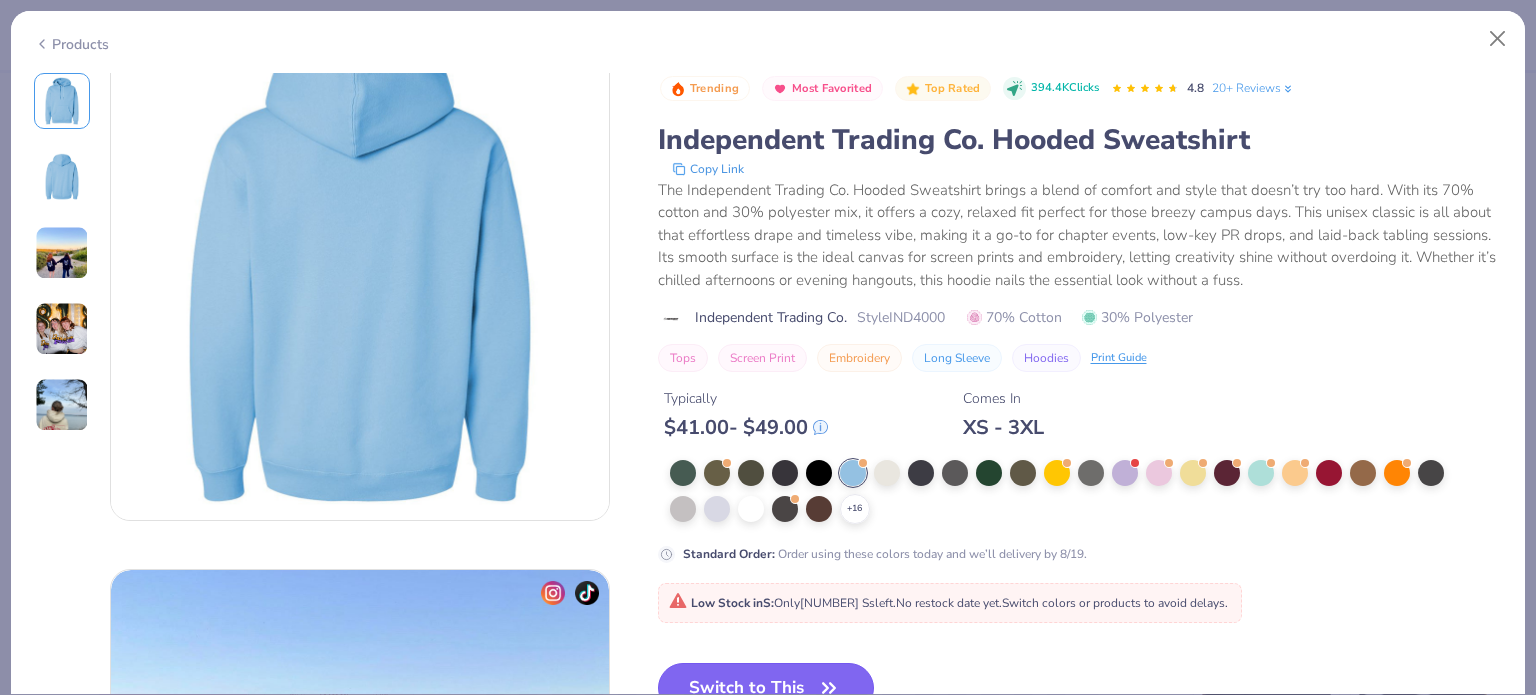 click on "Switch to This" at bounding box center [766, 688] 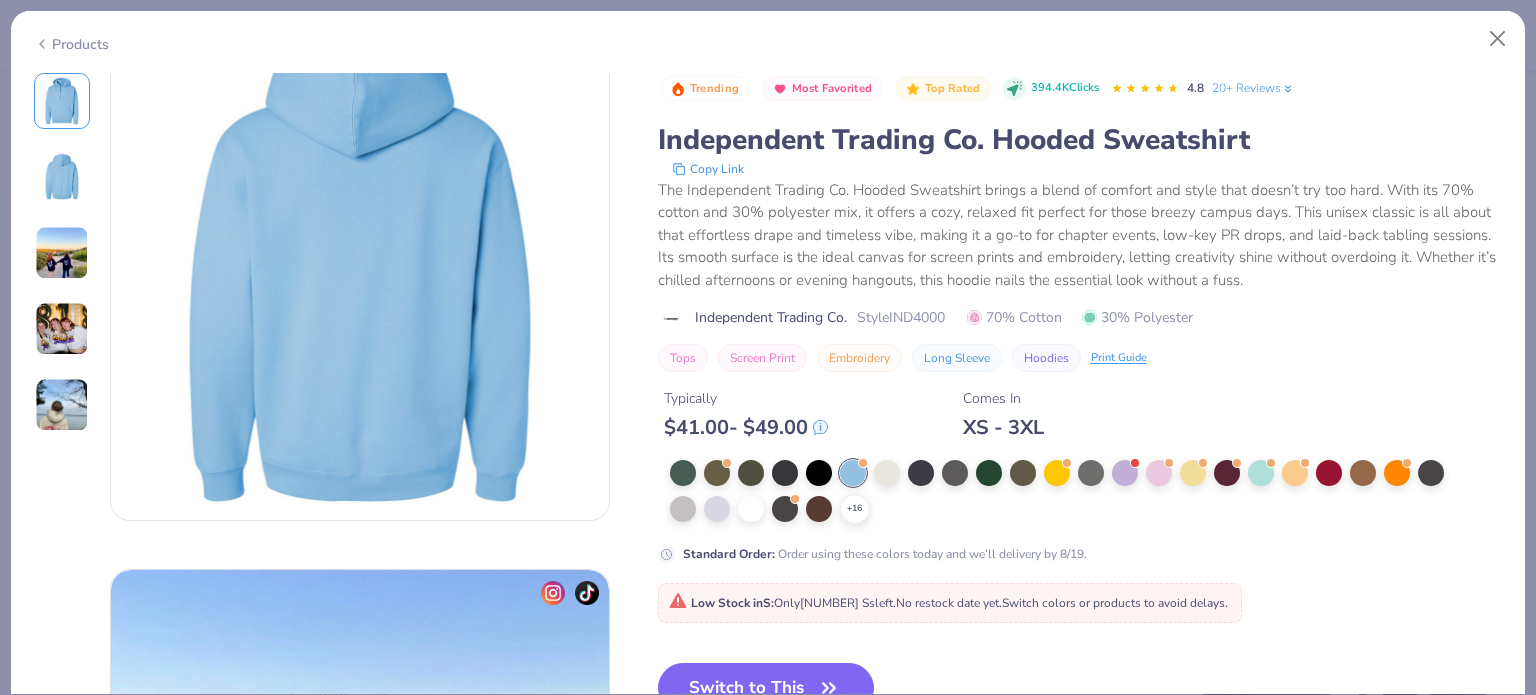 scroll, scrollTop: 800, scrollLeft: 0, axis: vertical 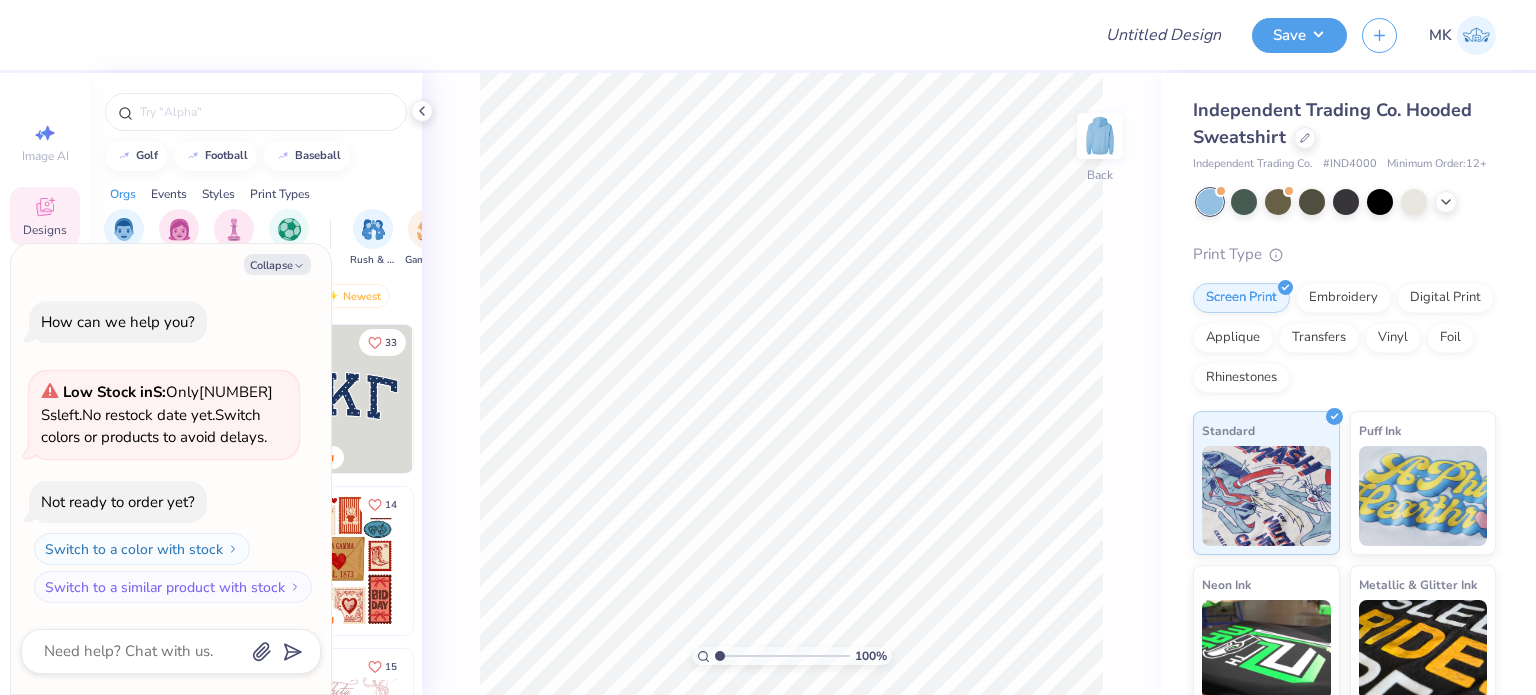 click 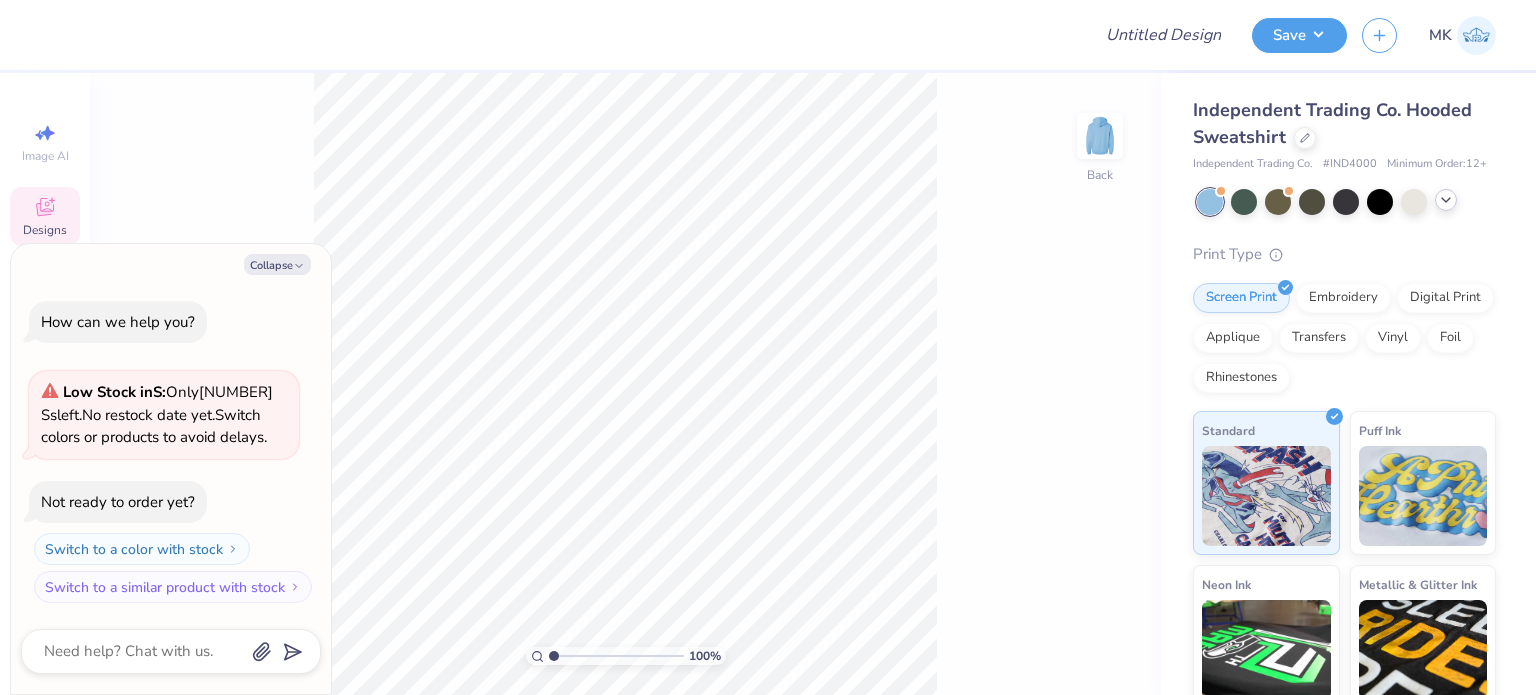 click 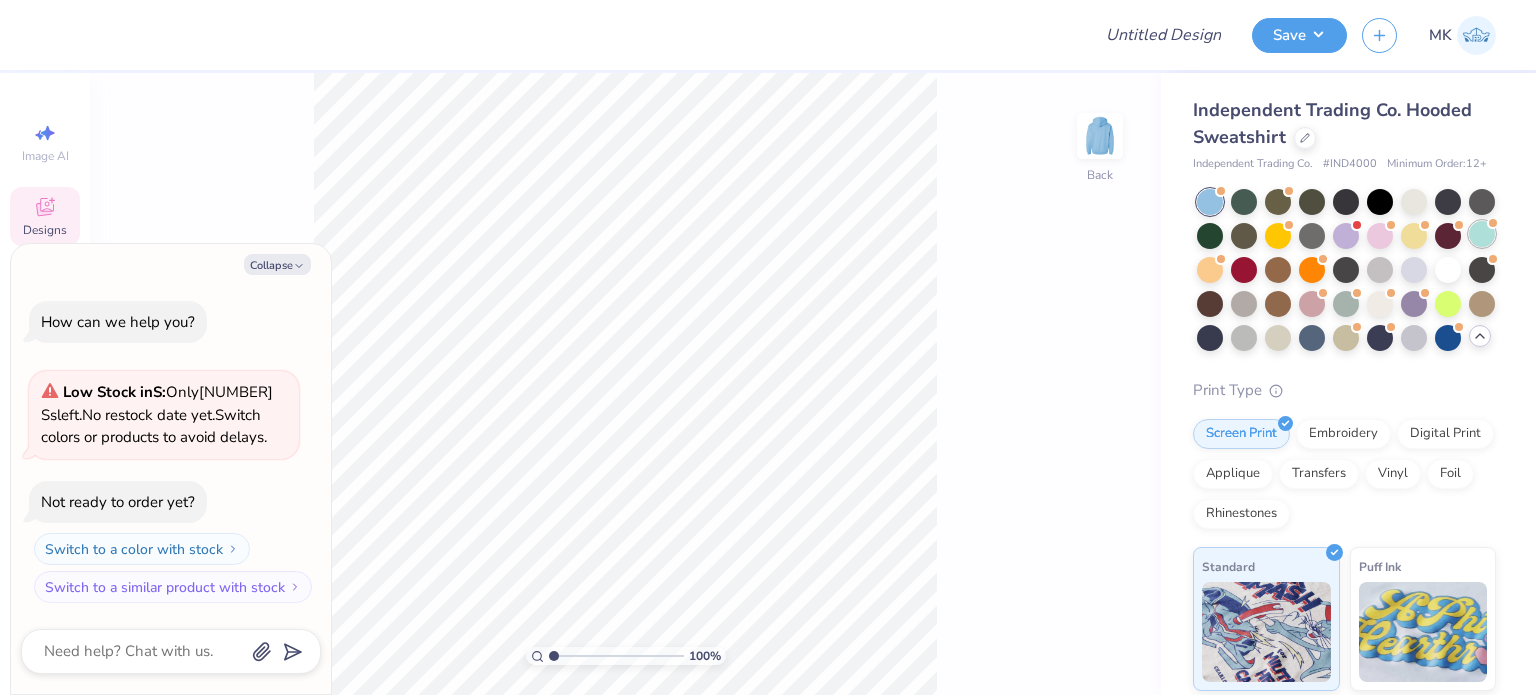 click at bounding box center [1482, 234] 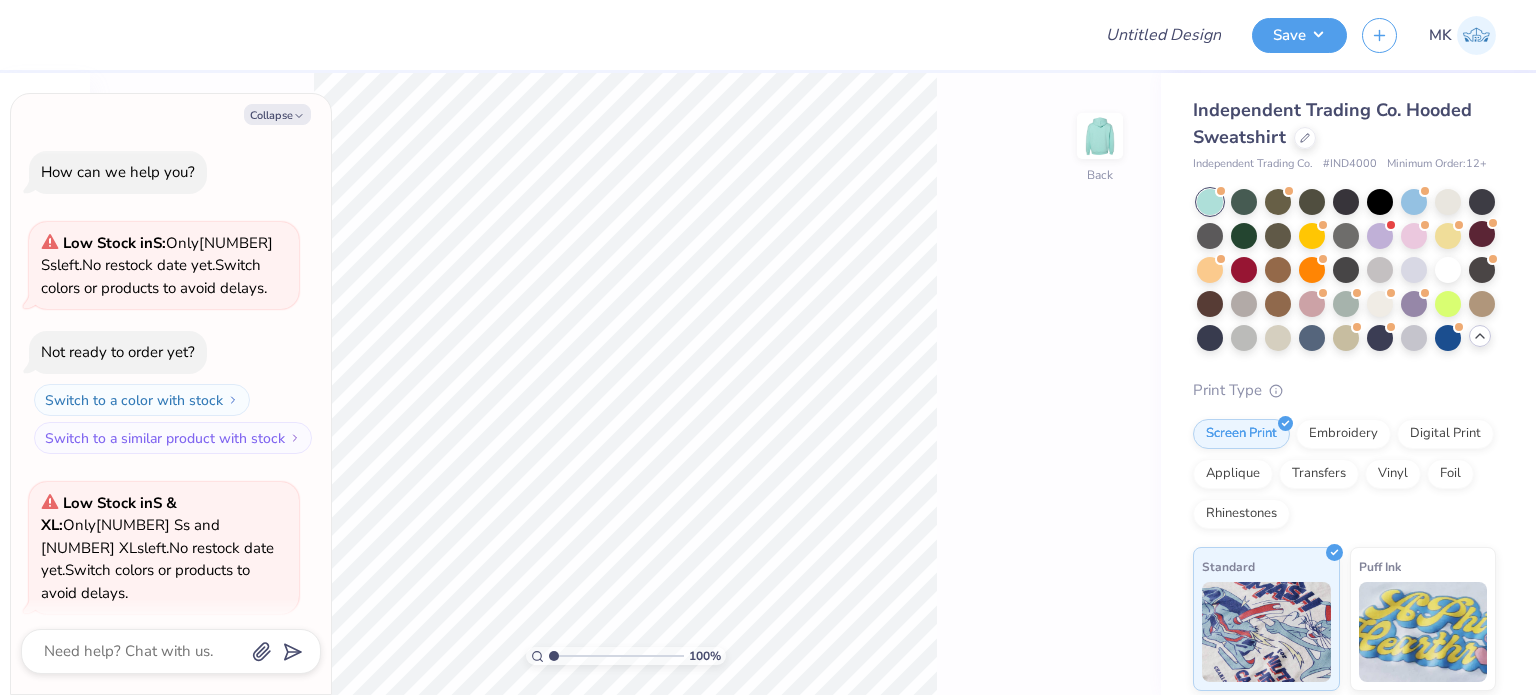 scroll, scrollTop: 132, scrollLeft: 0, axis: vertical 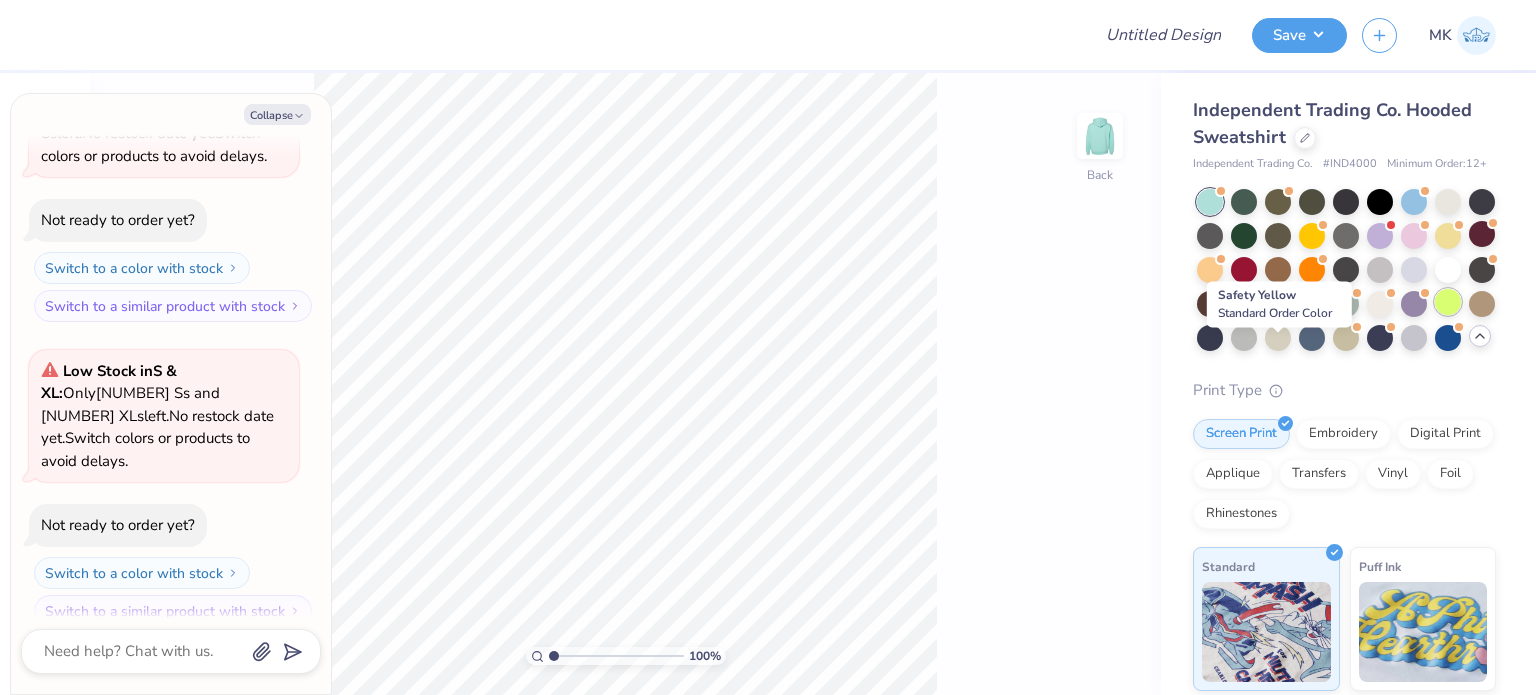 click at bounding box center [1448, 302] 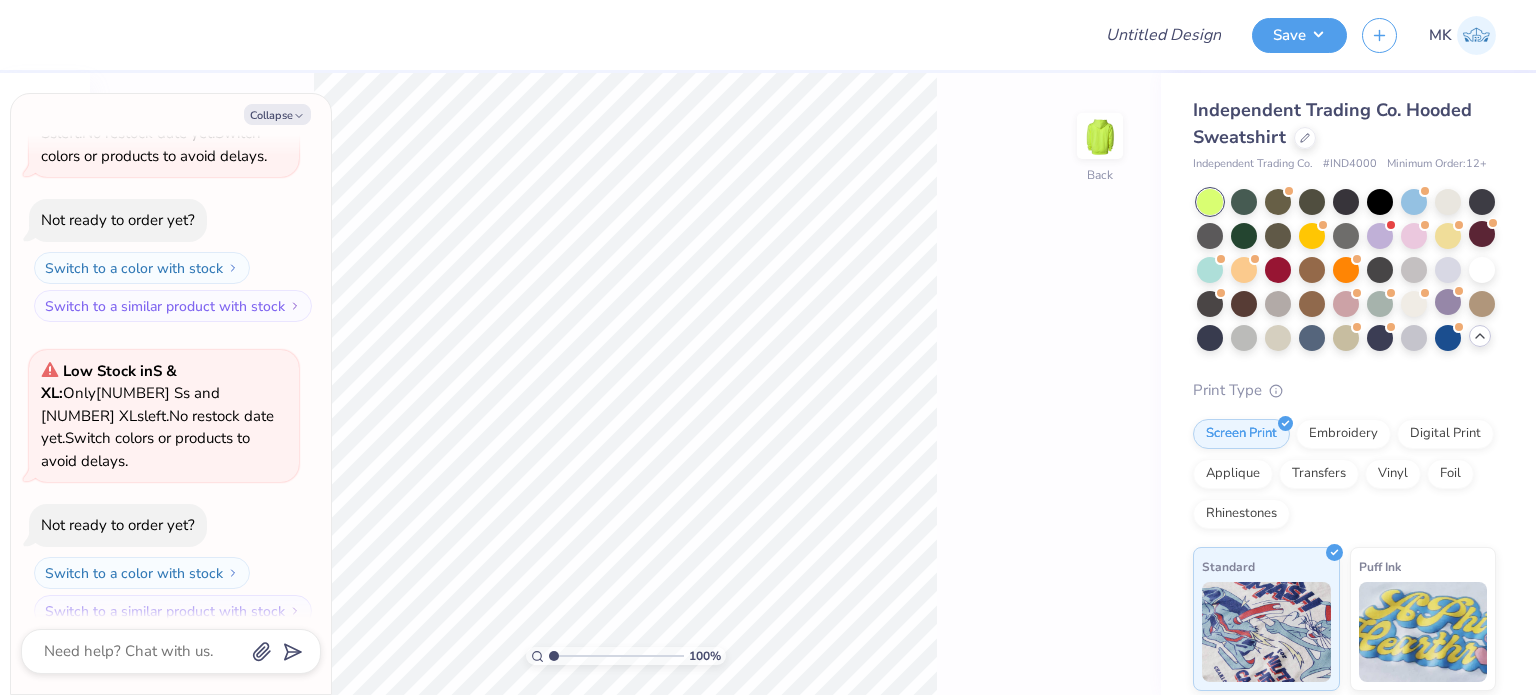 click 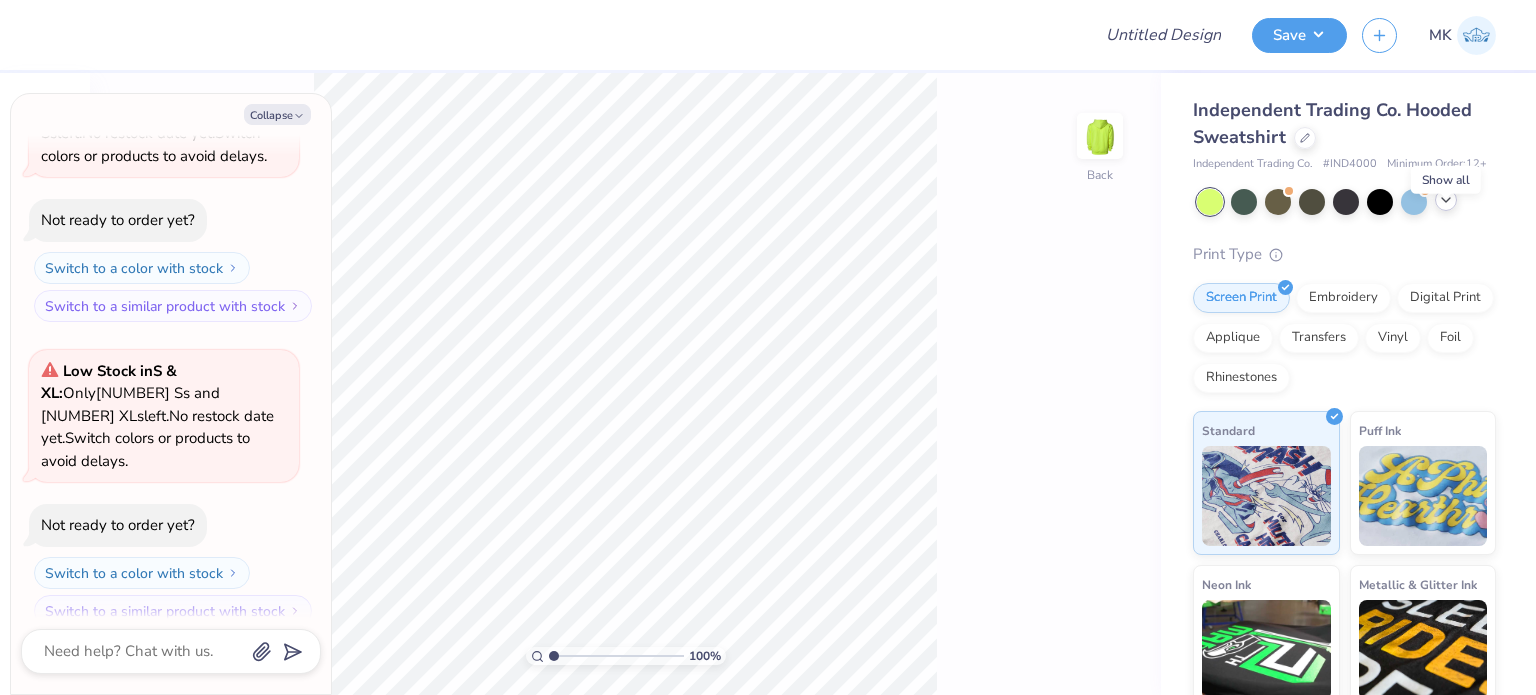 click 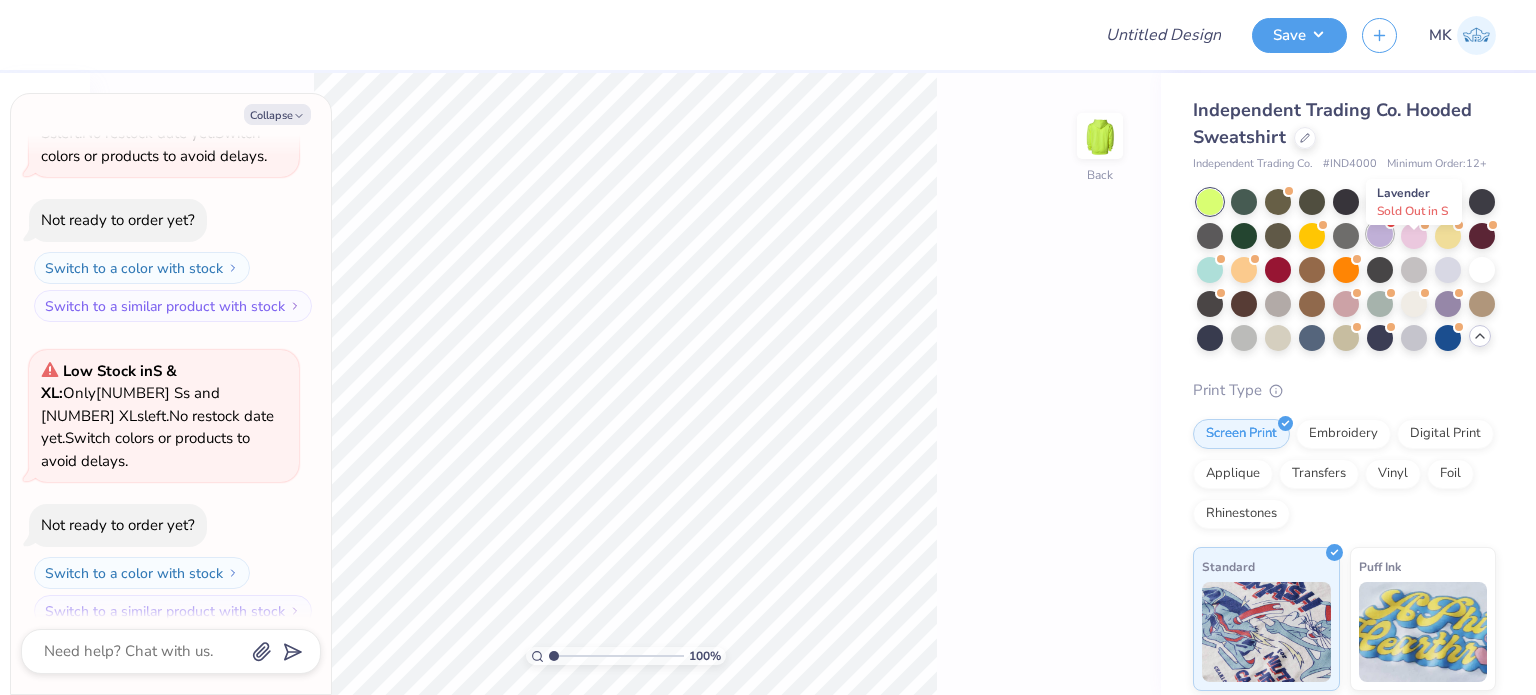 click at bounding box center [1380, 234] 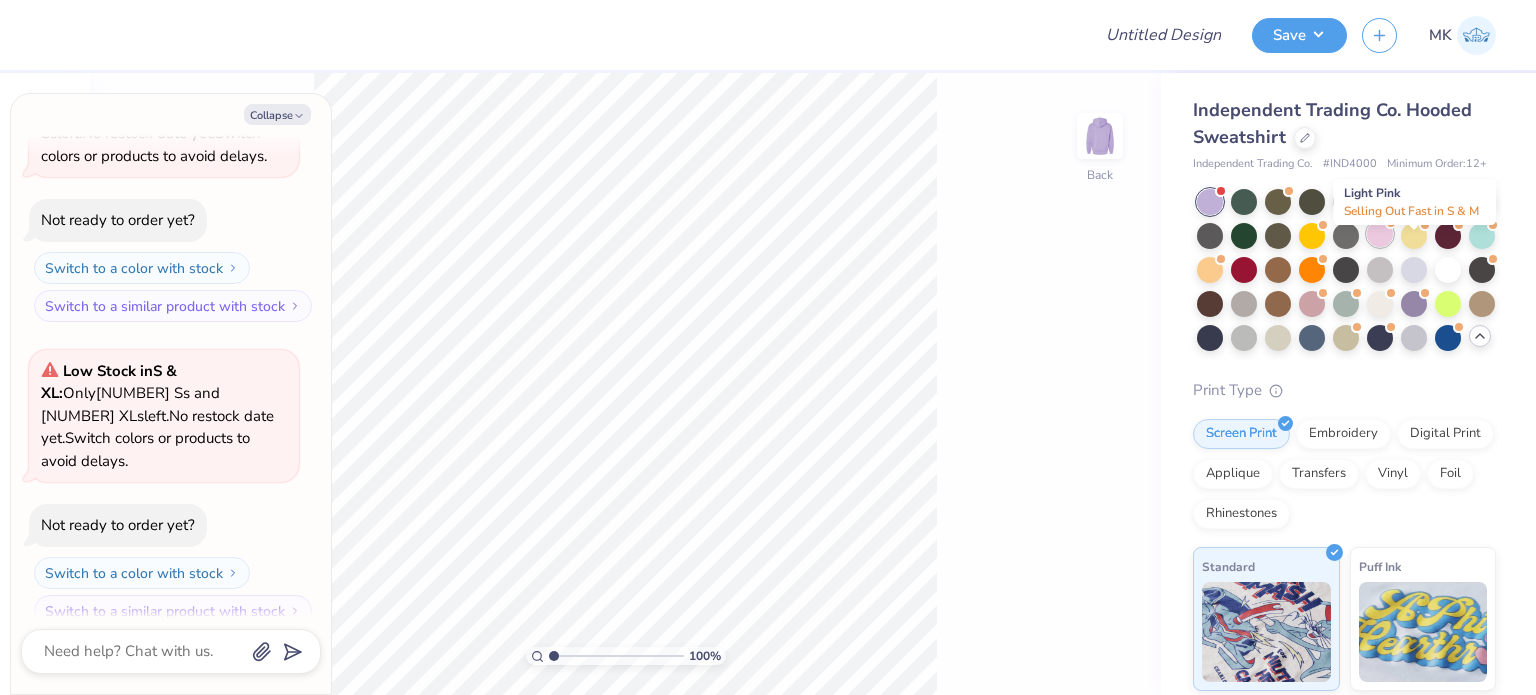 scroll, scrollTop: 414, scrollLeft: 0, axis: vertical 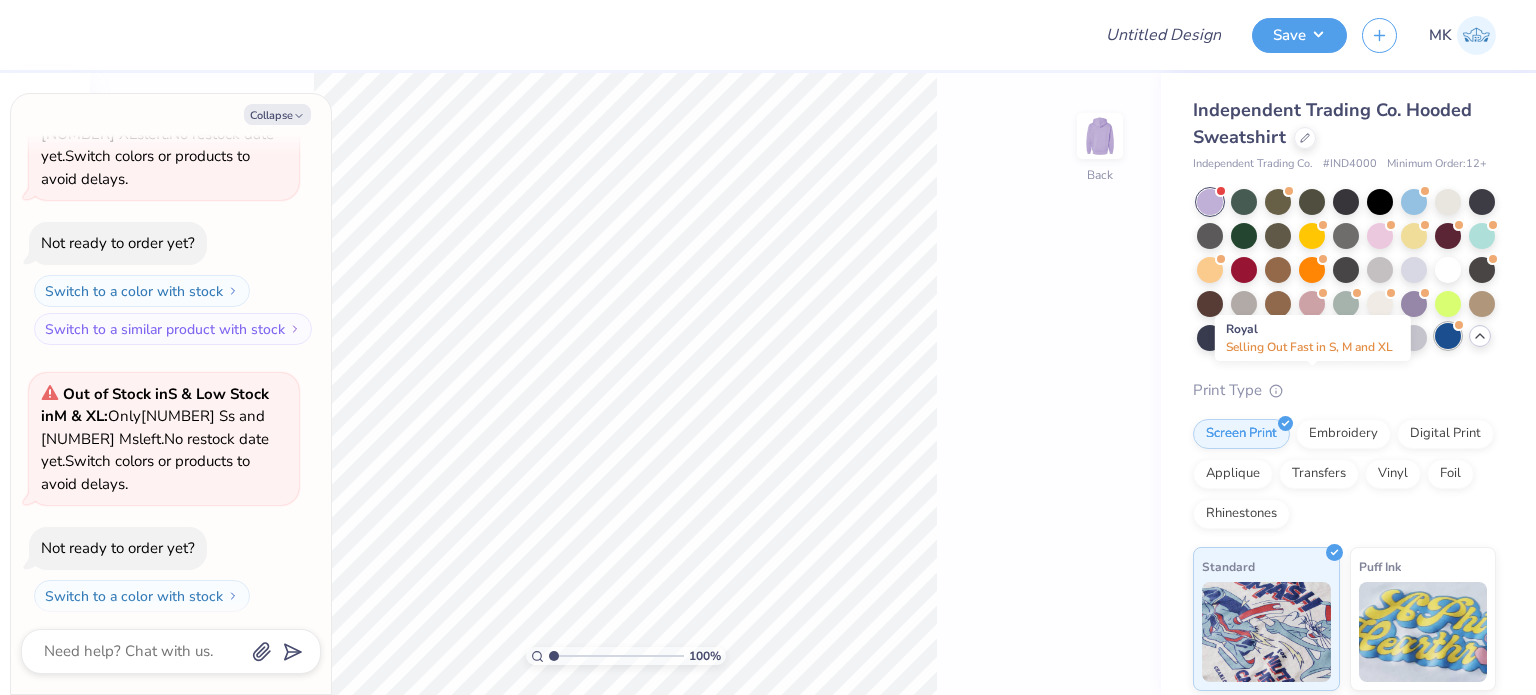 click at bounding box center (1448, 336) 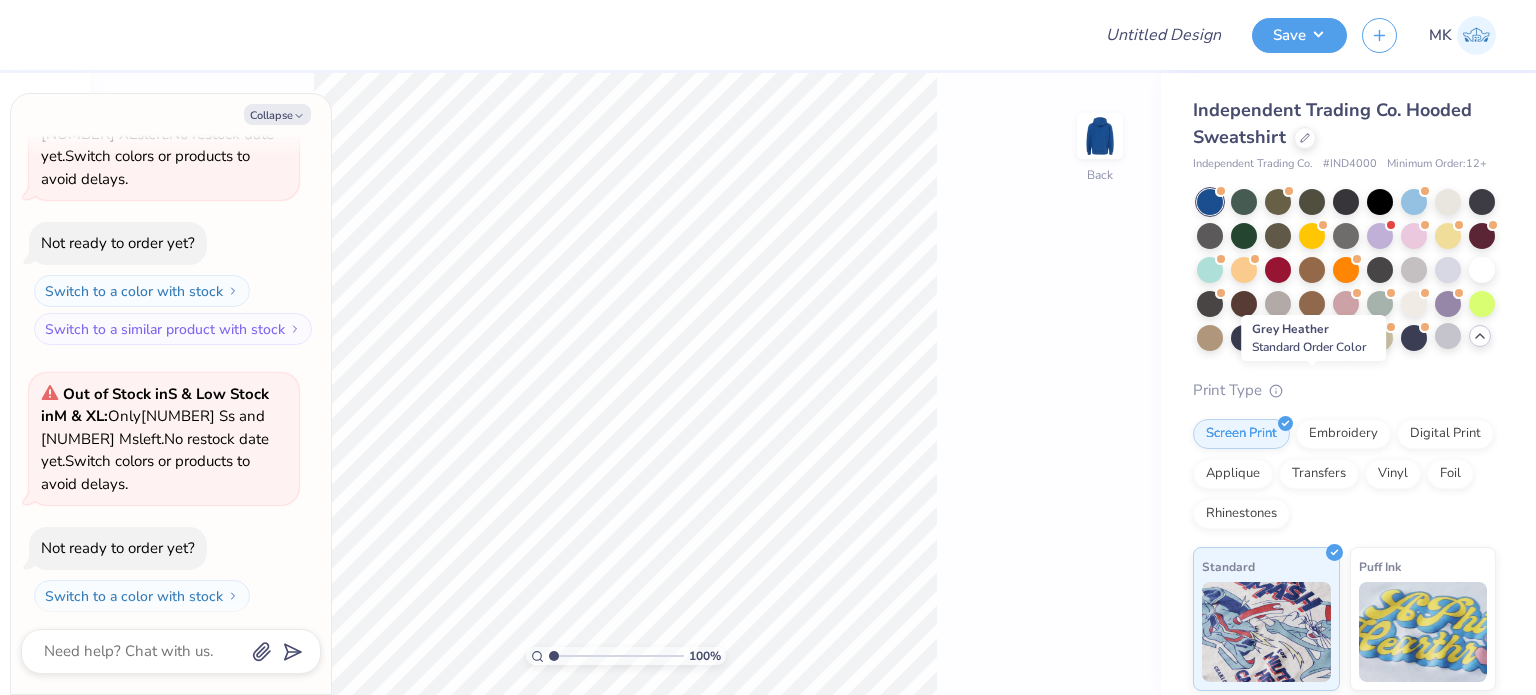 scroll, scrollTop: 697, scrollLeft: 0, axis: vertical 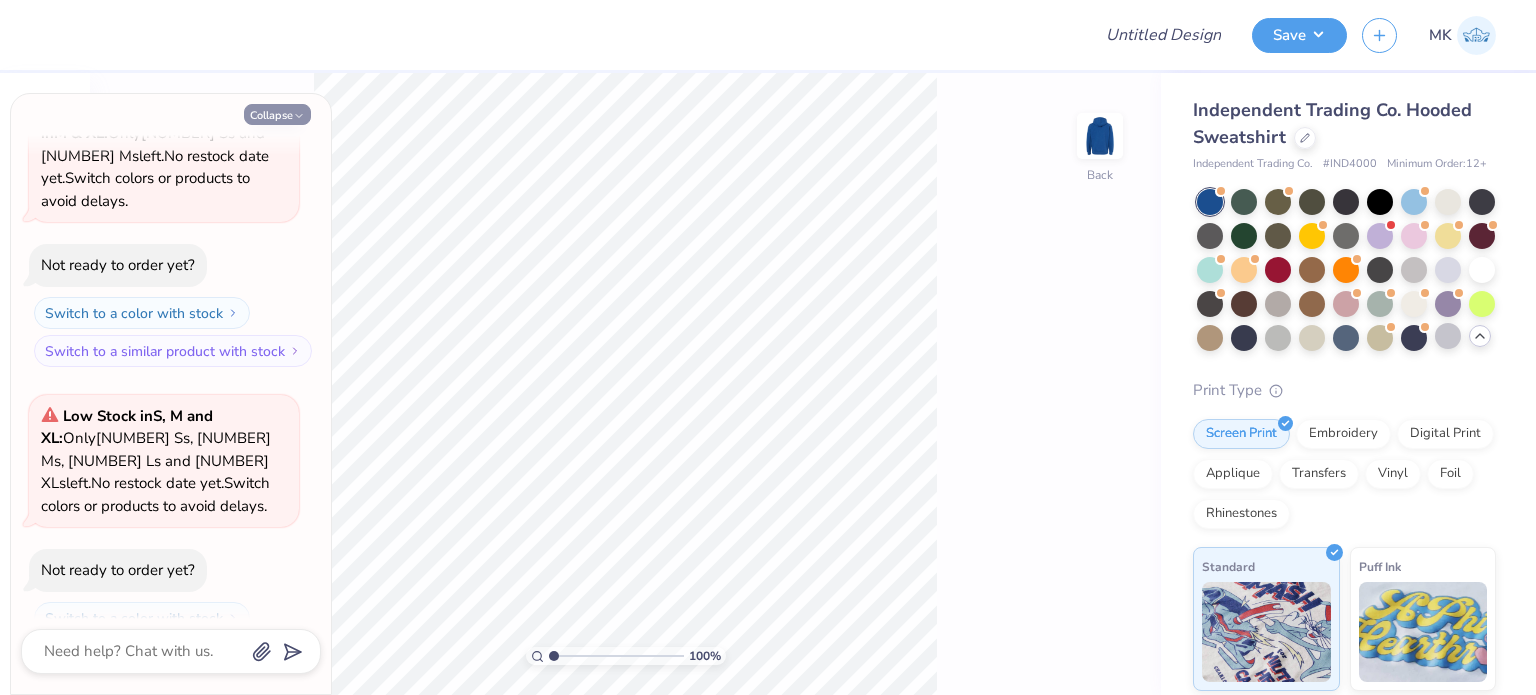 click on "Collapse" at bounding box center [277, 114] 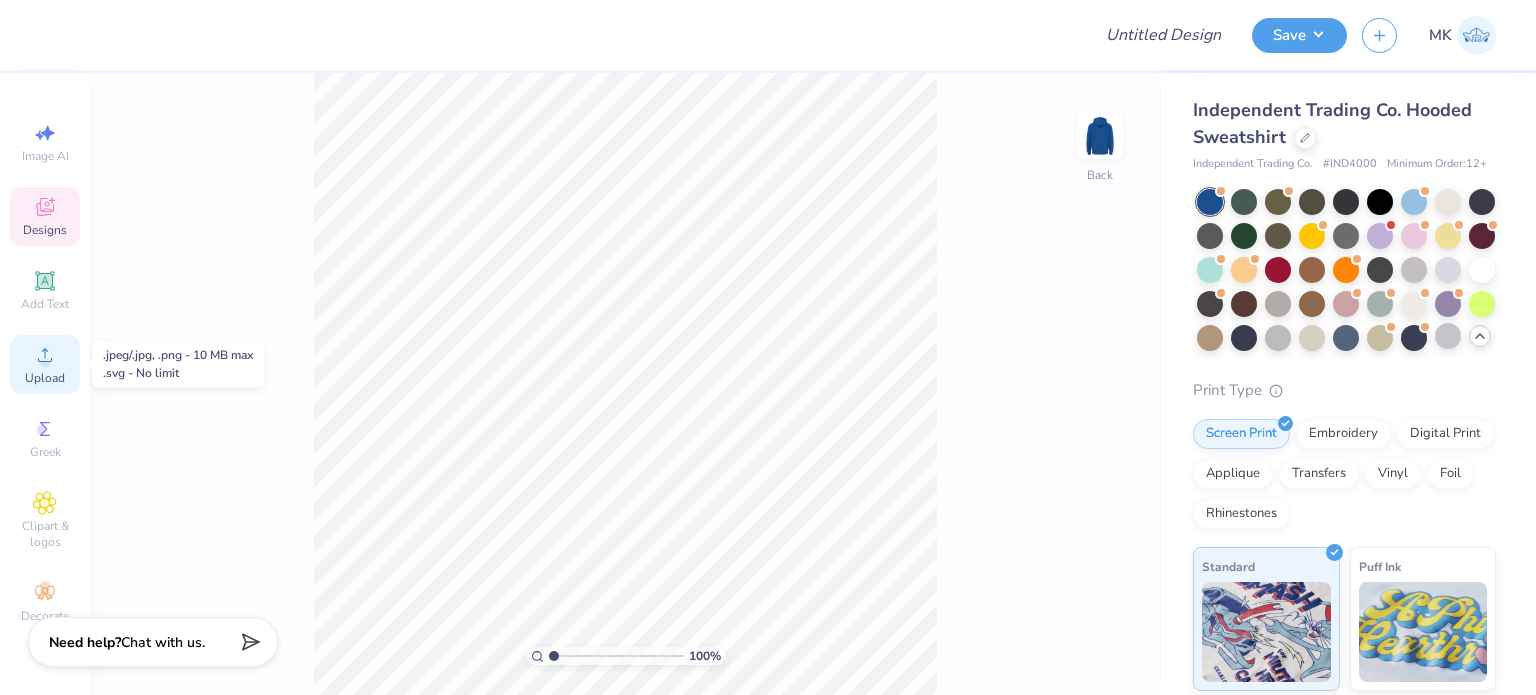 click on "Upload" at bounding box center (45, 378) 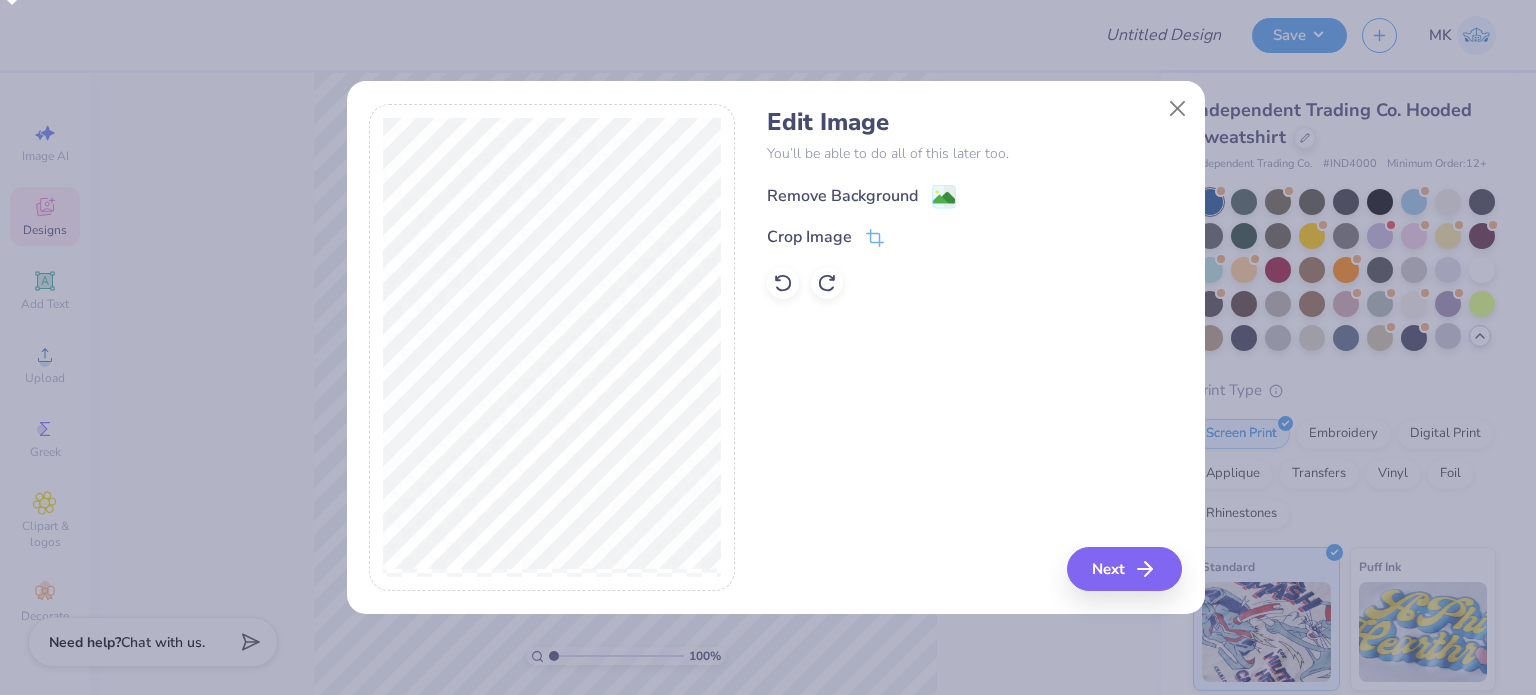 click 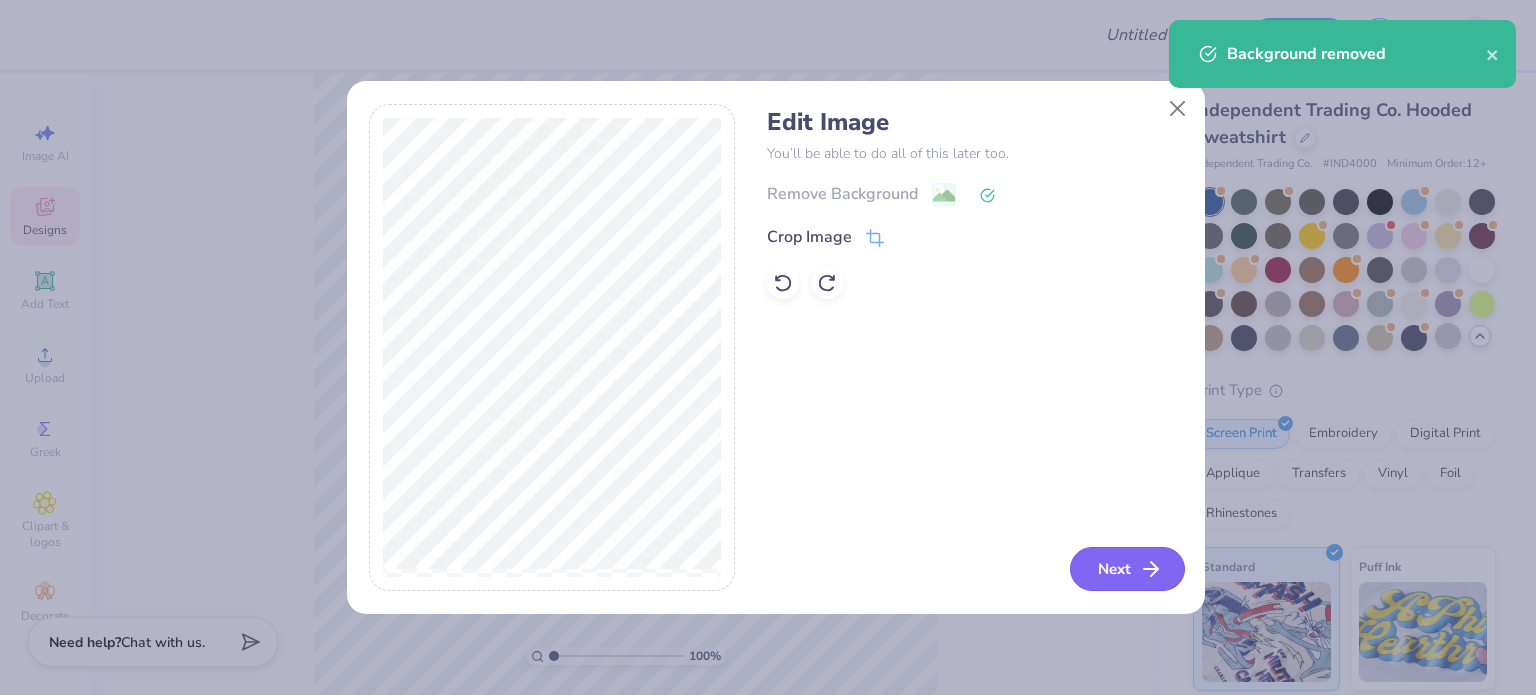 click on "Next" at bounding box center [1127, 569] 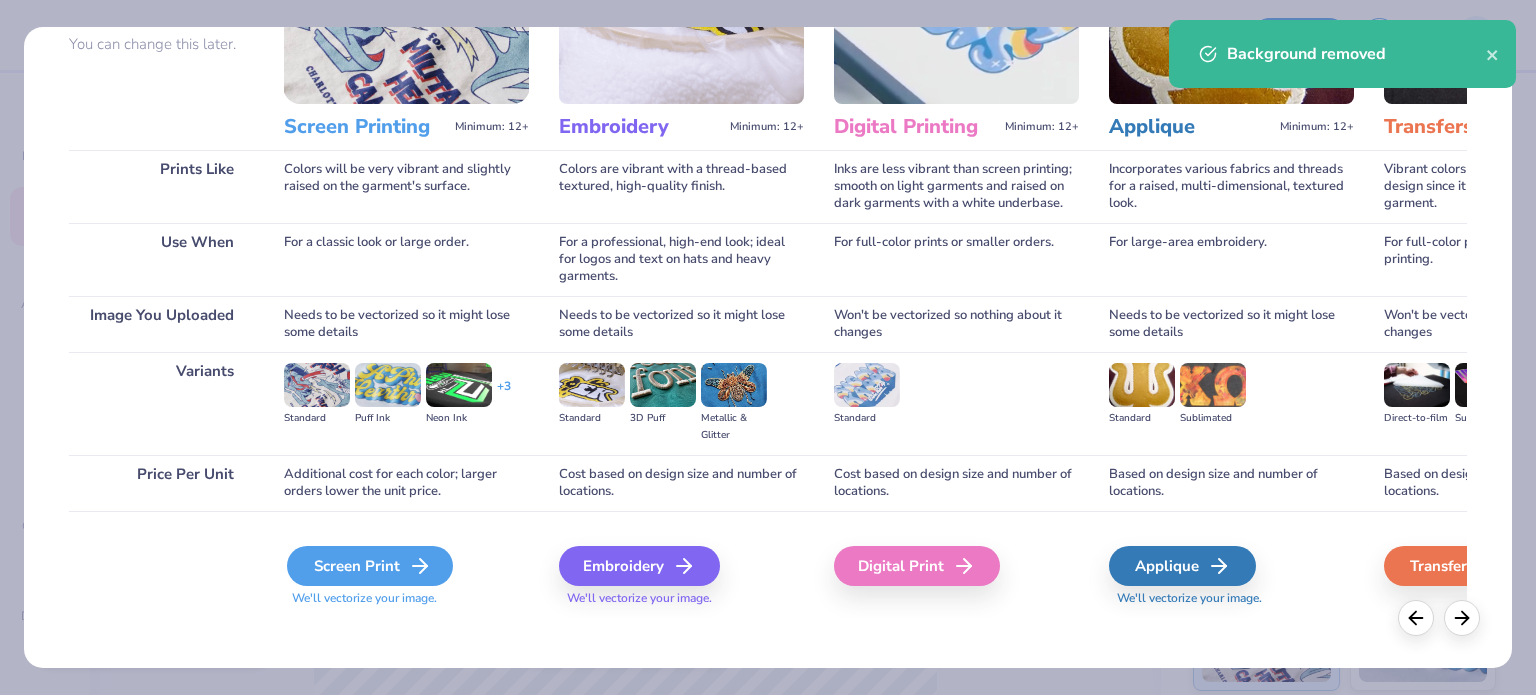 scroll, scrollTop: 201, scrollLeft: 0, axis: vertical 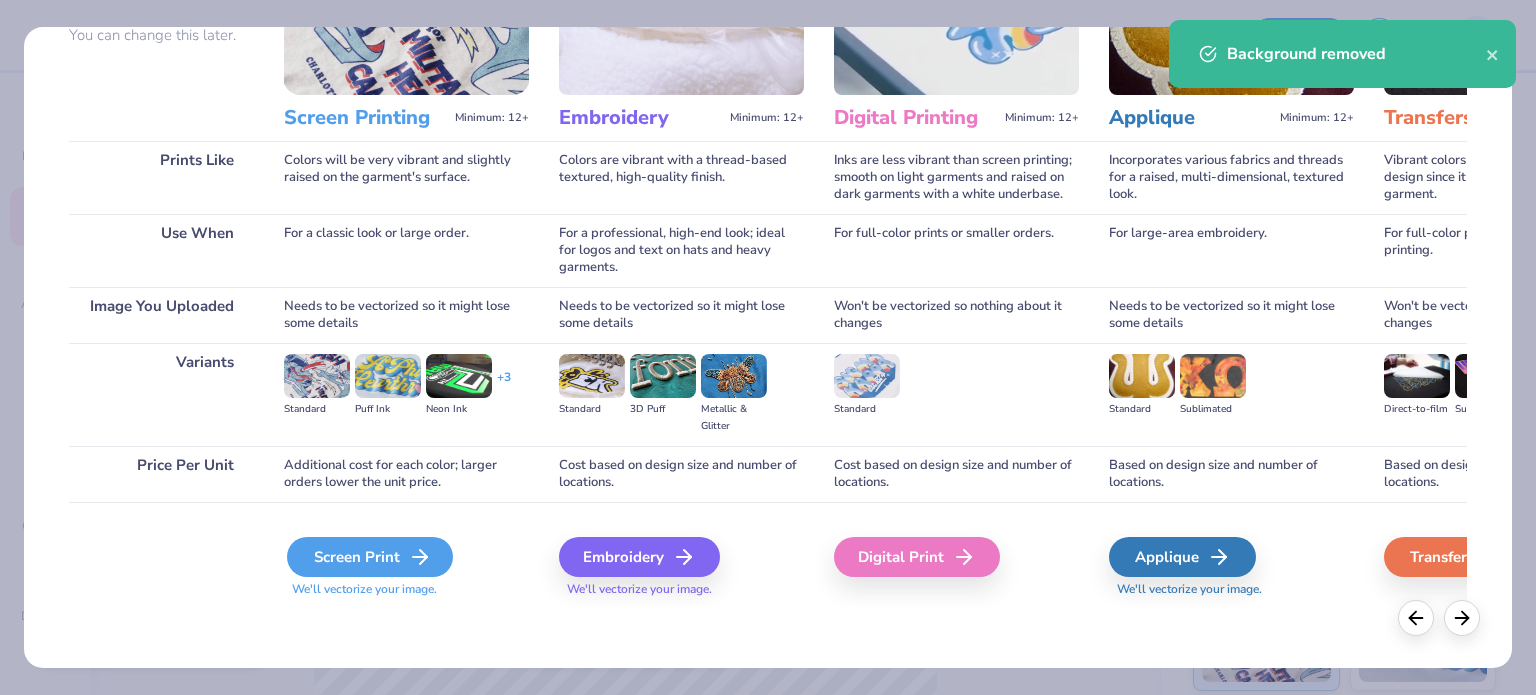 click on "Screen Print" at bounding box center (370, 557) 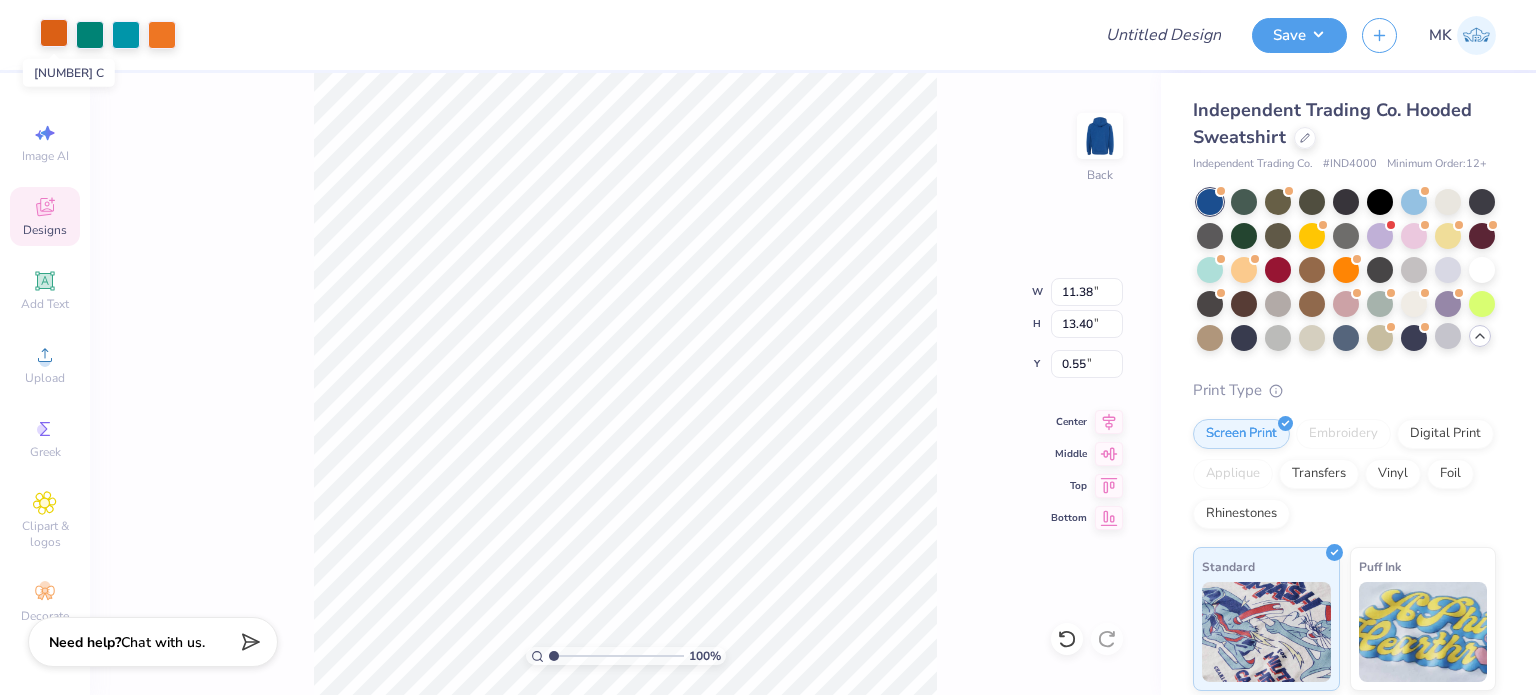 click at bounding box center (54, 33) 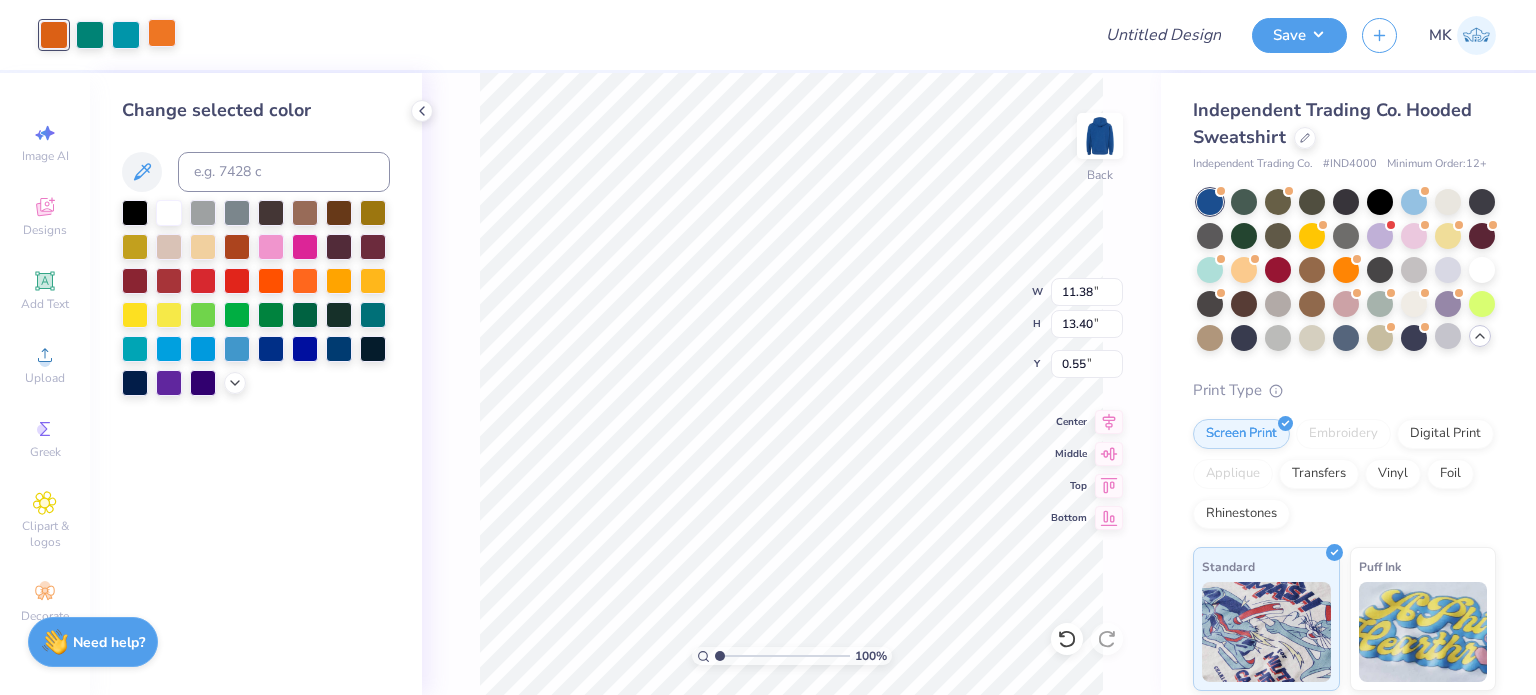 click at bounding box center (162, 33) 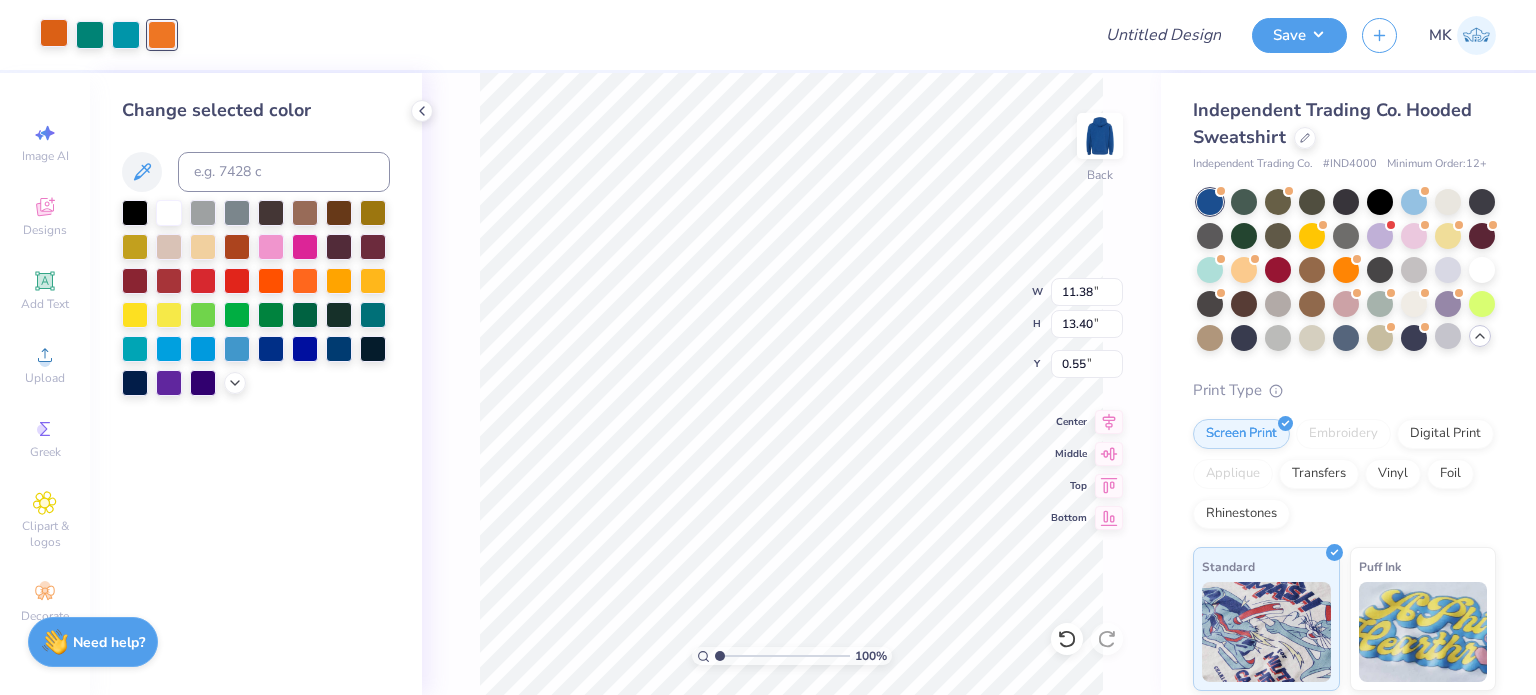 click at bounding box center (54, 33) 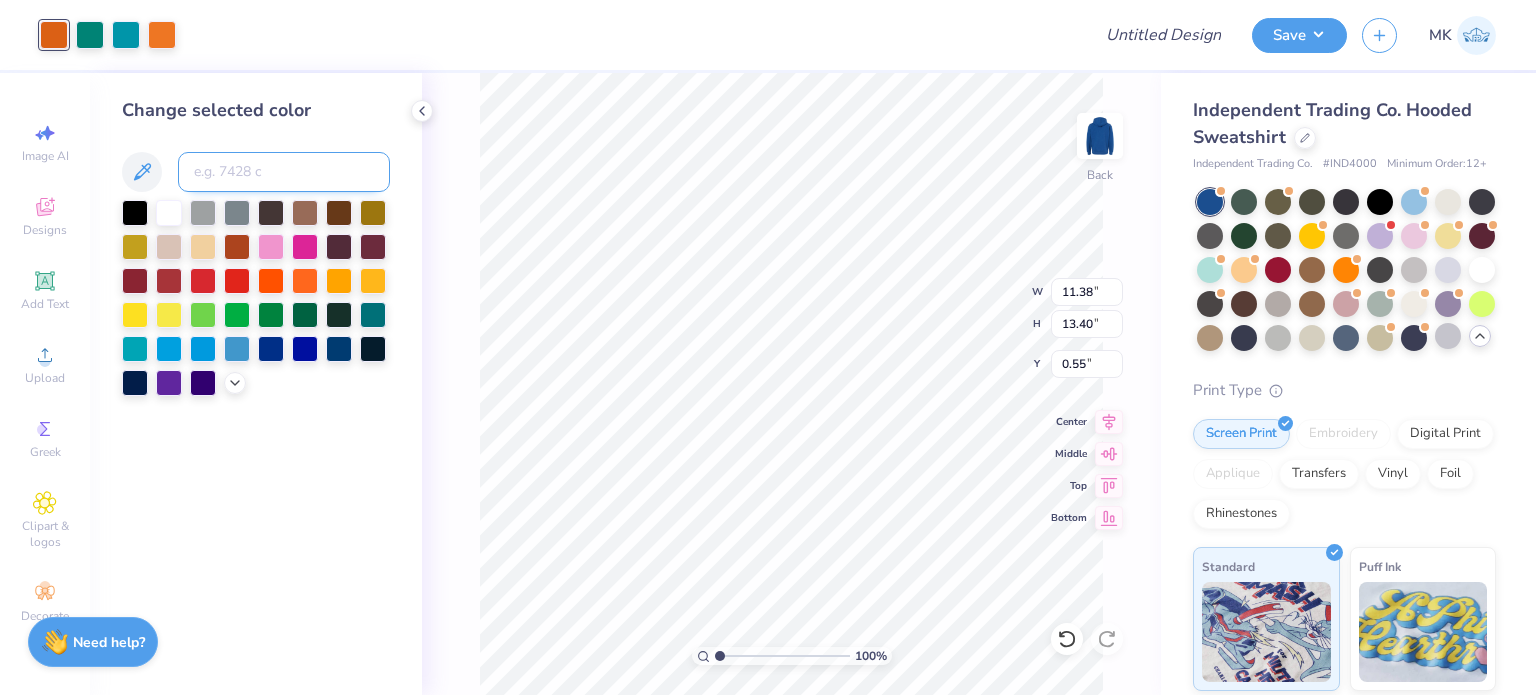 click at bounding box center (284, 172) 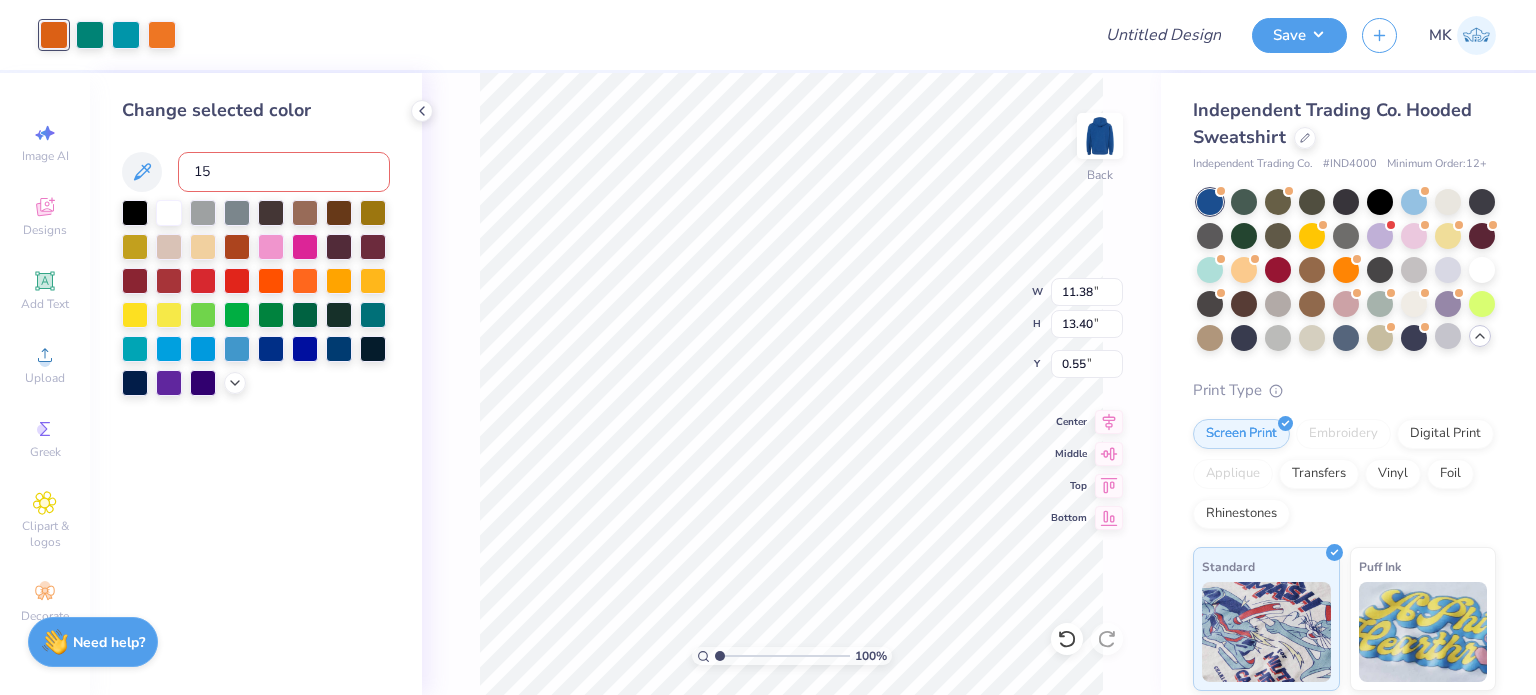 type on "158" 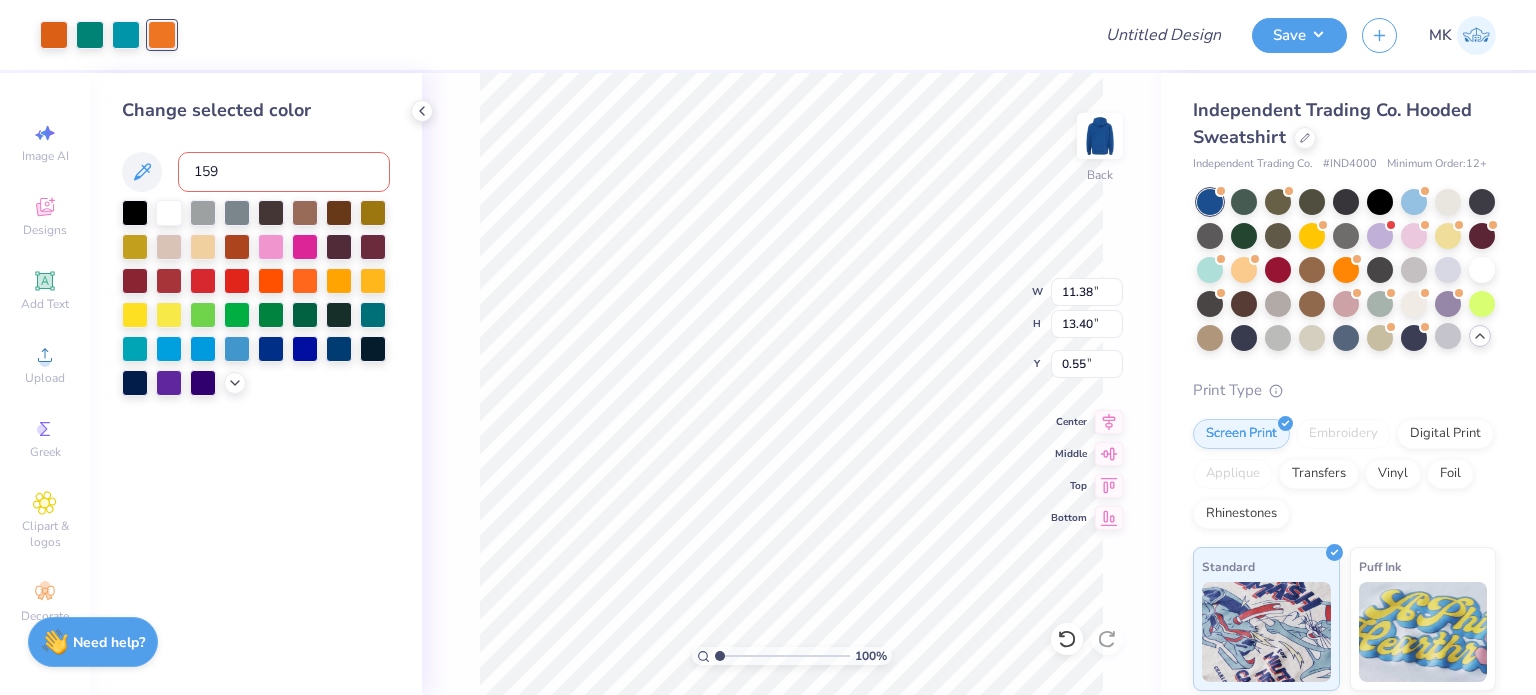 type on "1595" 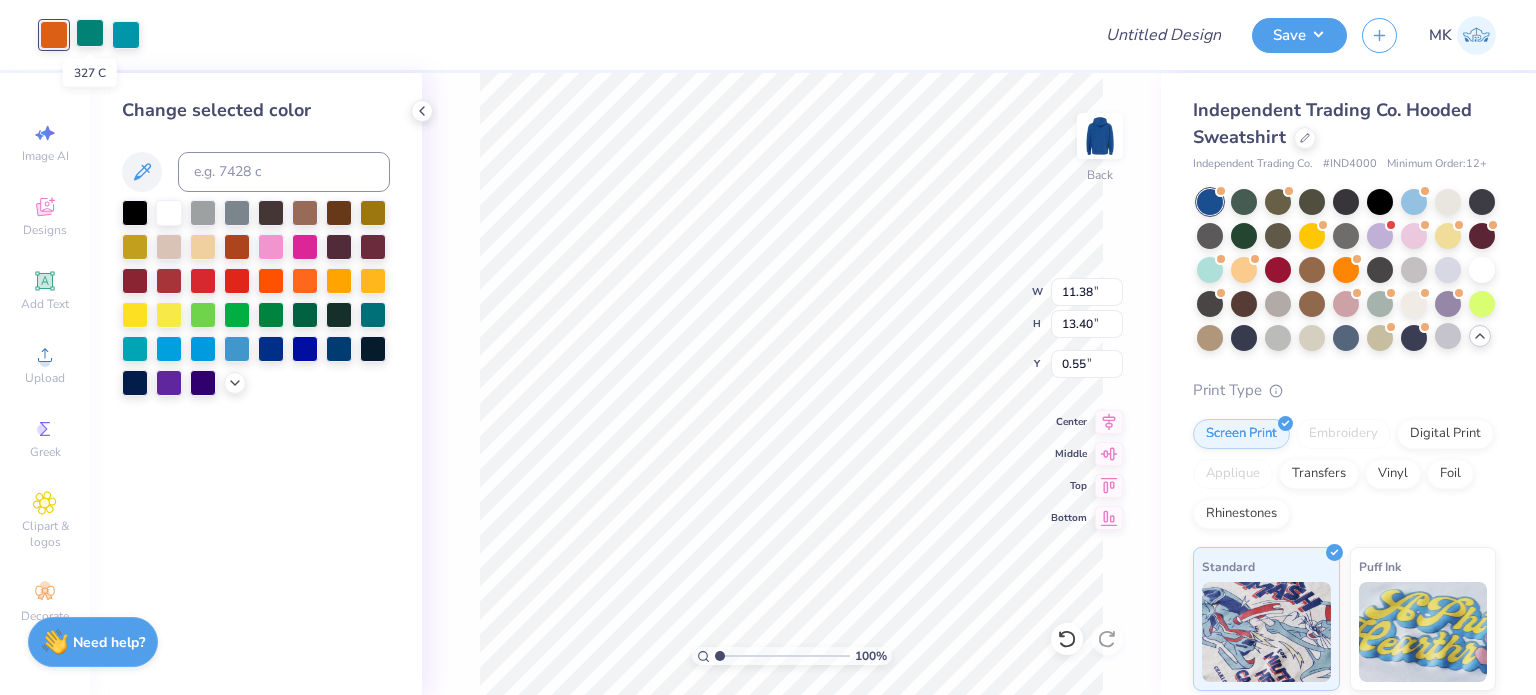 click at bounding box center (90, 33) 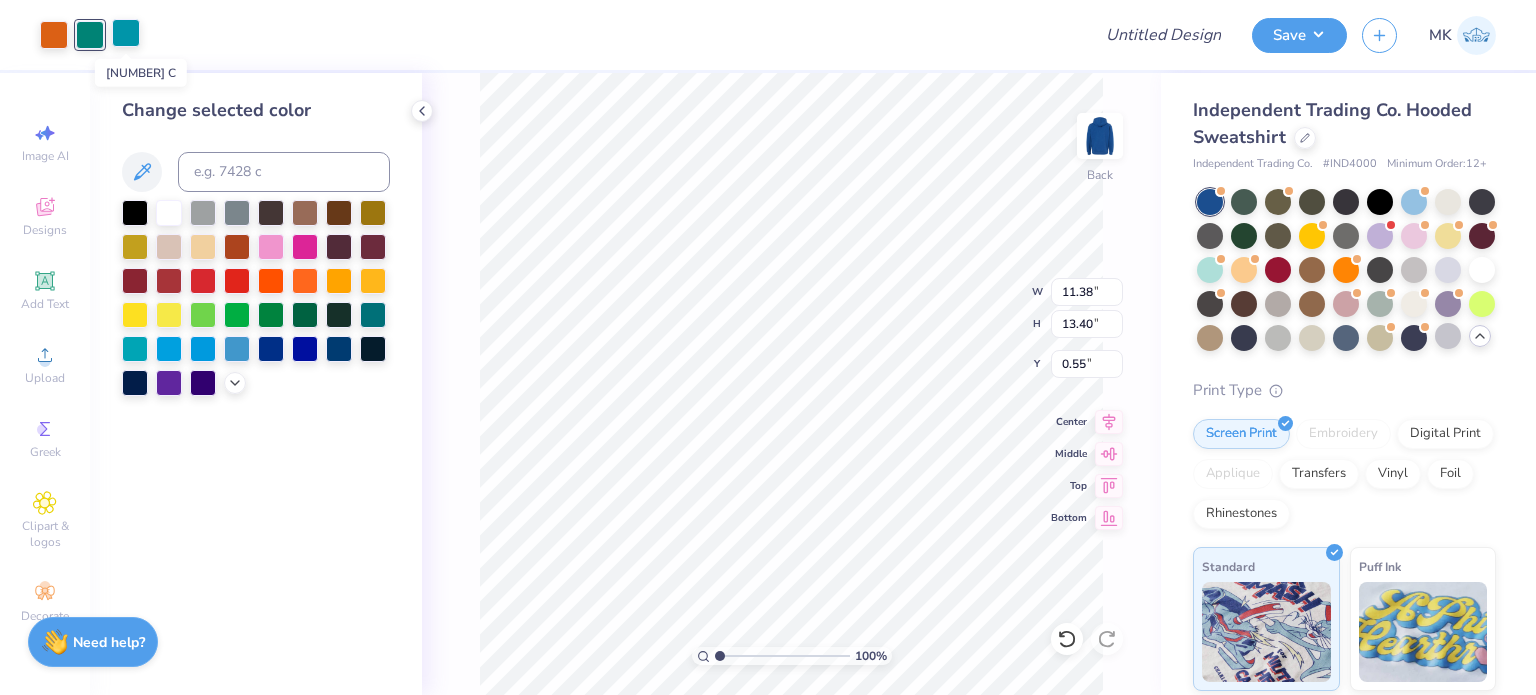click at bounding box center [126, 33] 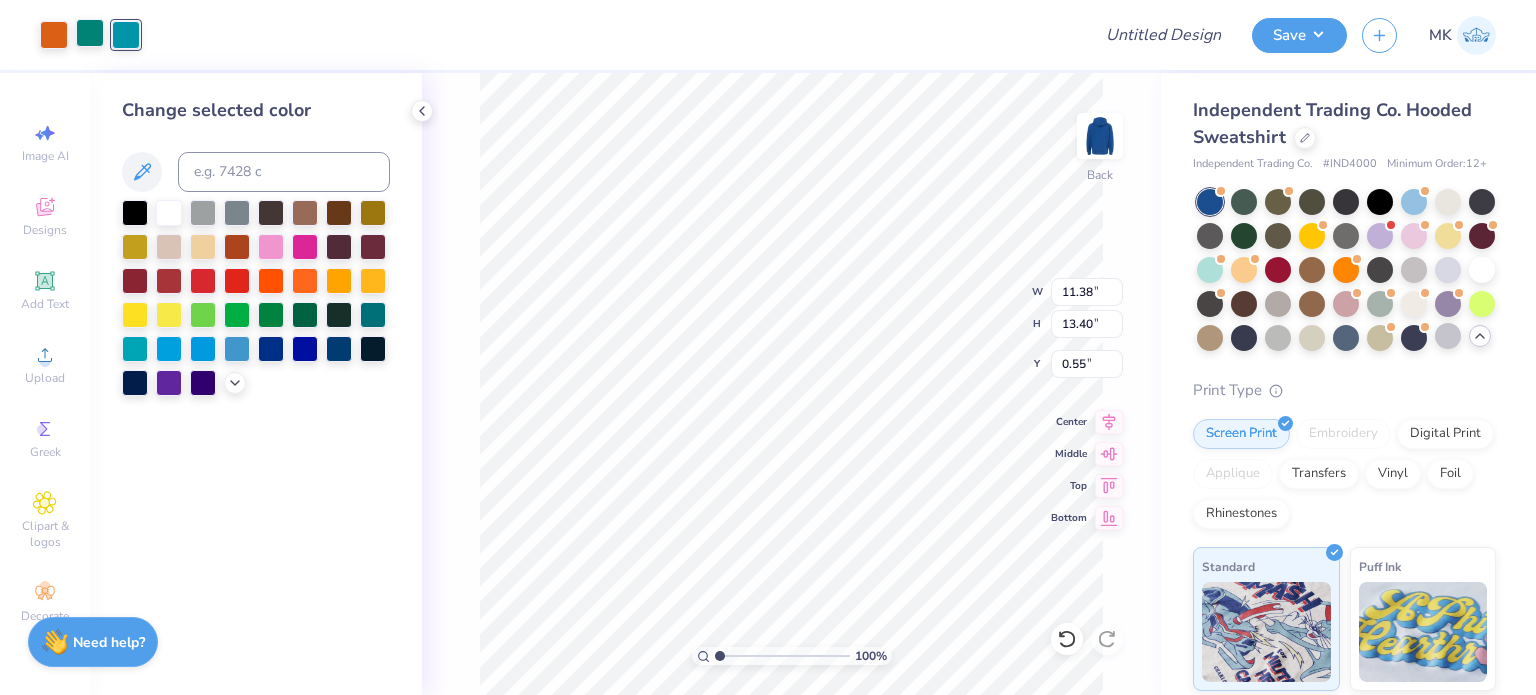 click at bounding box center (90, 33) 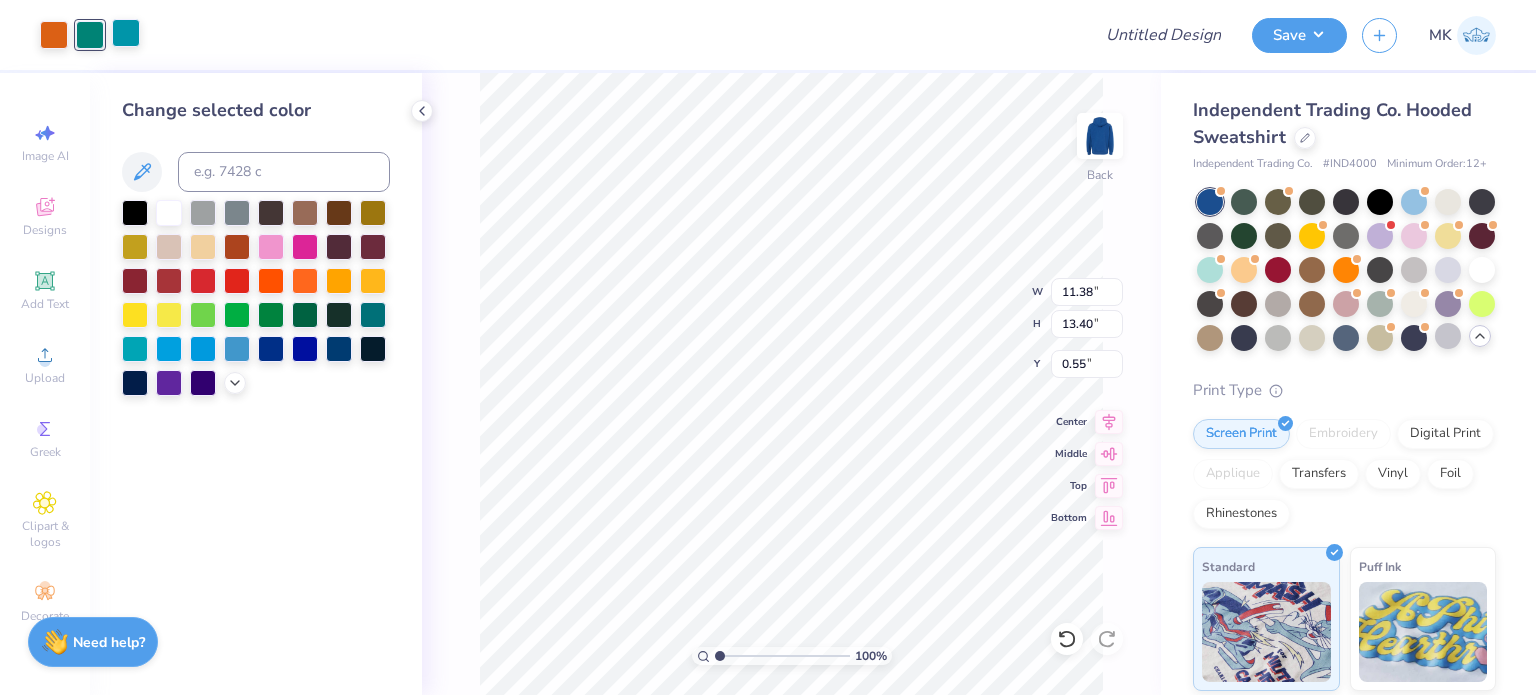 click at bounding box center (126, 33) 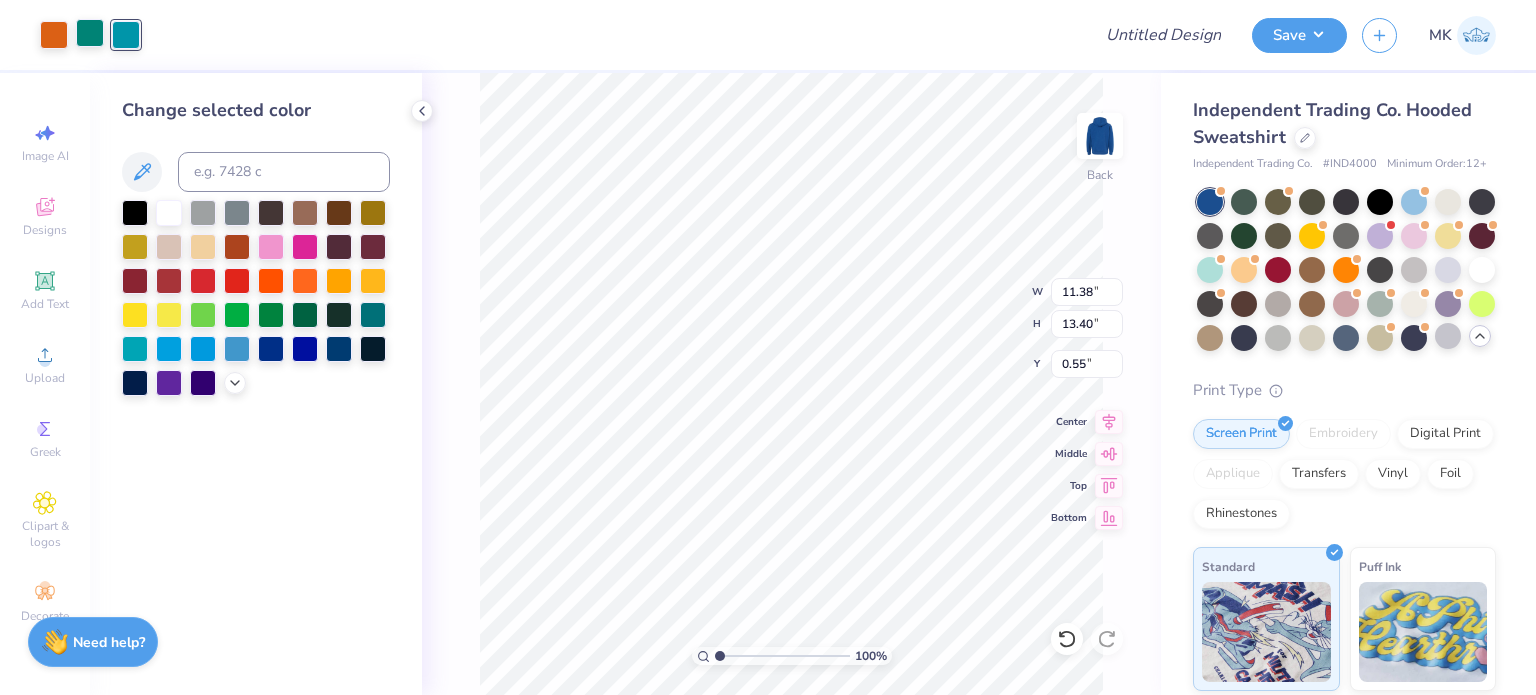 click at bounding box center [90, 33] 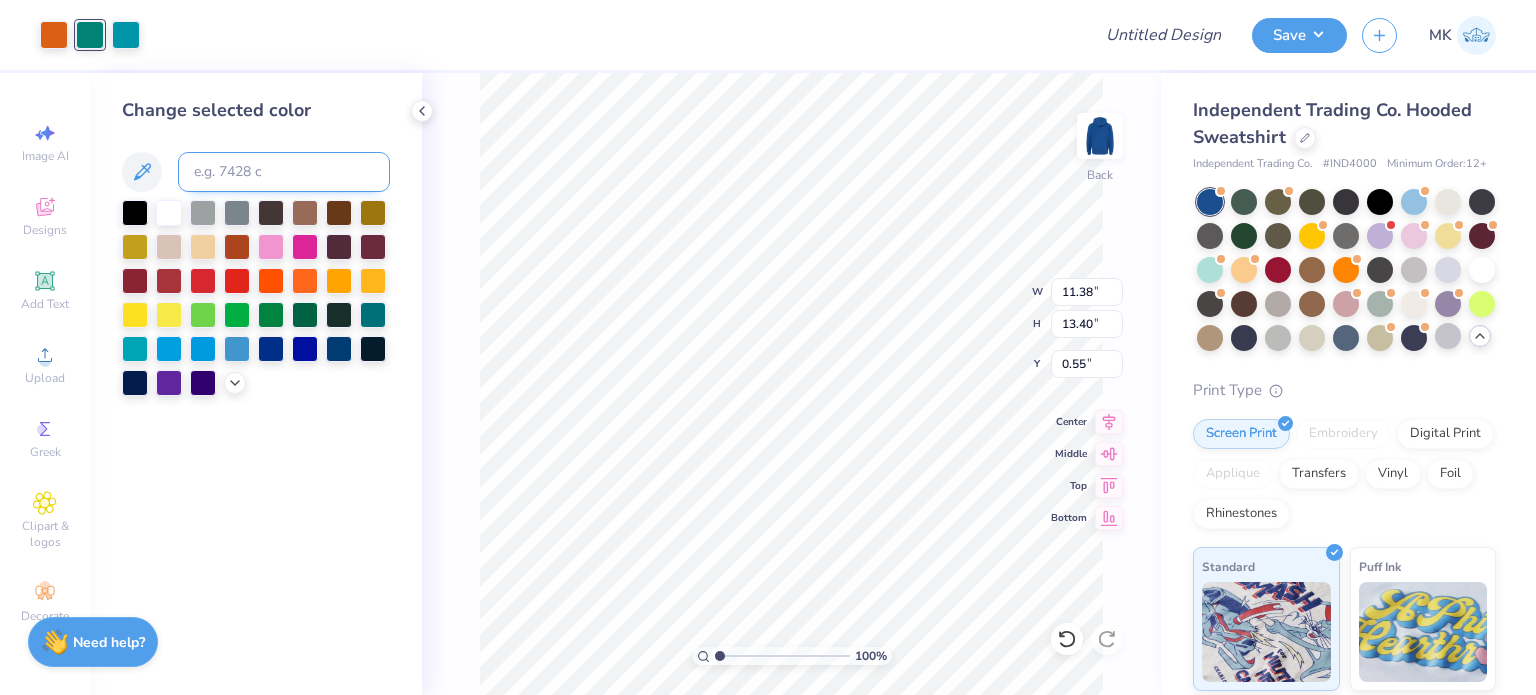 click at bounding box center (284, 172) 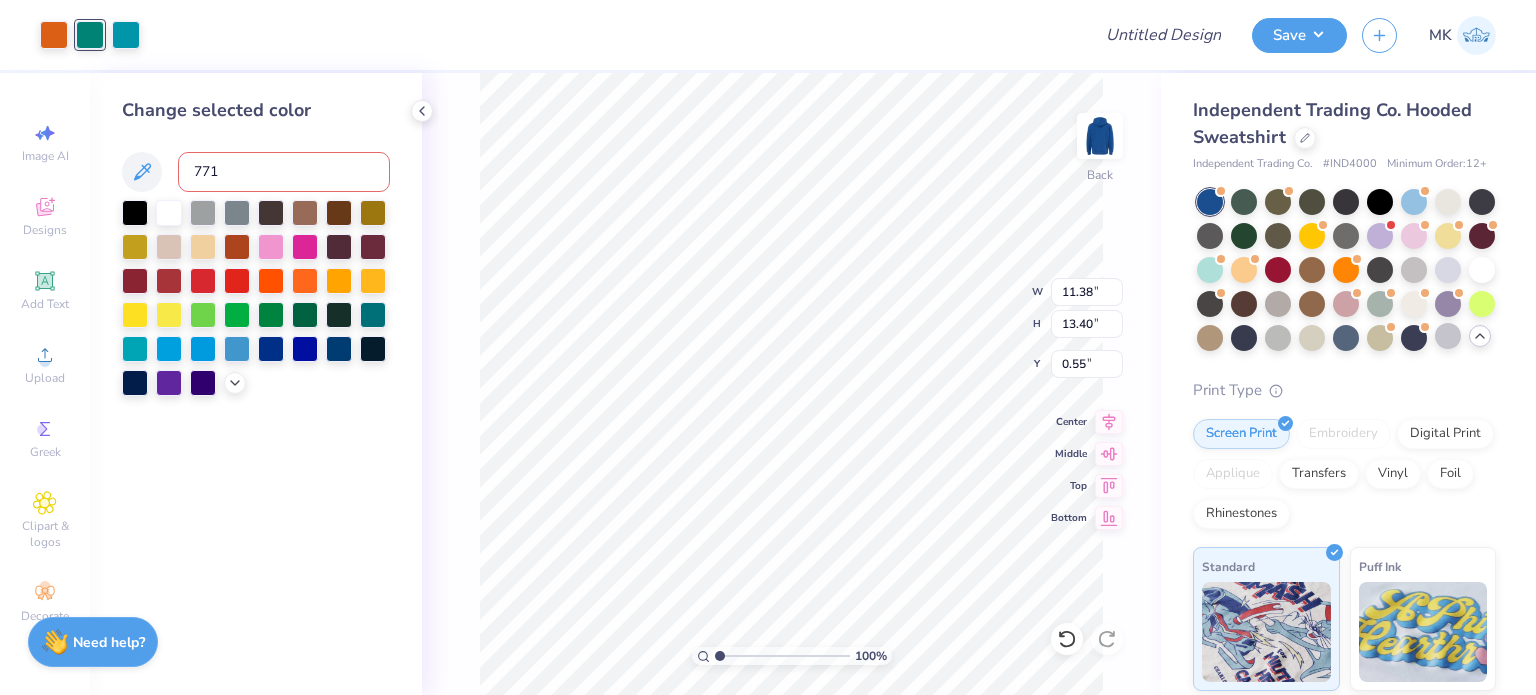 type on "7711" 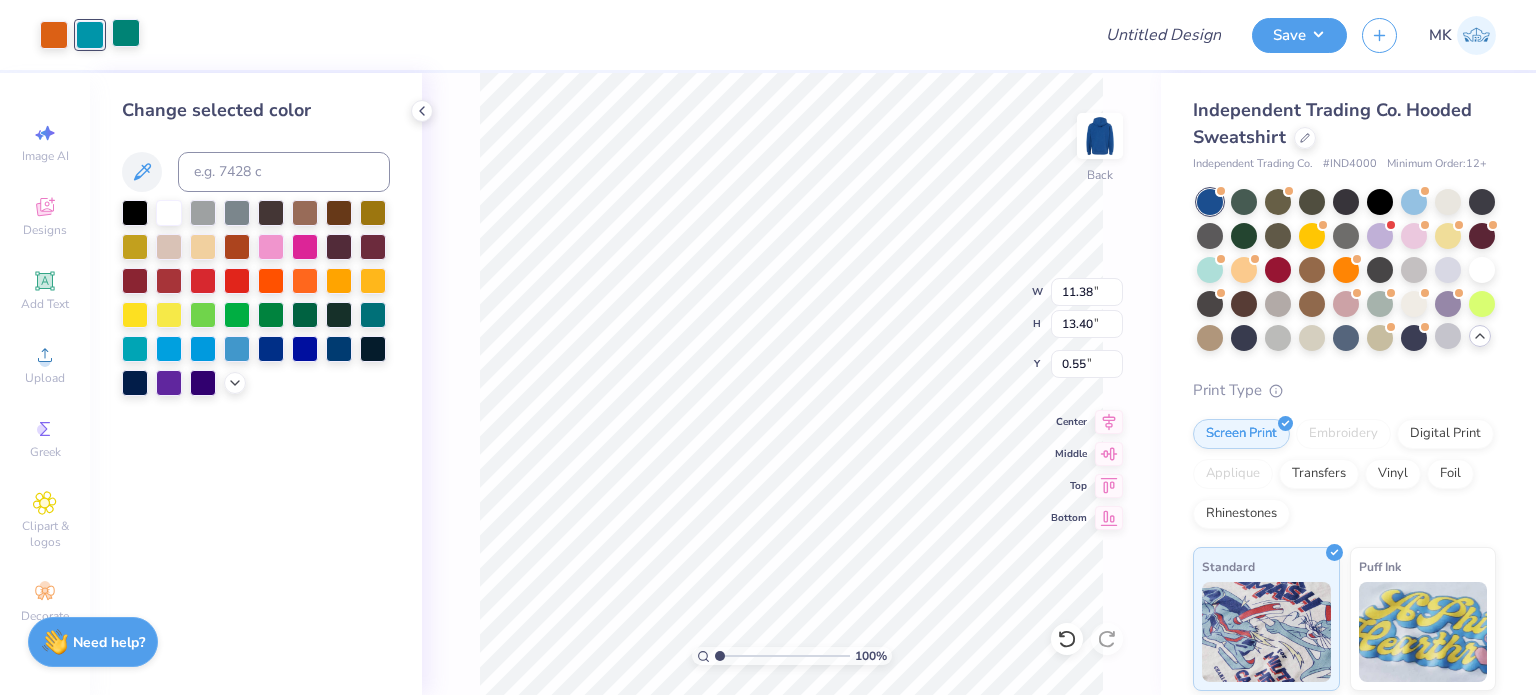 click at bounding box center [126, 33] 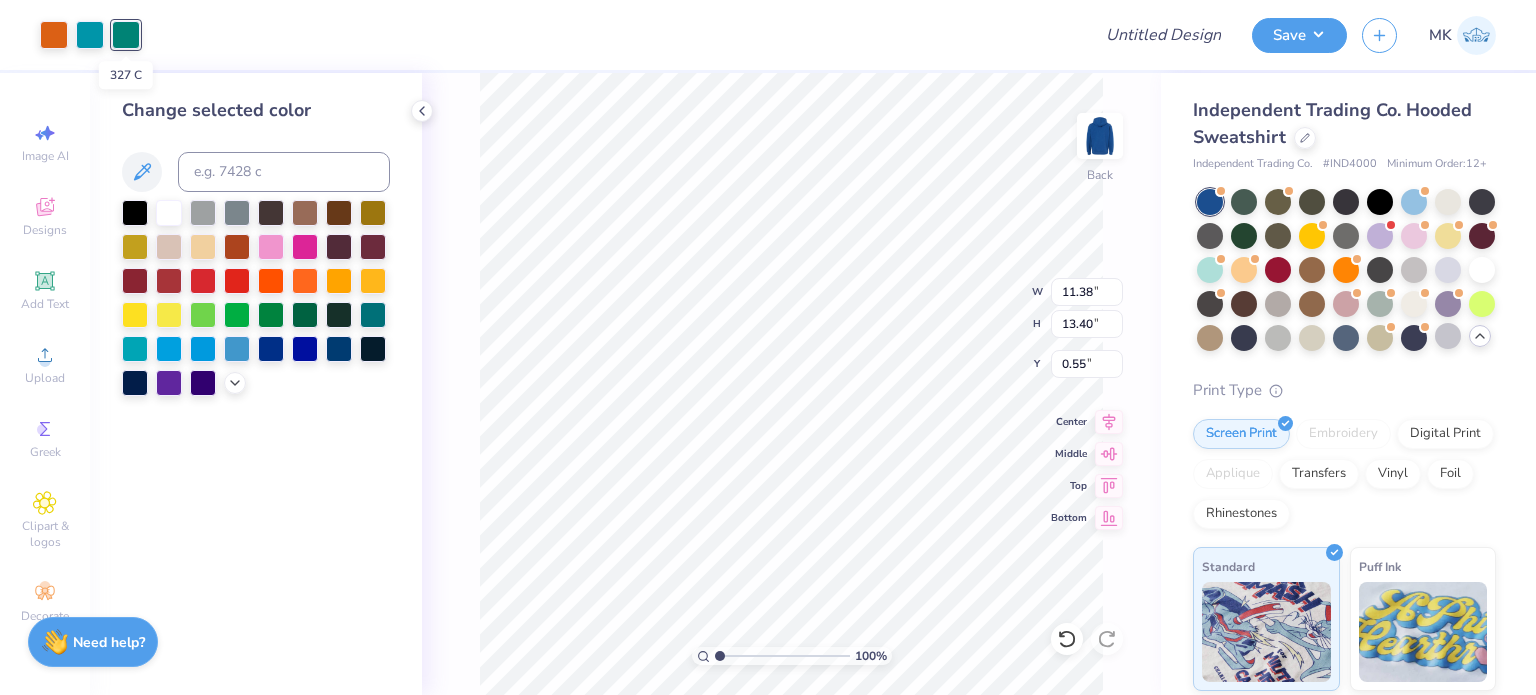 click at bounding box center [126, 35] 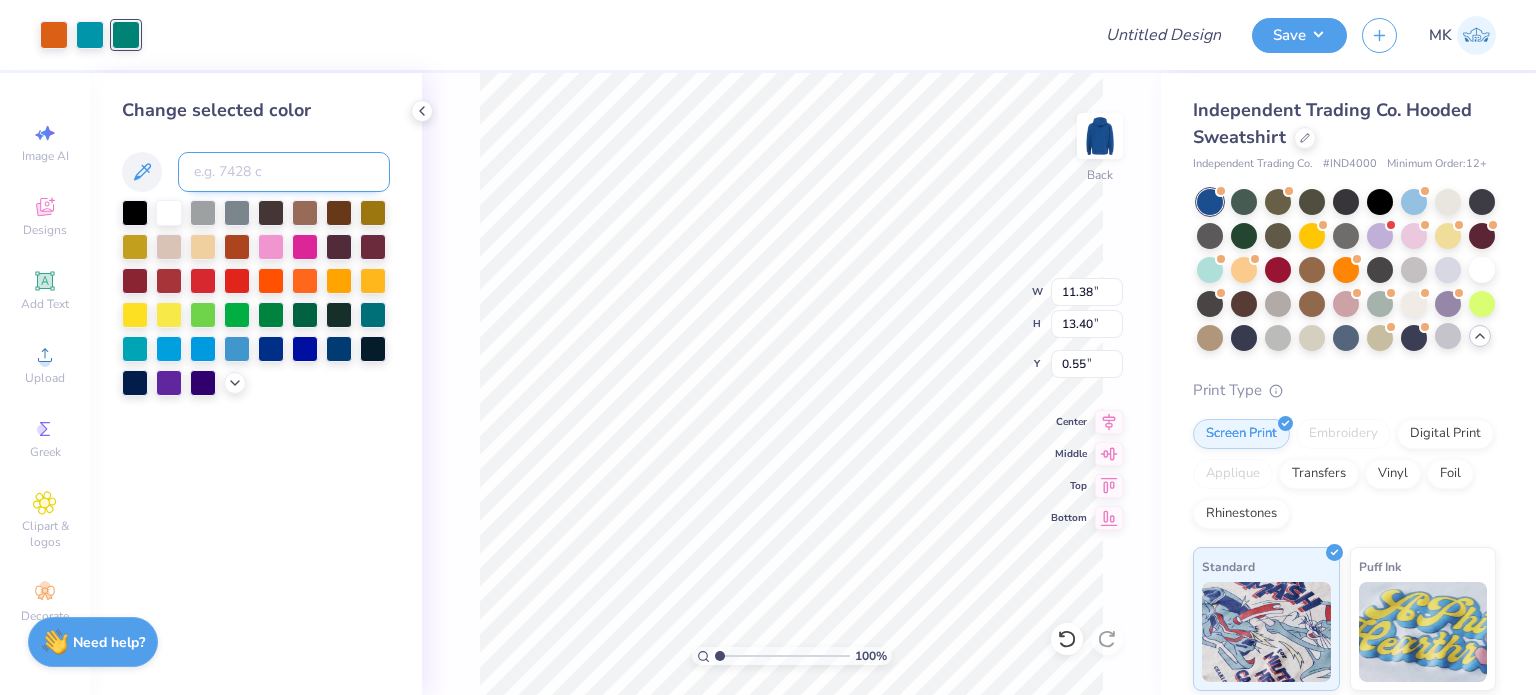 click at bounding box center (284, 172) 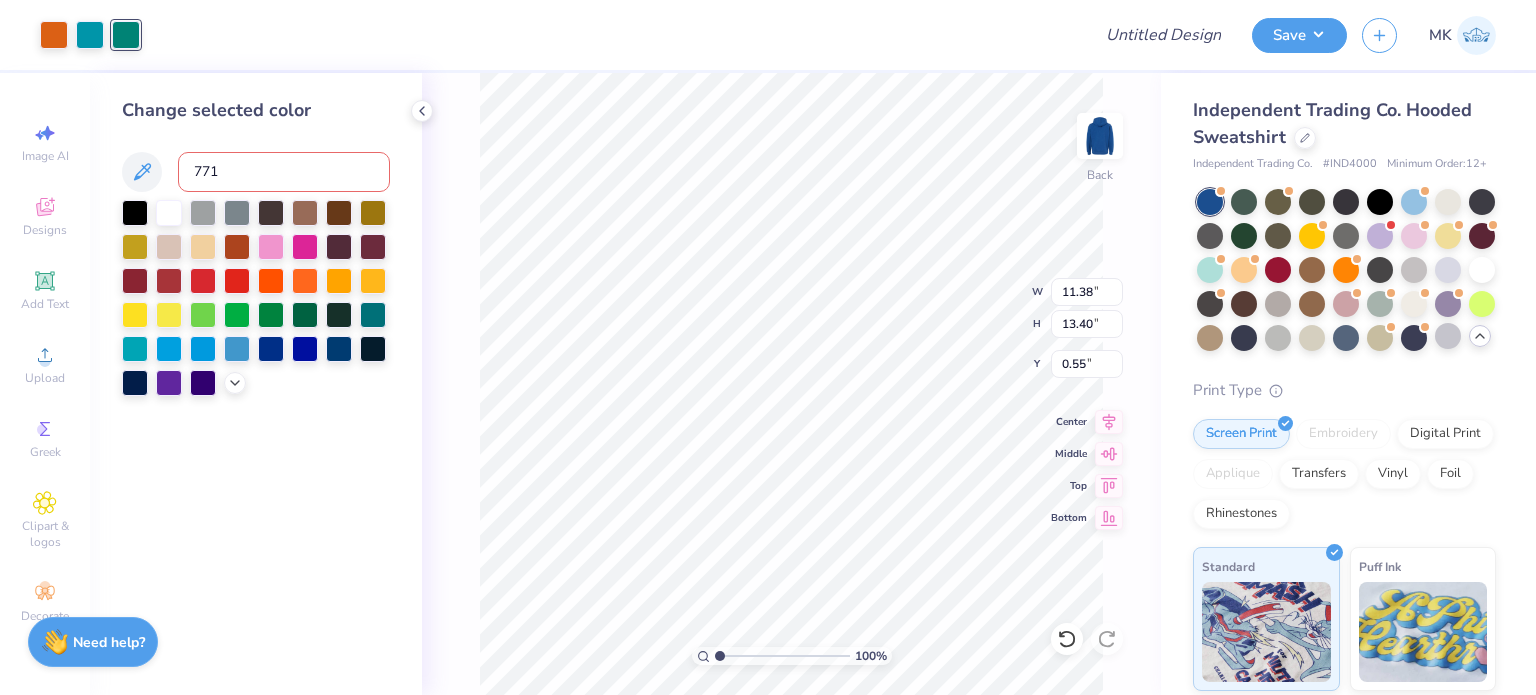 type on "7711" 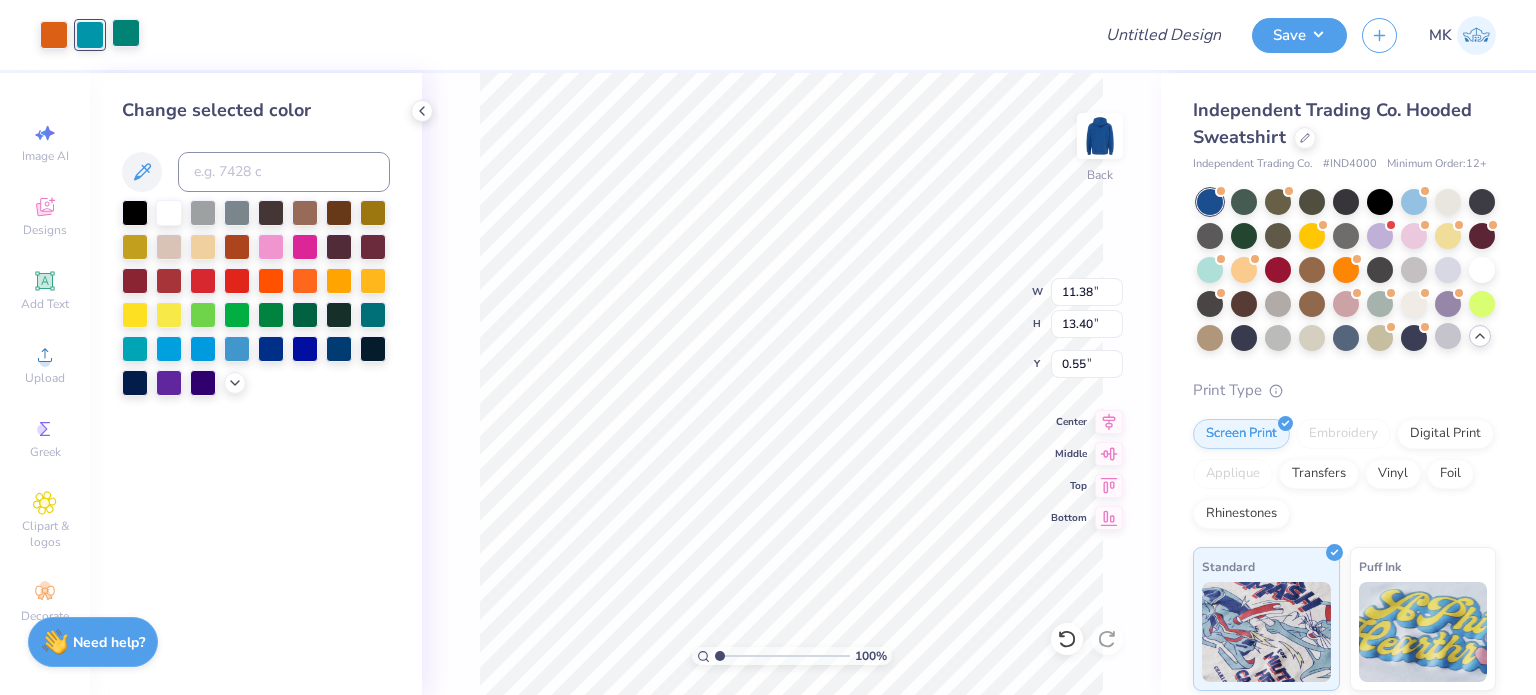 click at bounding box center [126, 33] 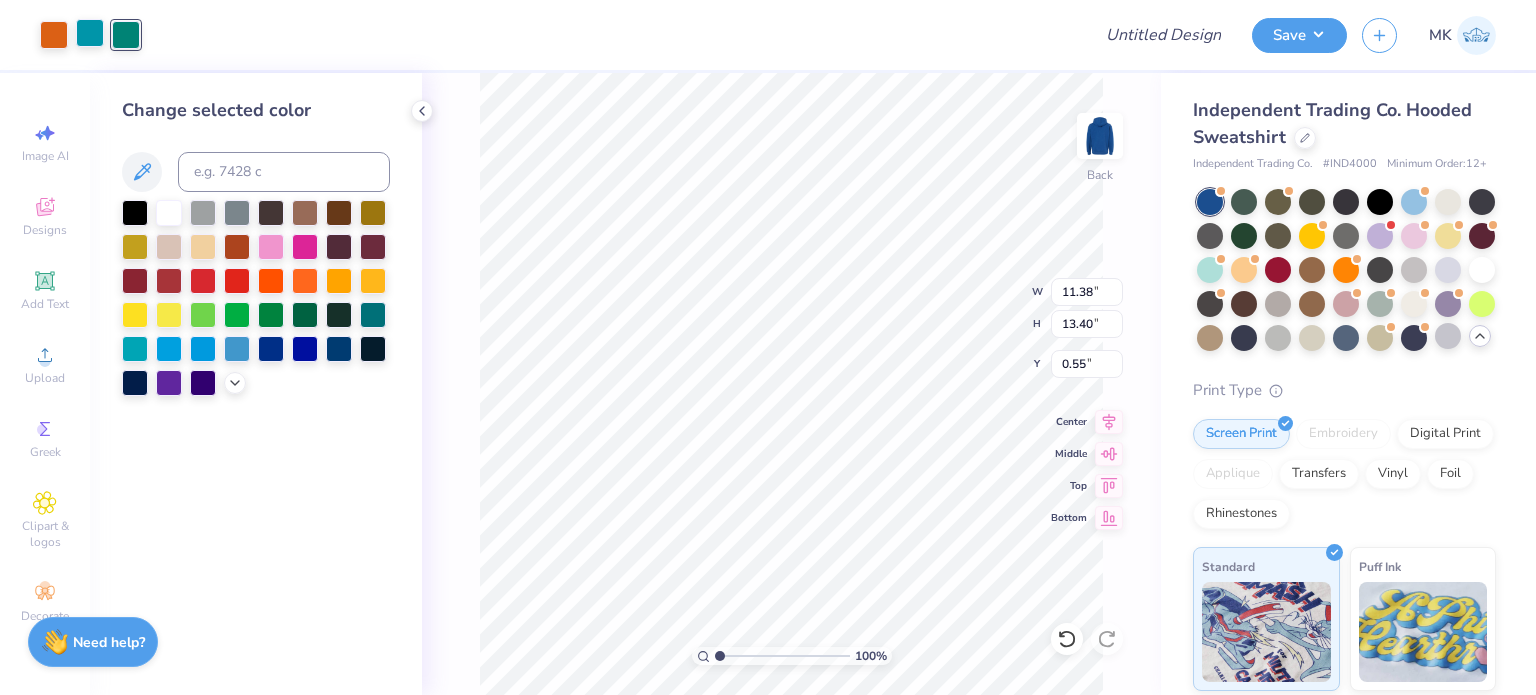 click at bounding box center [90, 33] 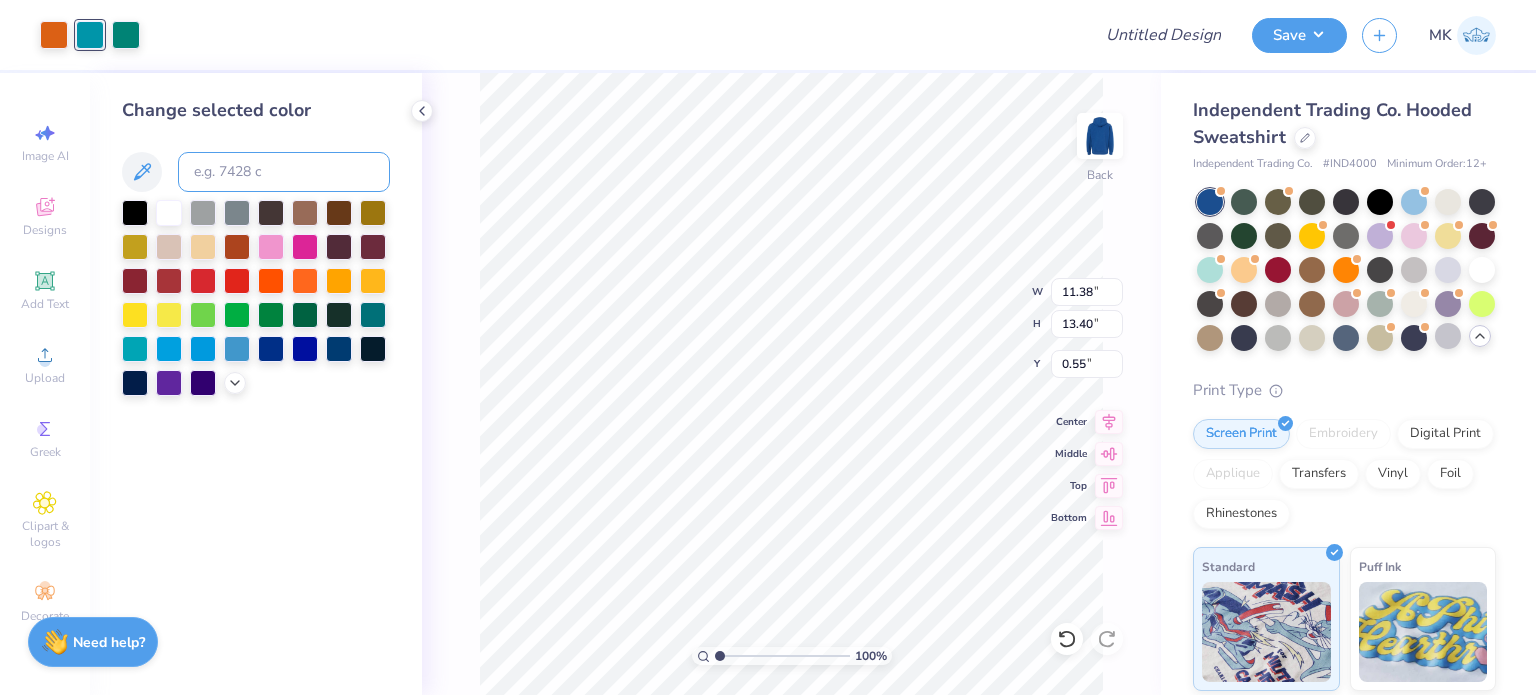drag, startPoint x: 216, startPoint y: 170, endPoint x: 180, endPoint y: 117, distance: 64.070274 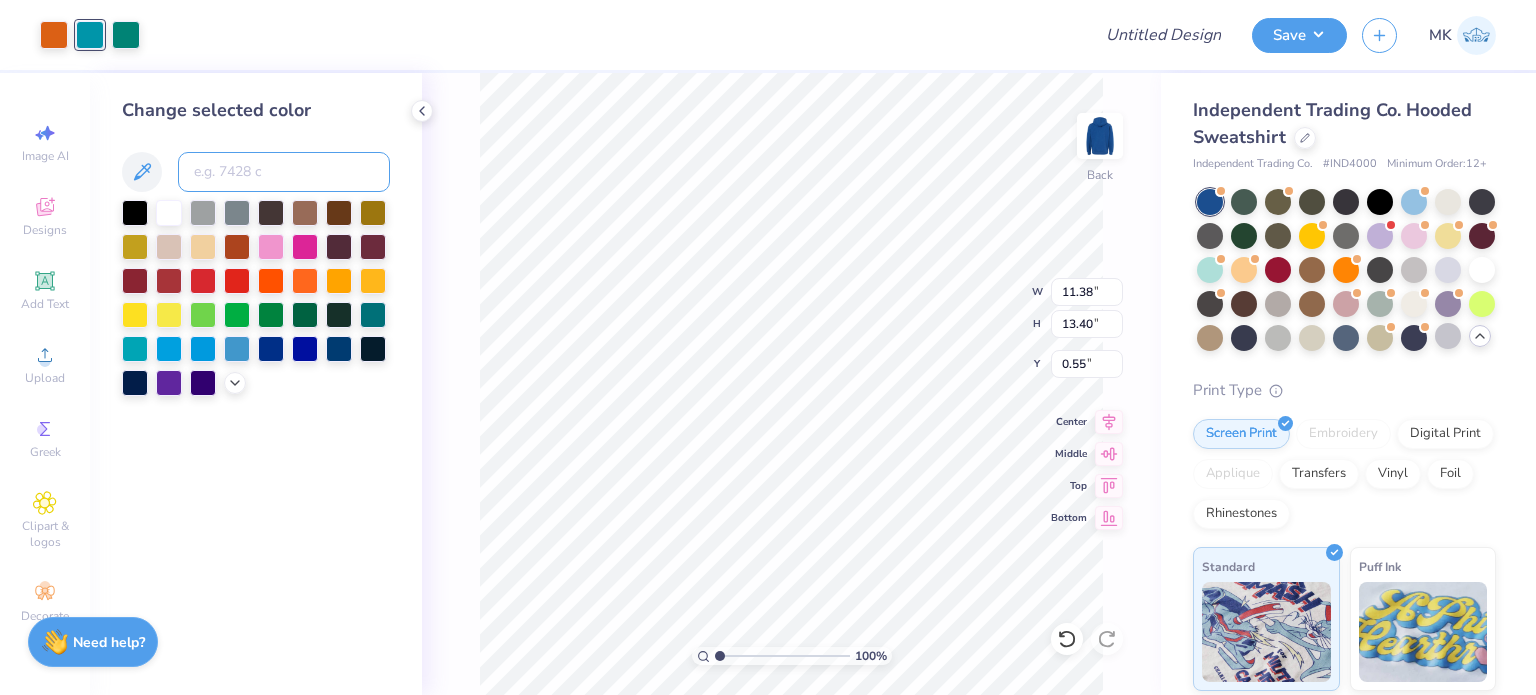 click on "Change selected color" at bounding box center (256, 246) 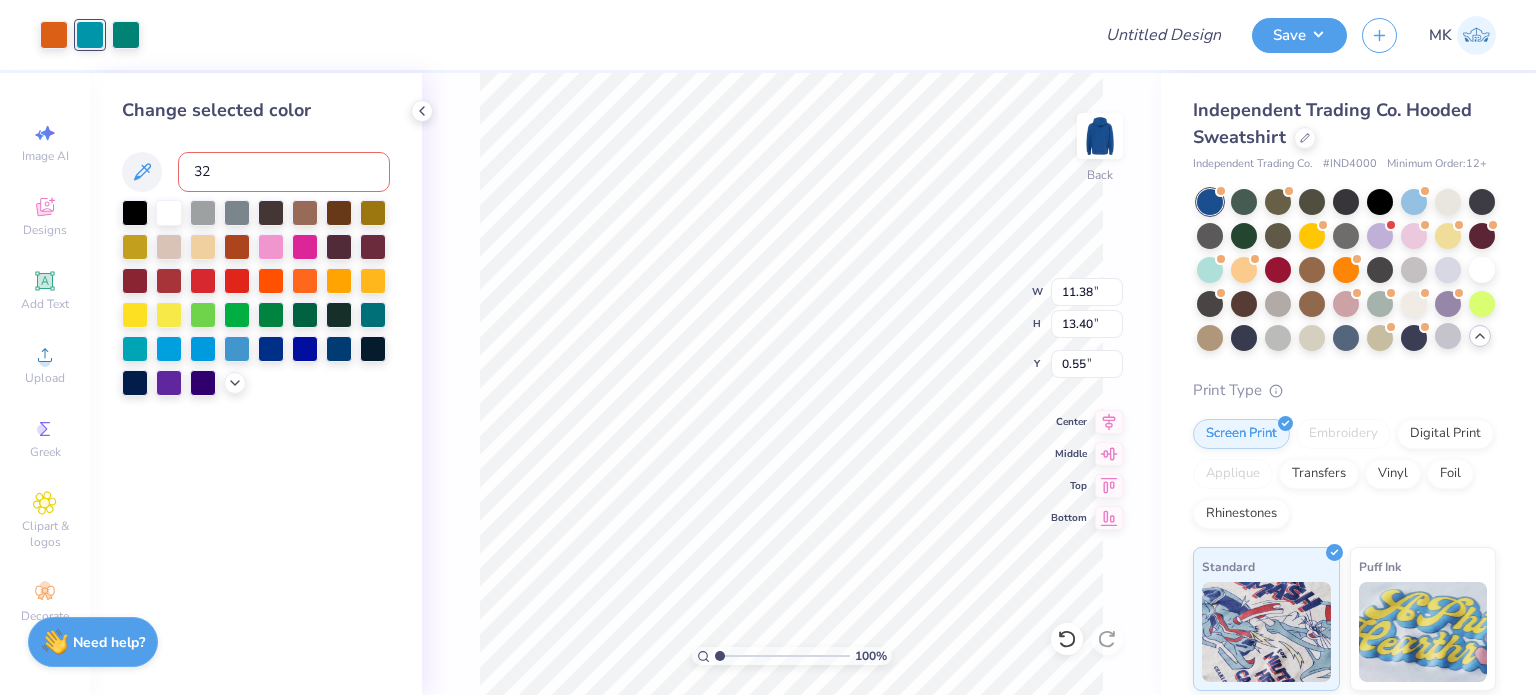 type on "327" 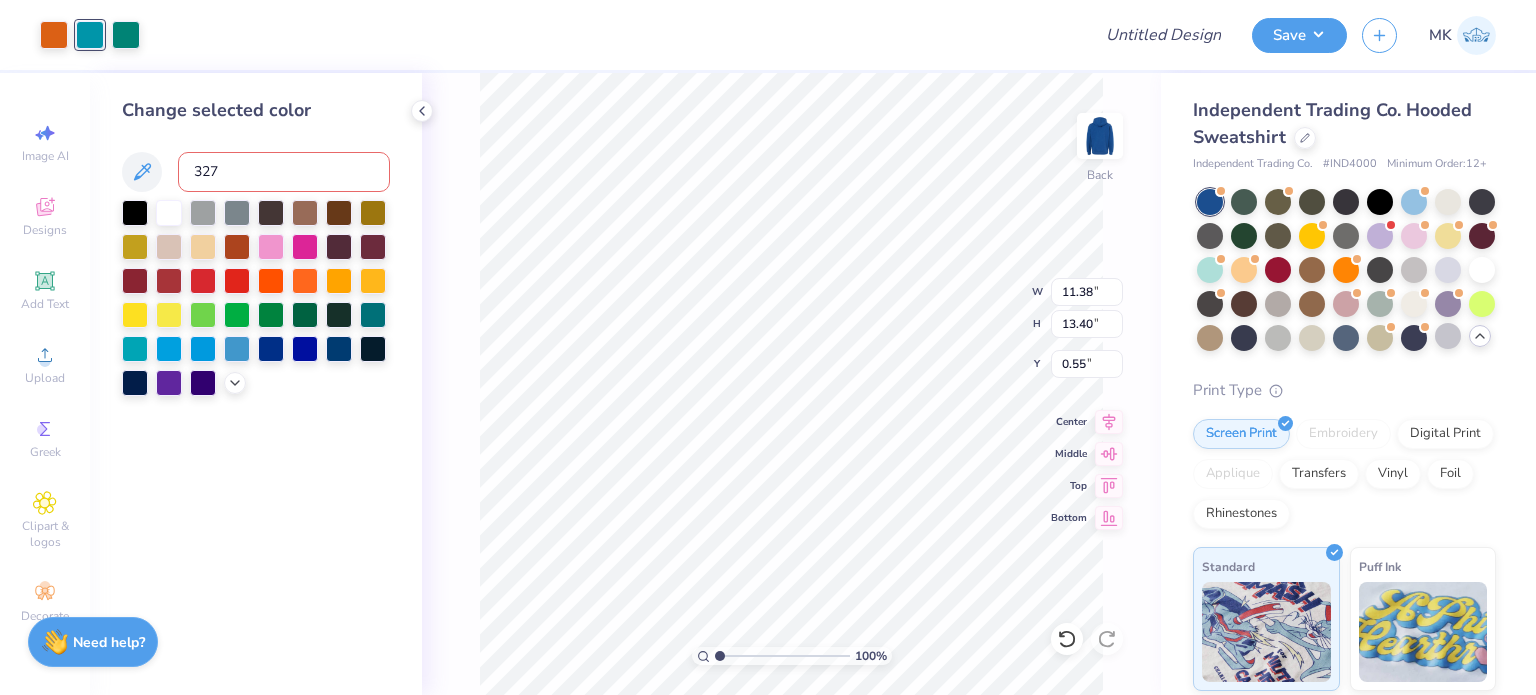 type 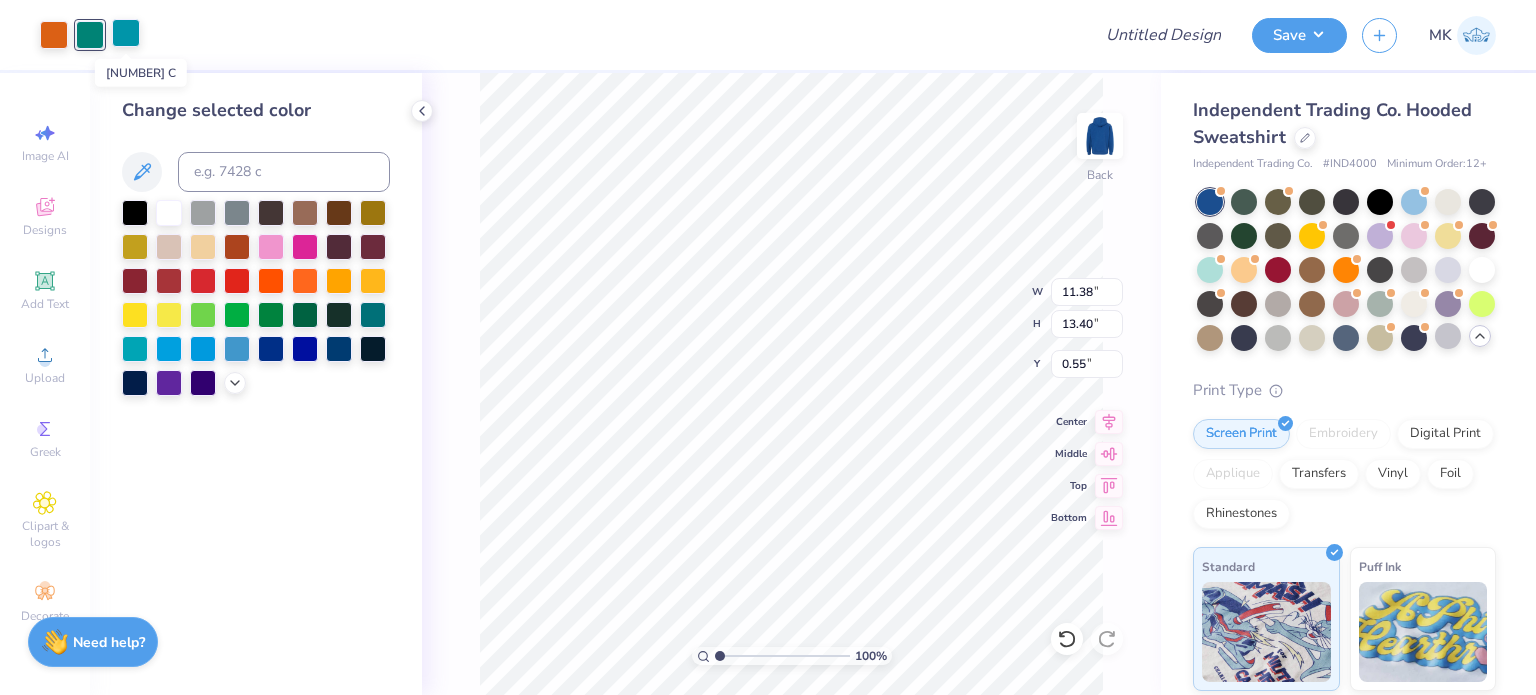 click at bounding box center [126, 33] 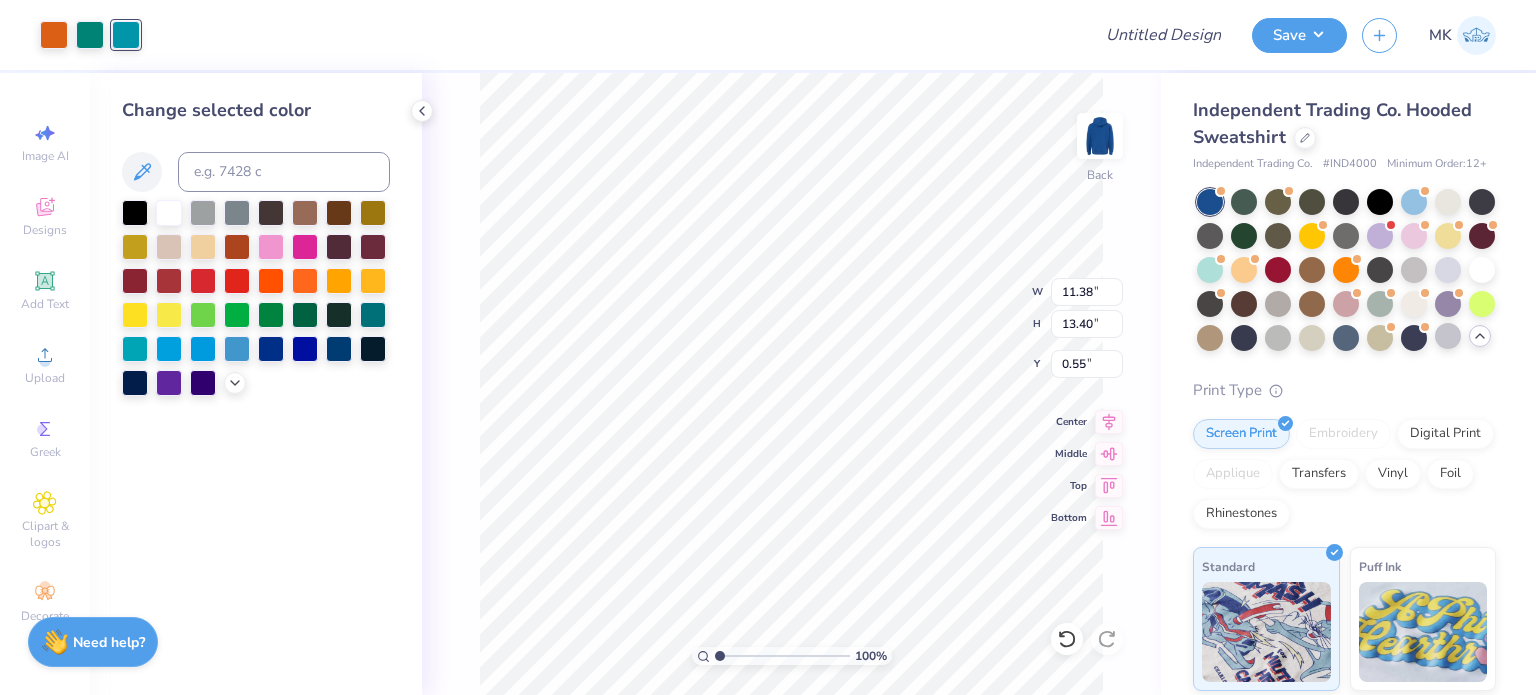 type on "10.14" 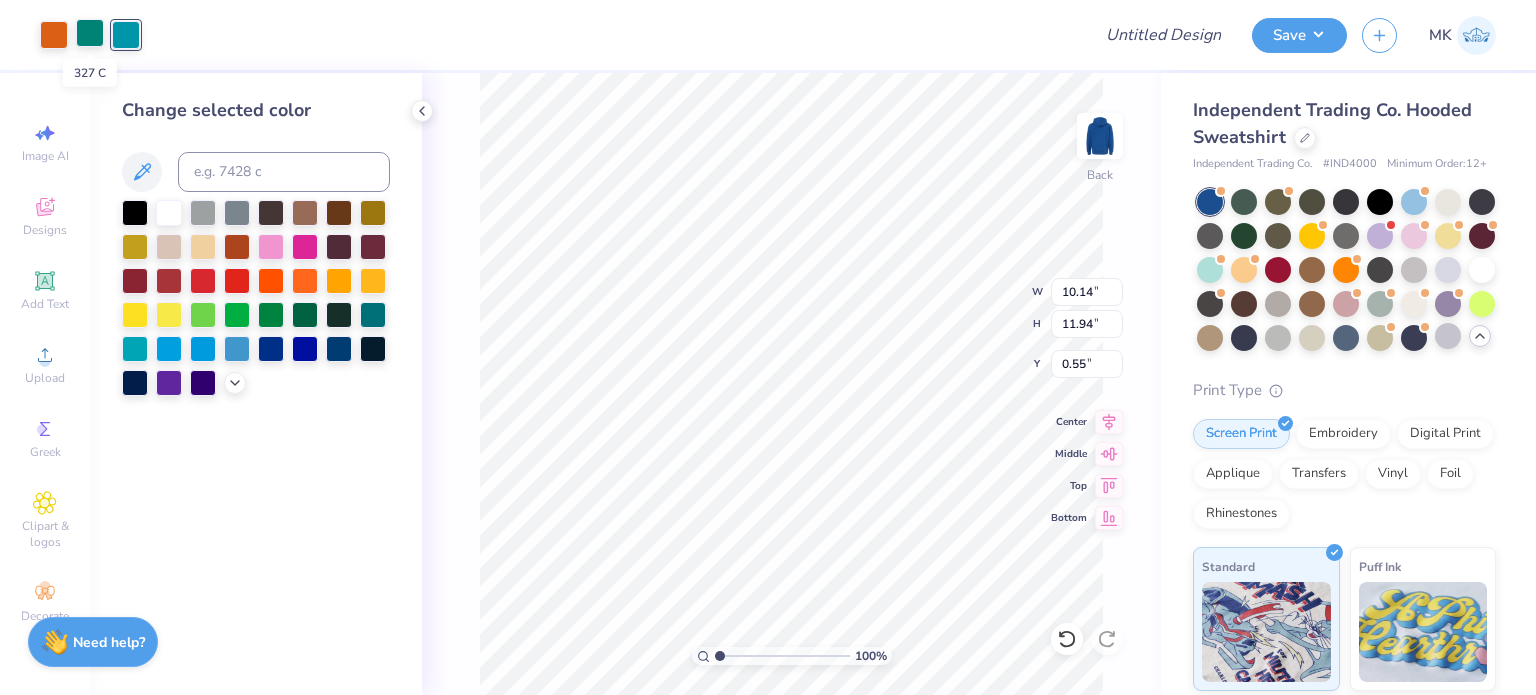 click at bounding box center [90, 33] 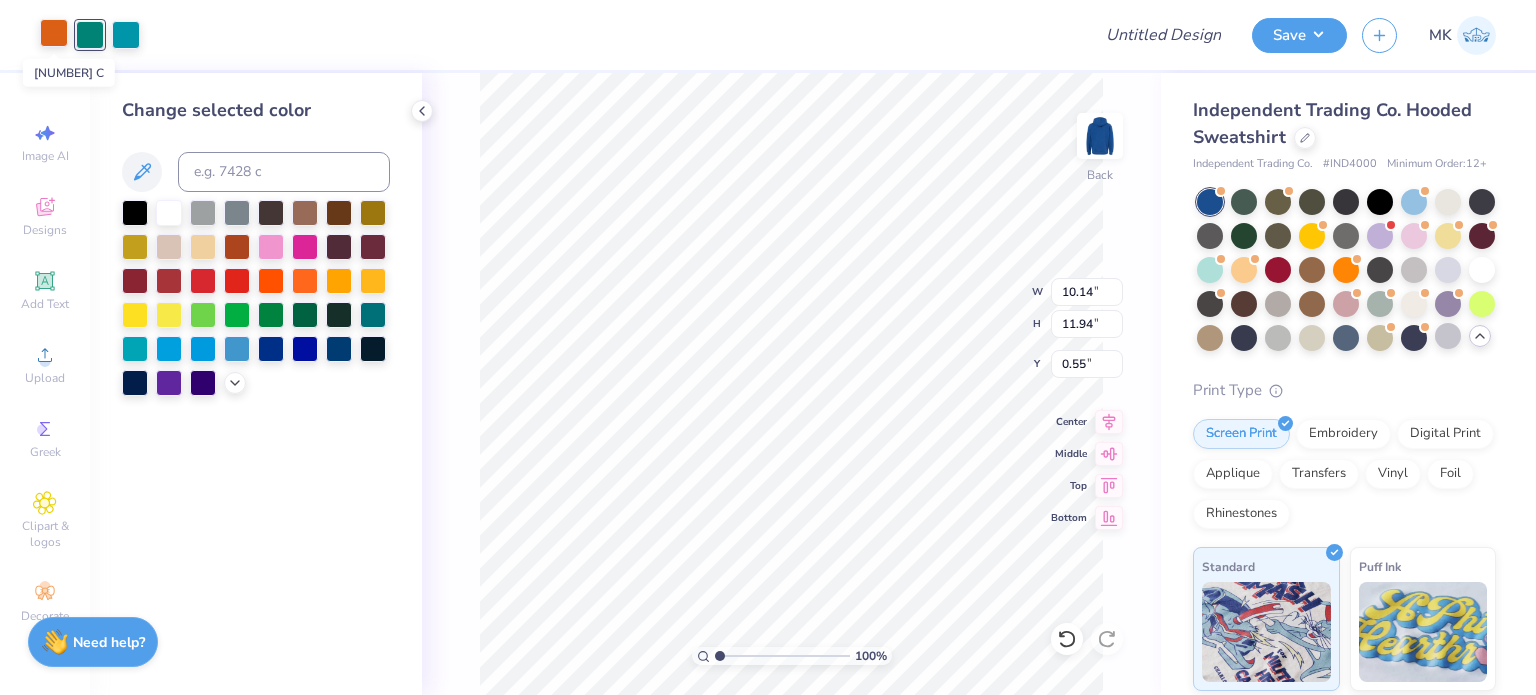 click at bounding box center [54, 33] 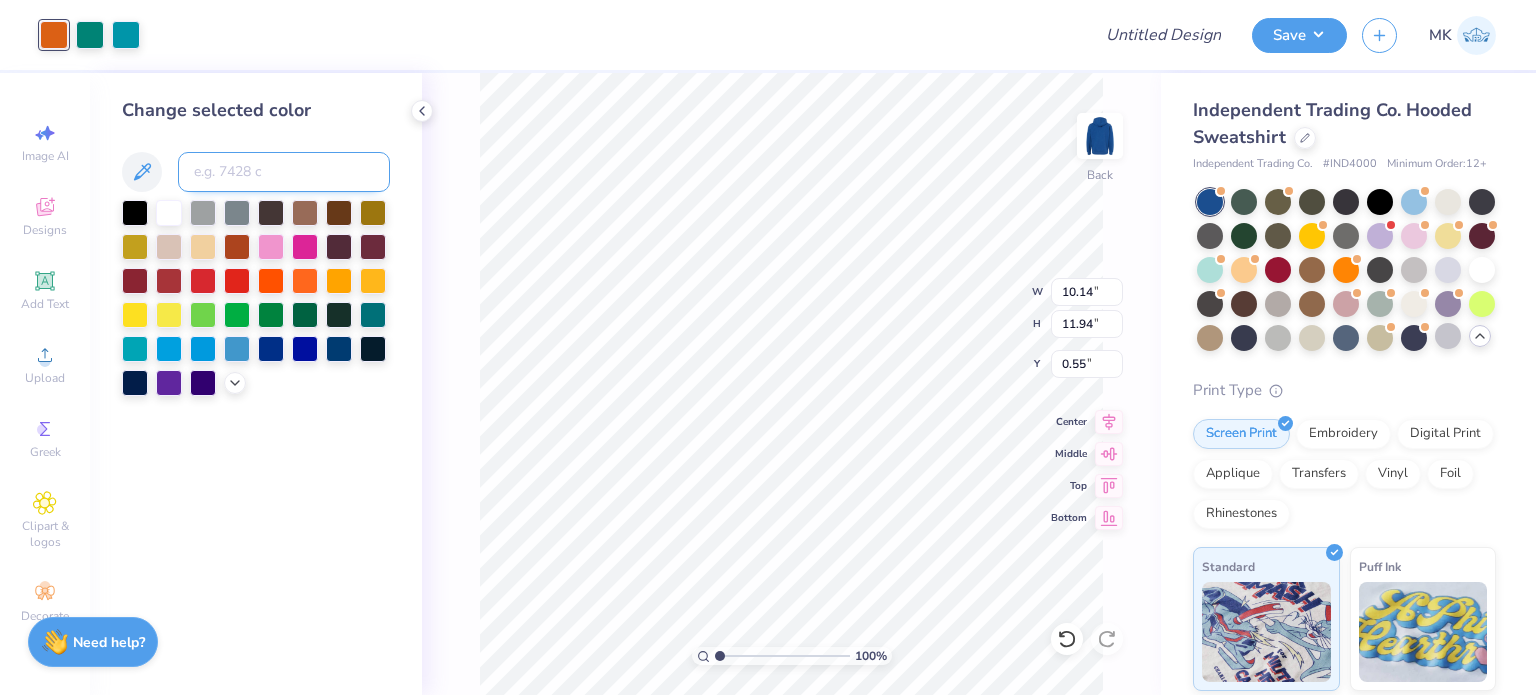 click at bounding box center [284, 172] 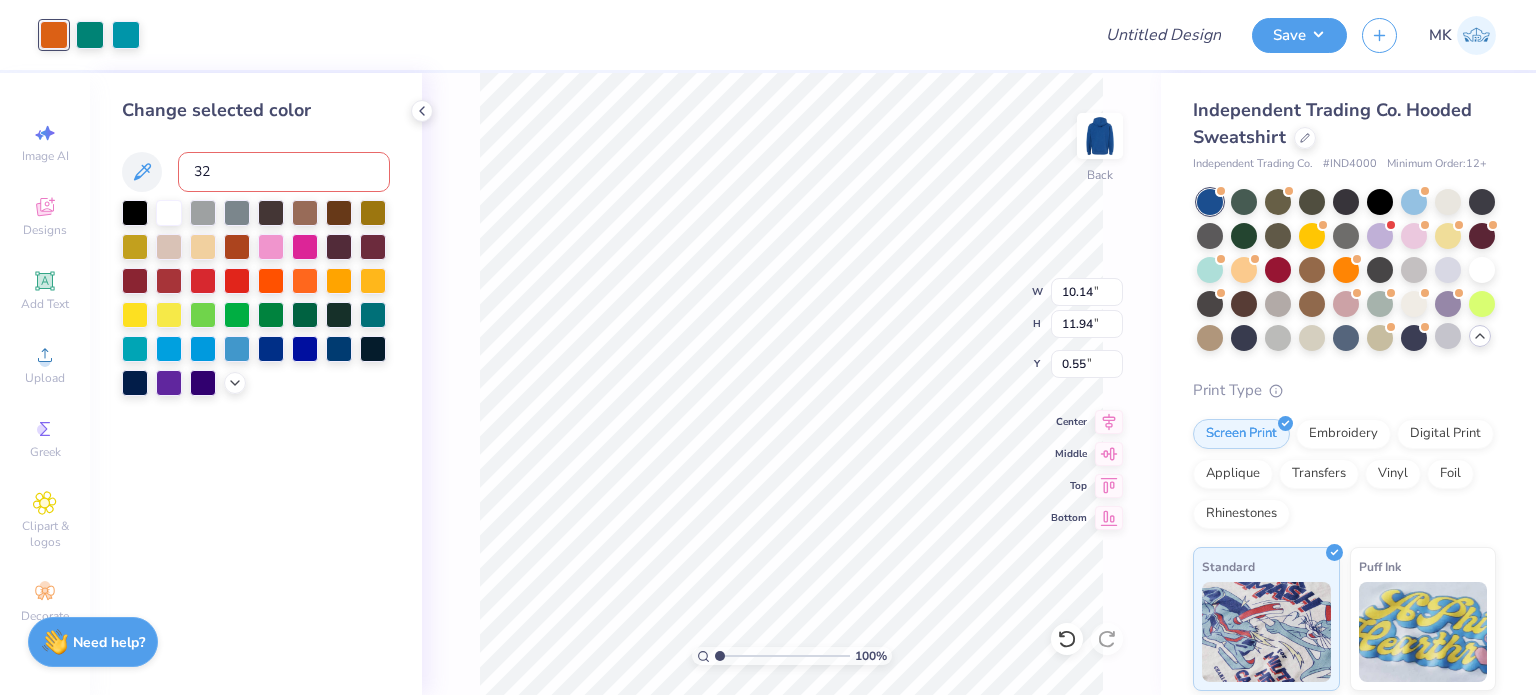 type on "327" 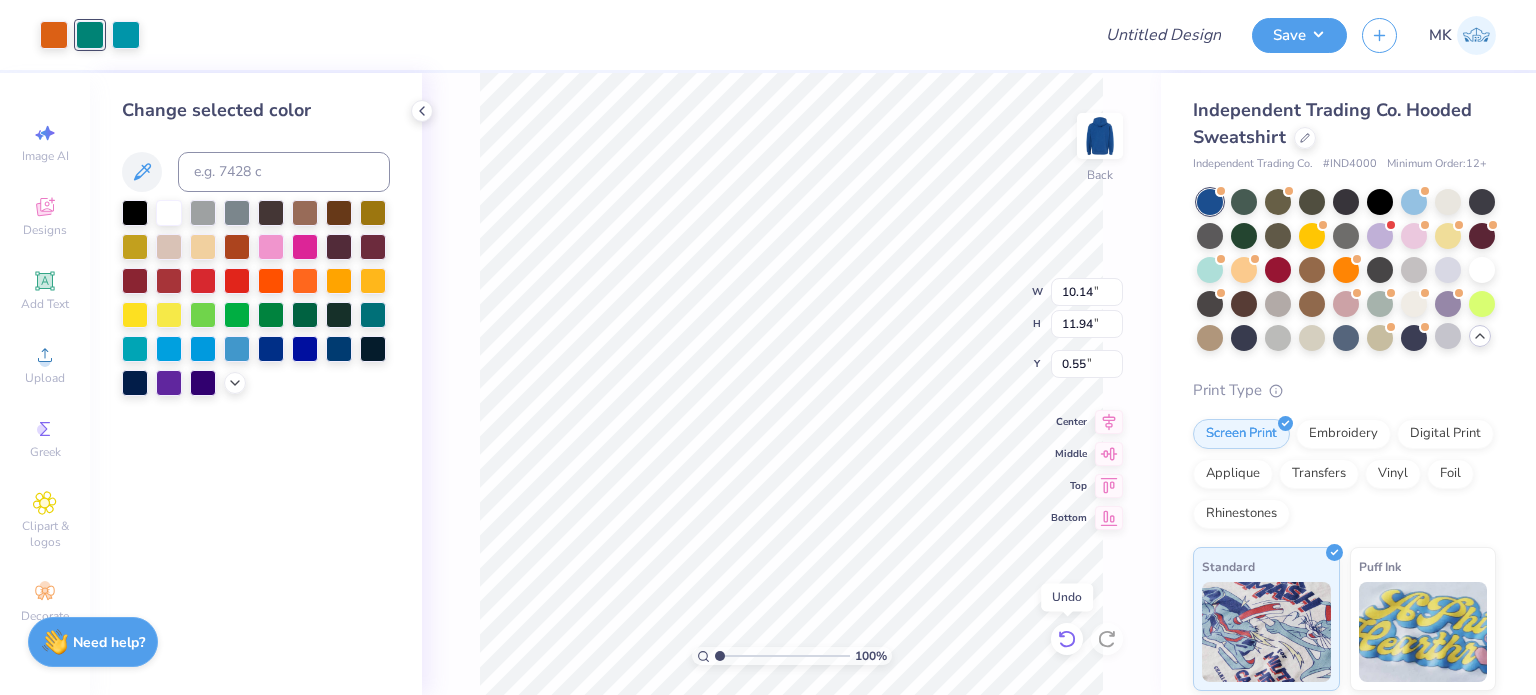 click 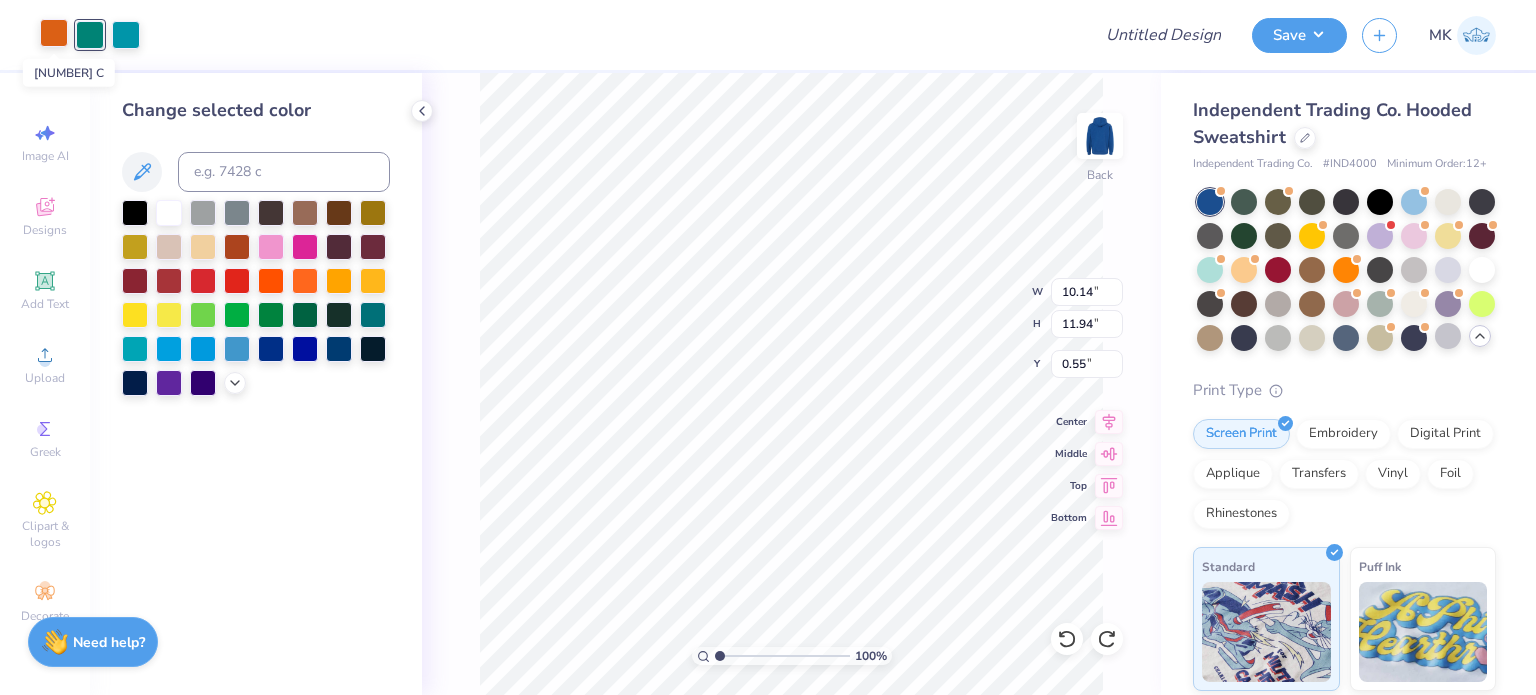 click at bounding box center [54, 33] 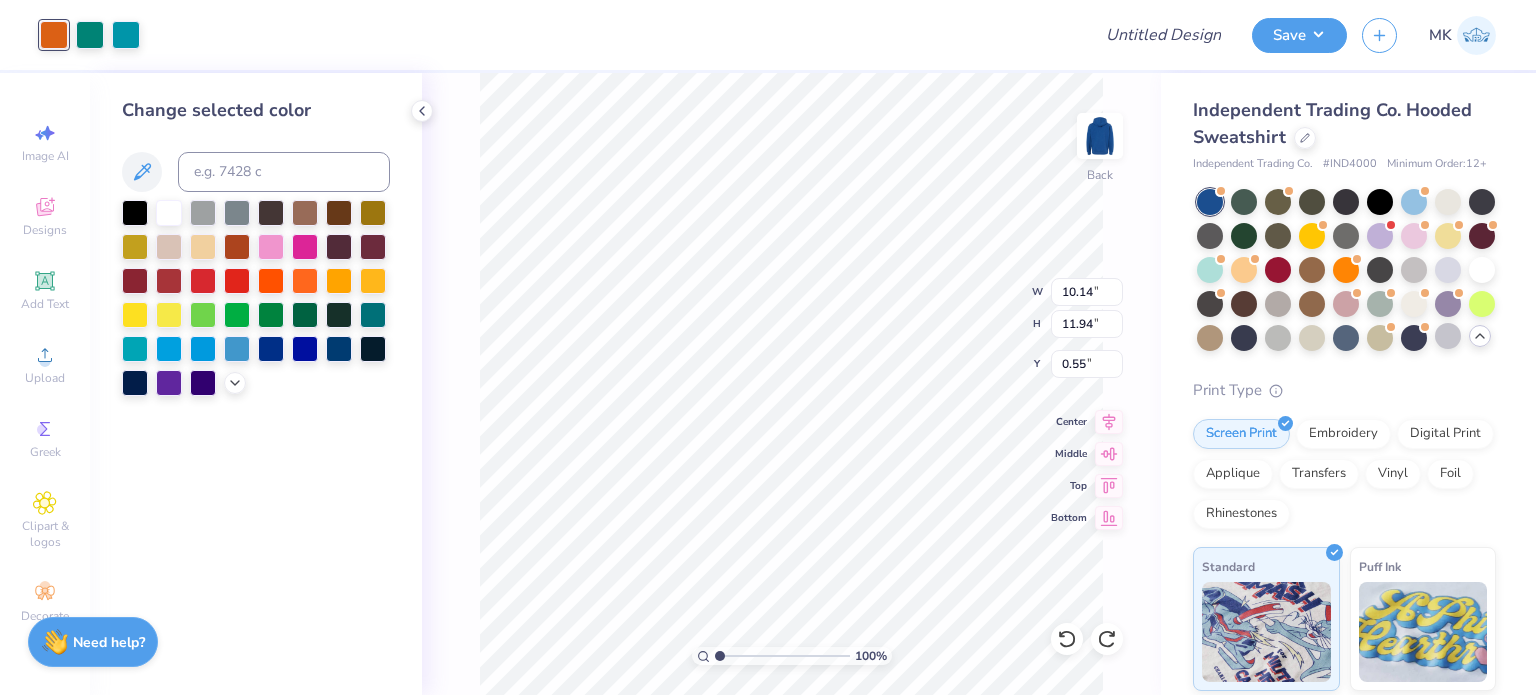click at bounding box center (54, 35) 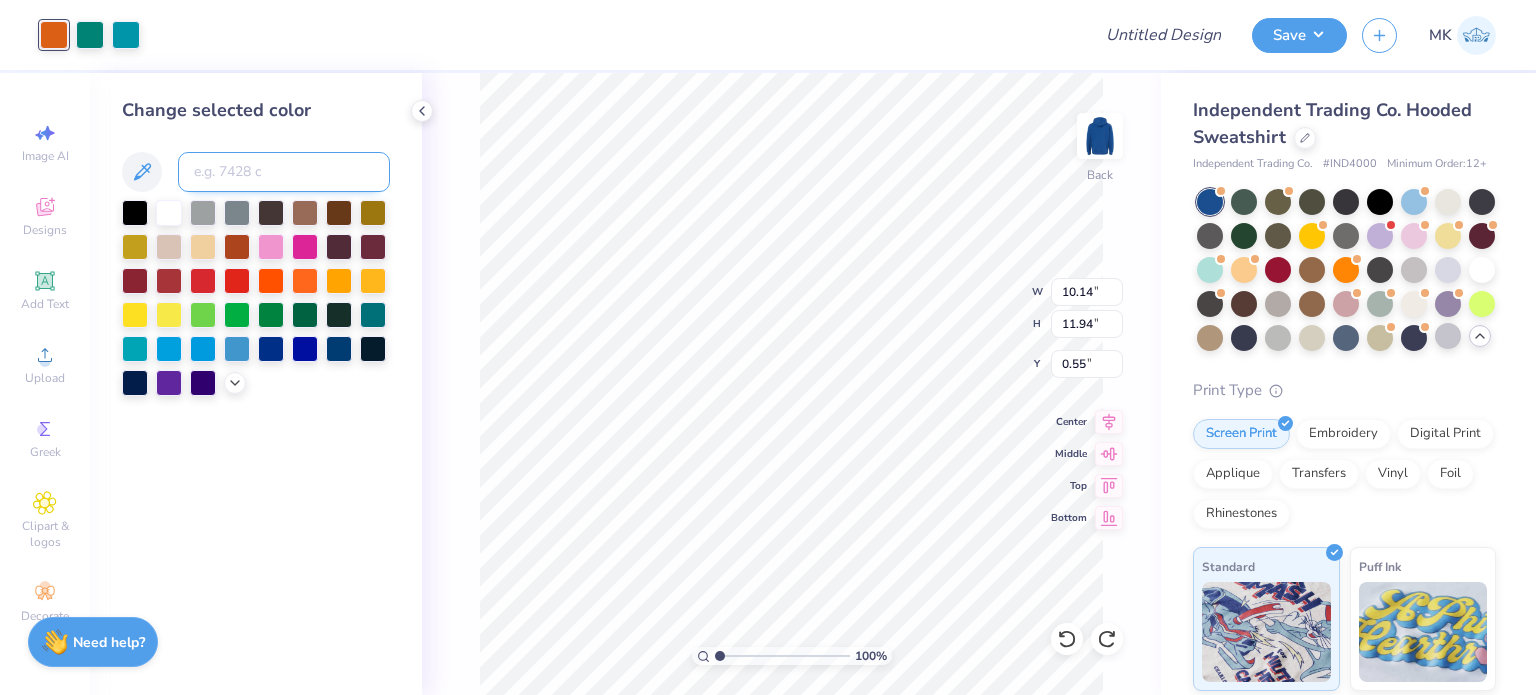click at bounding box center (284, 172) 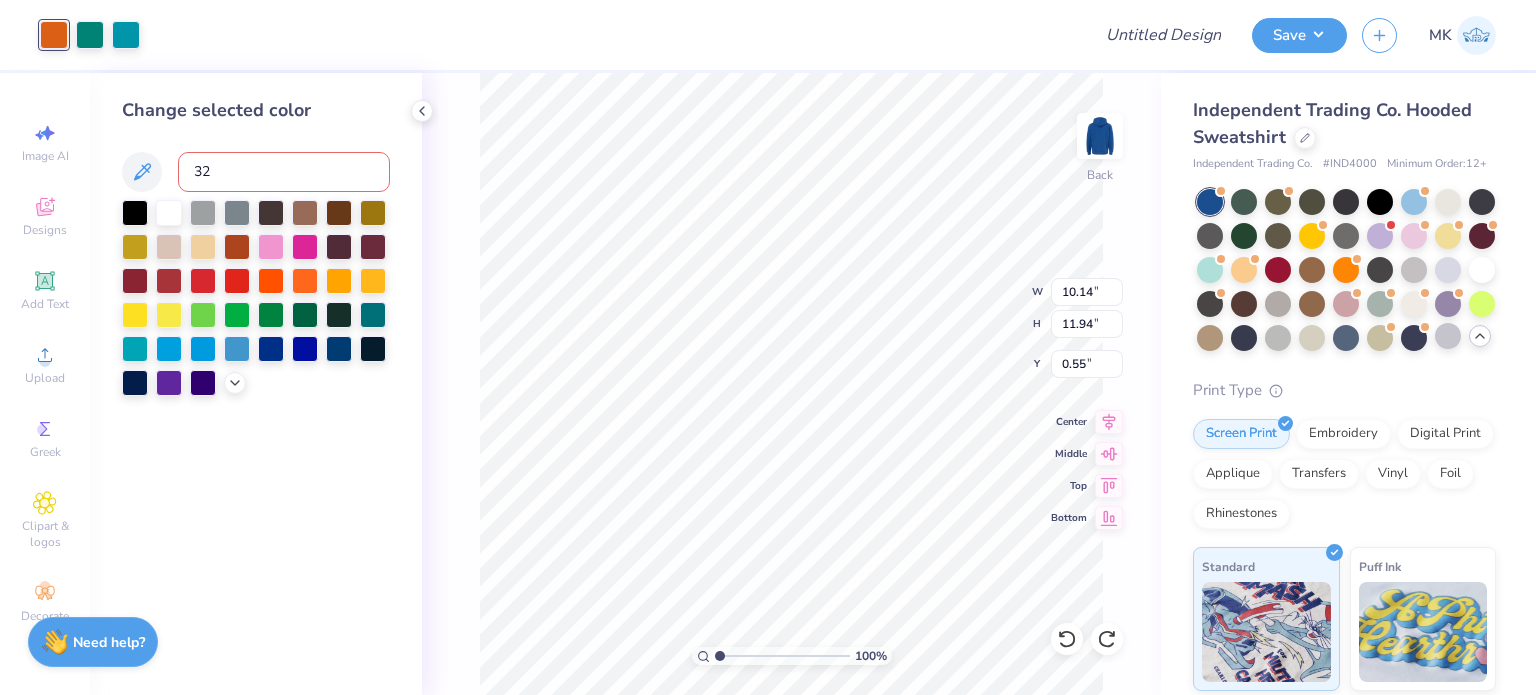 type on "327" 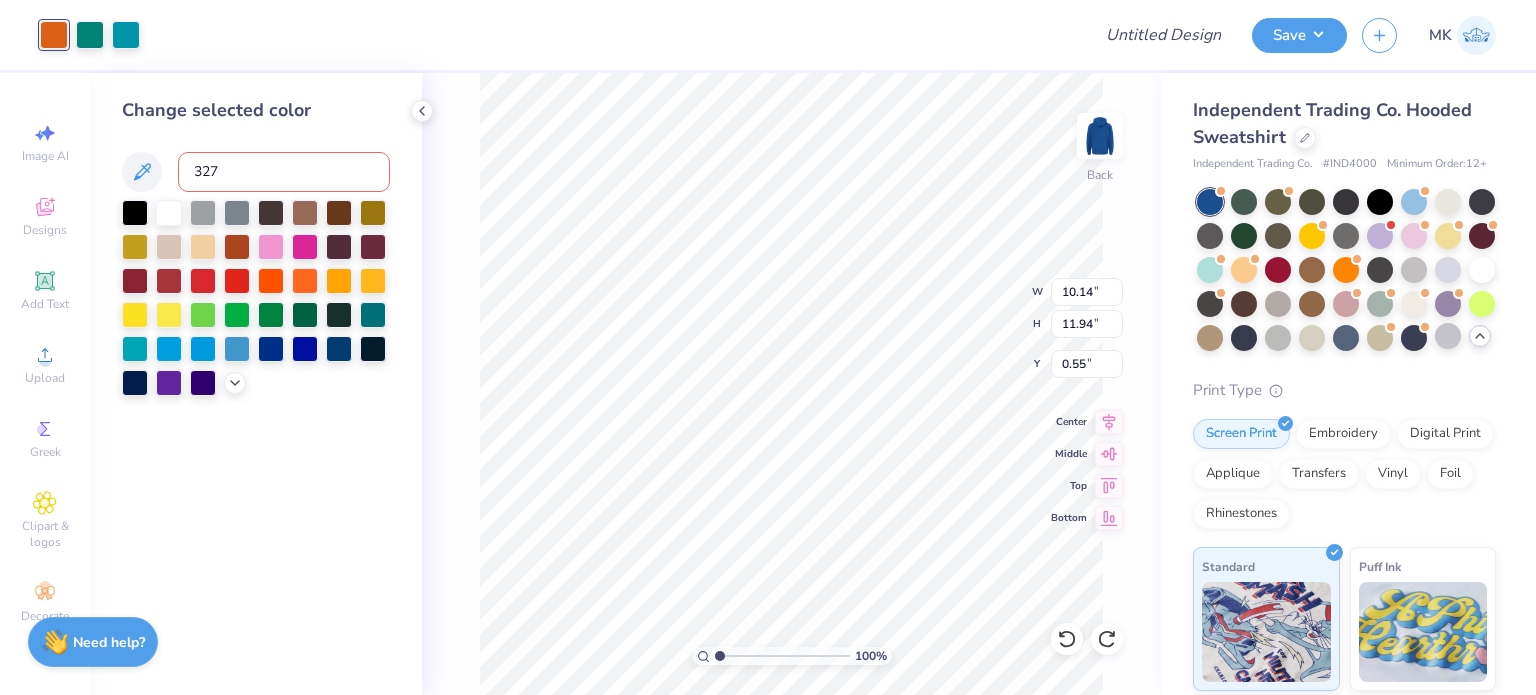 type 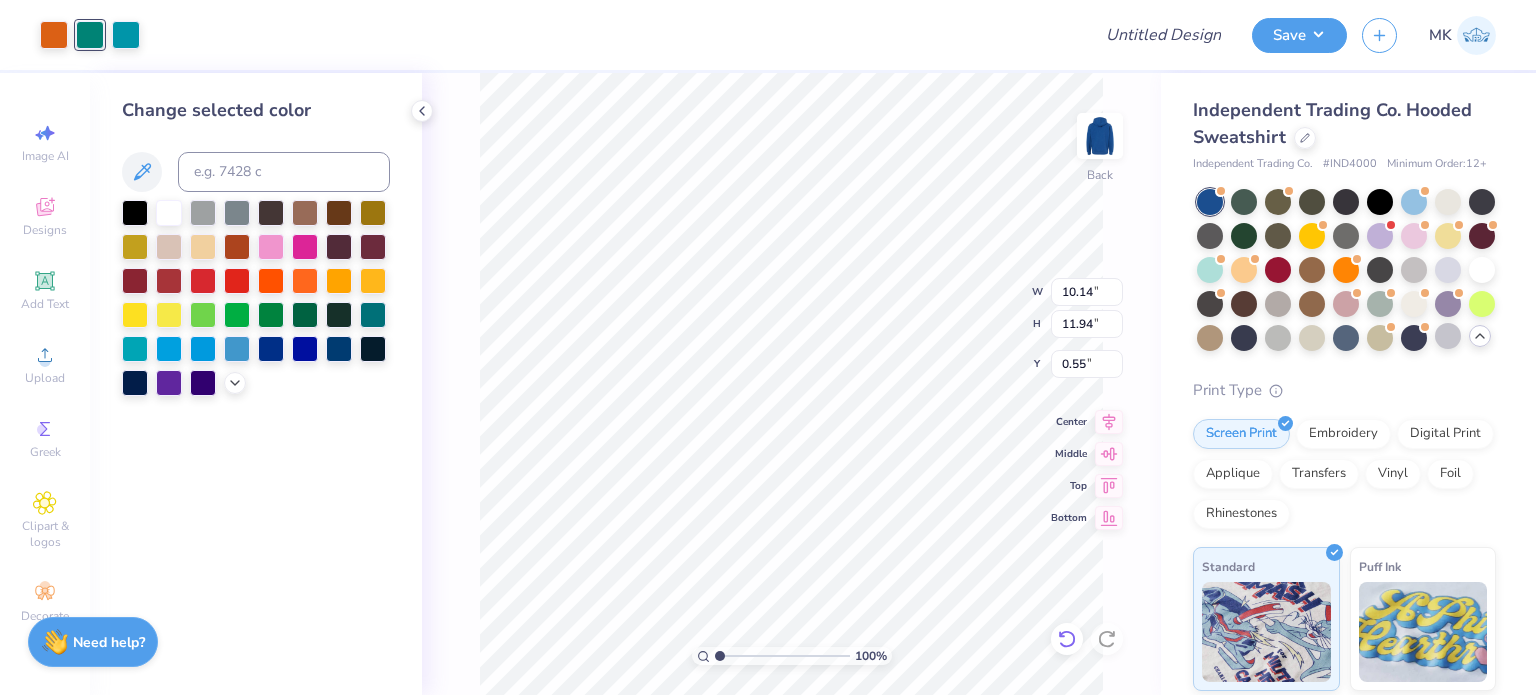 click 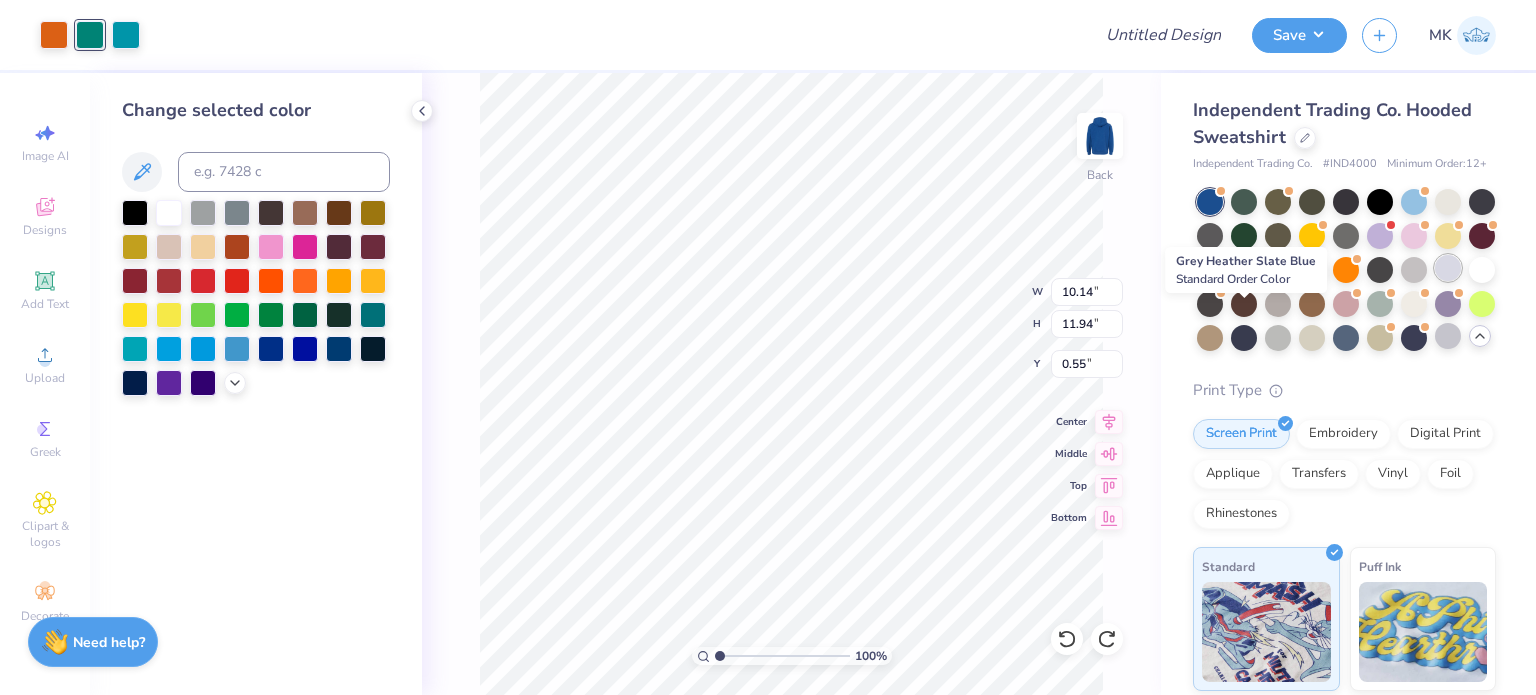 click at bounding box center (1448, 268) 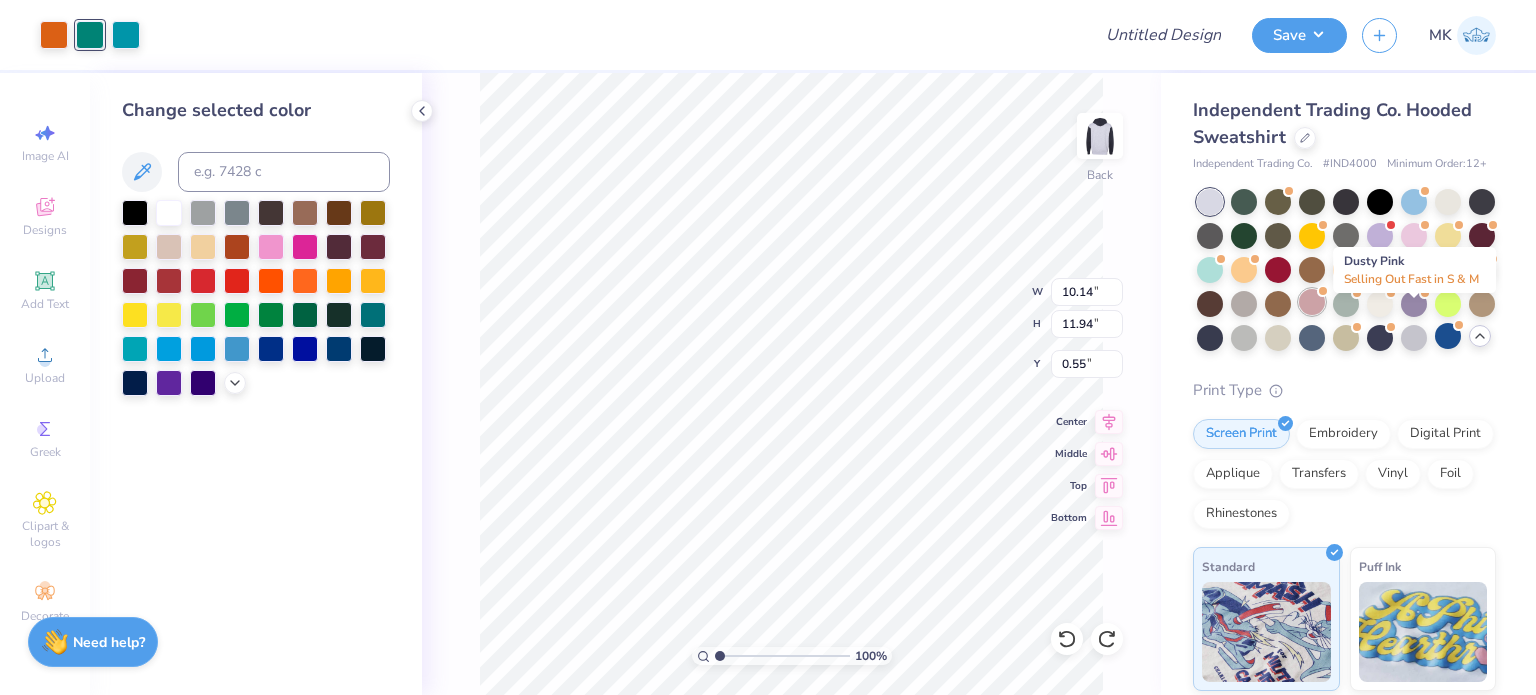click at bounding box center (1312, 302) 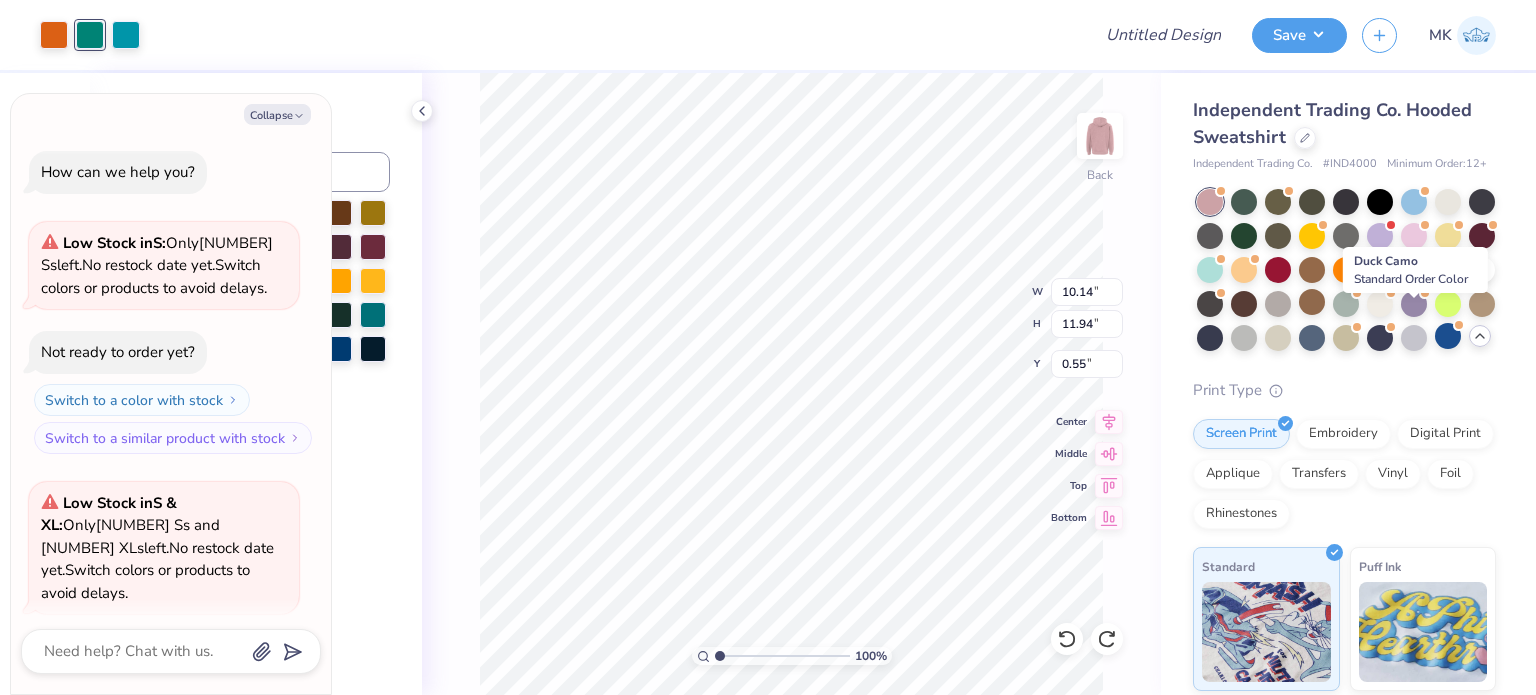 scroll, scrollTop: 980, scrollLeft: 0, axis: vertical 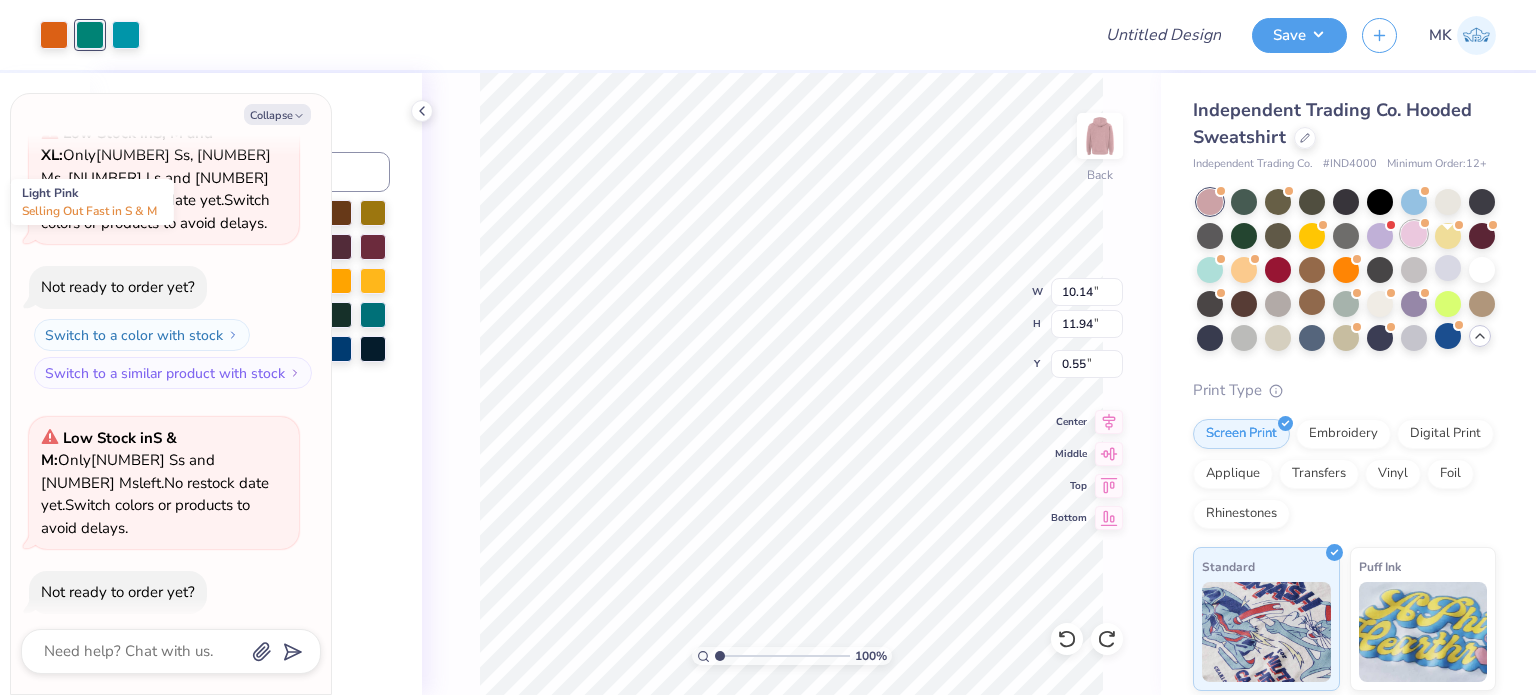 click at bounding box center (1414, 234) 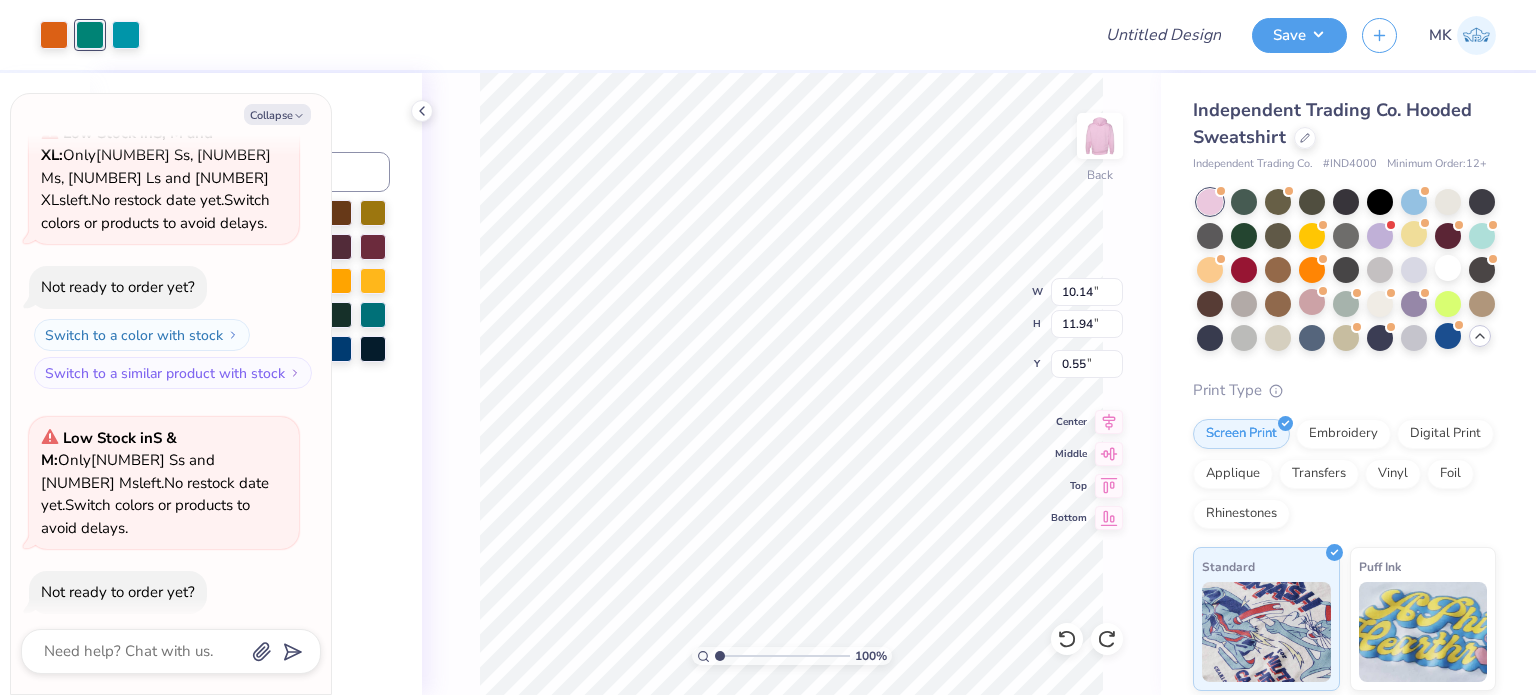 scroll, scrollTop: 1262, scrollLeft: 0, axis: vertical 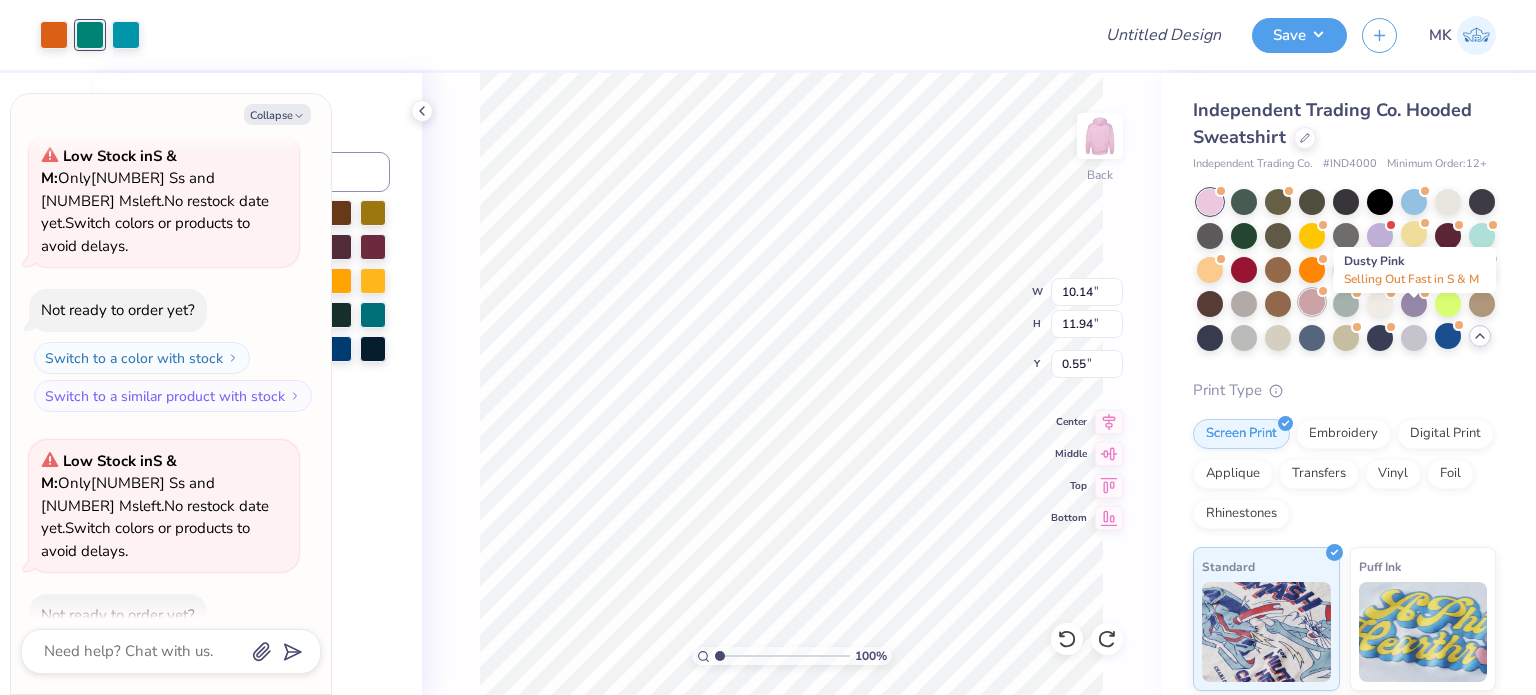 click at bounding box center [1312, 302] 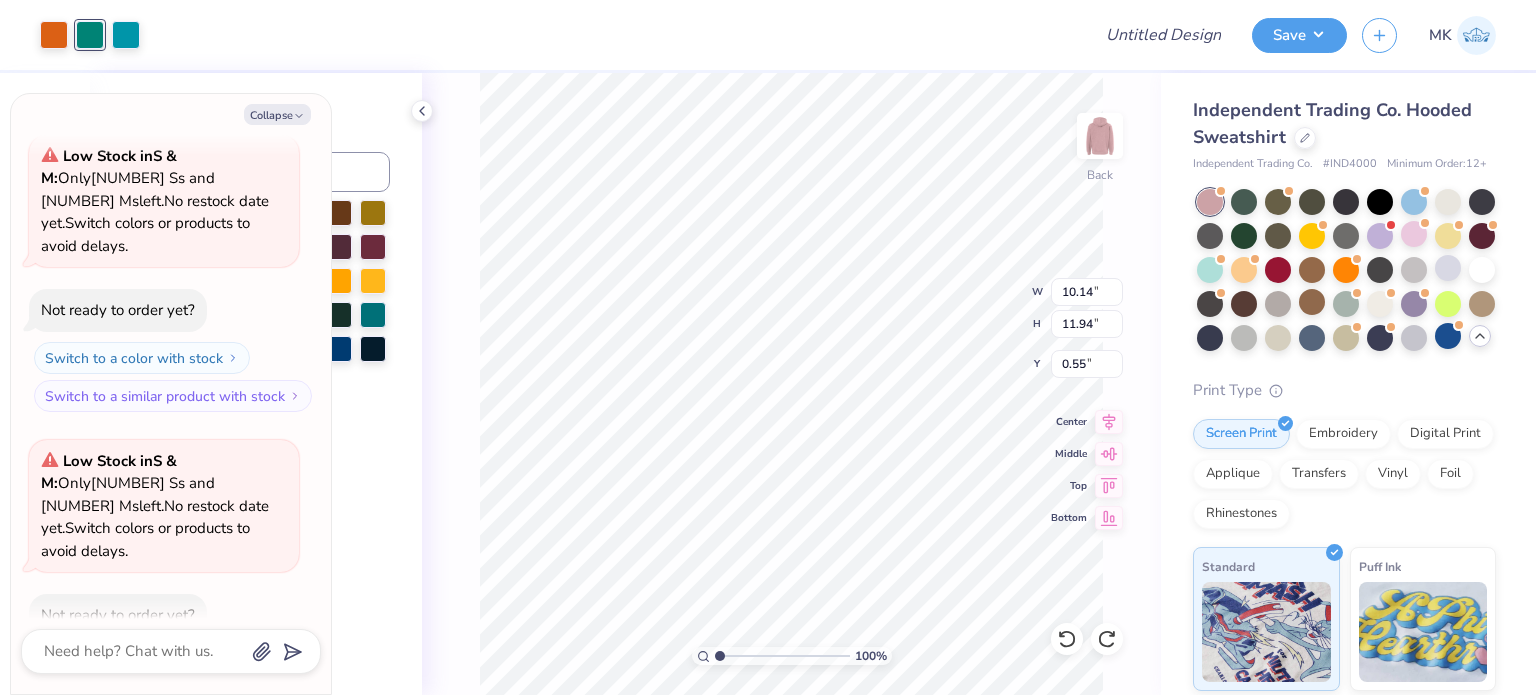 scroll, scrollTop: 1544, scrollLeft: 0, axis: vertical 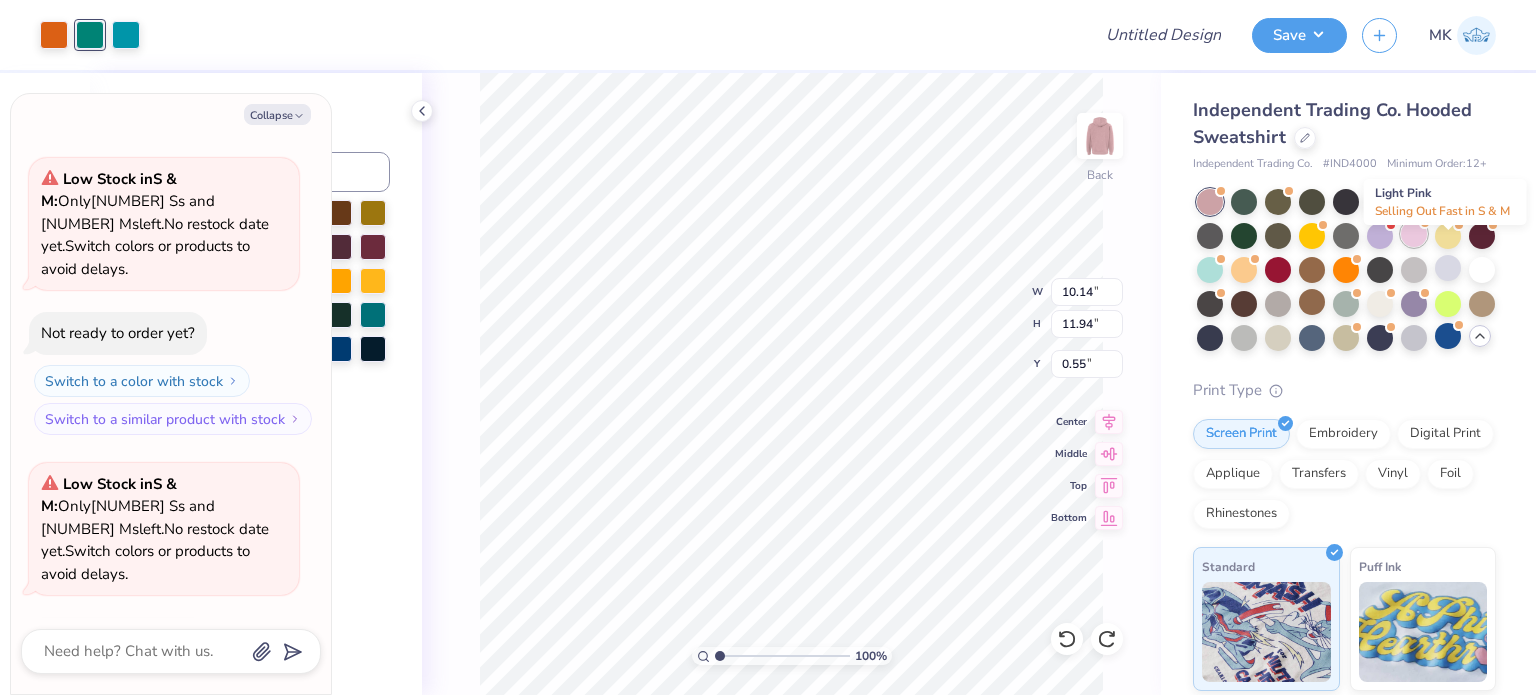 click at bounding box center [1414, 234] 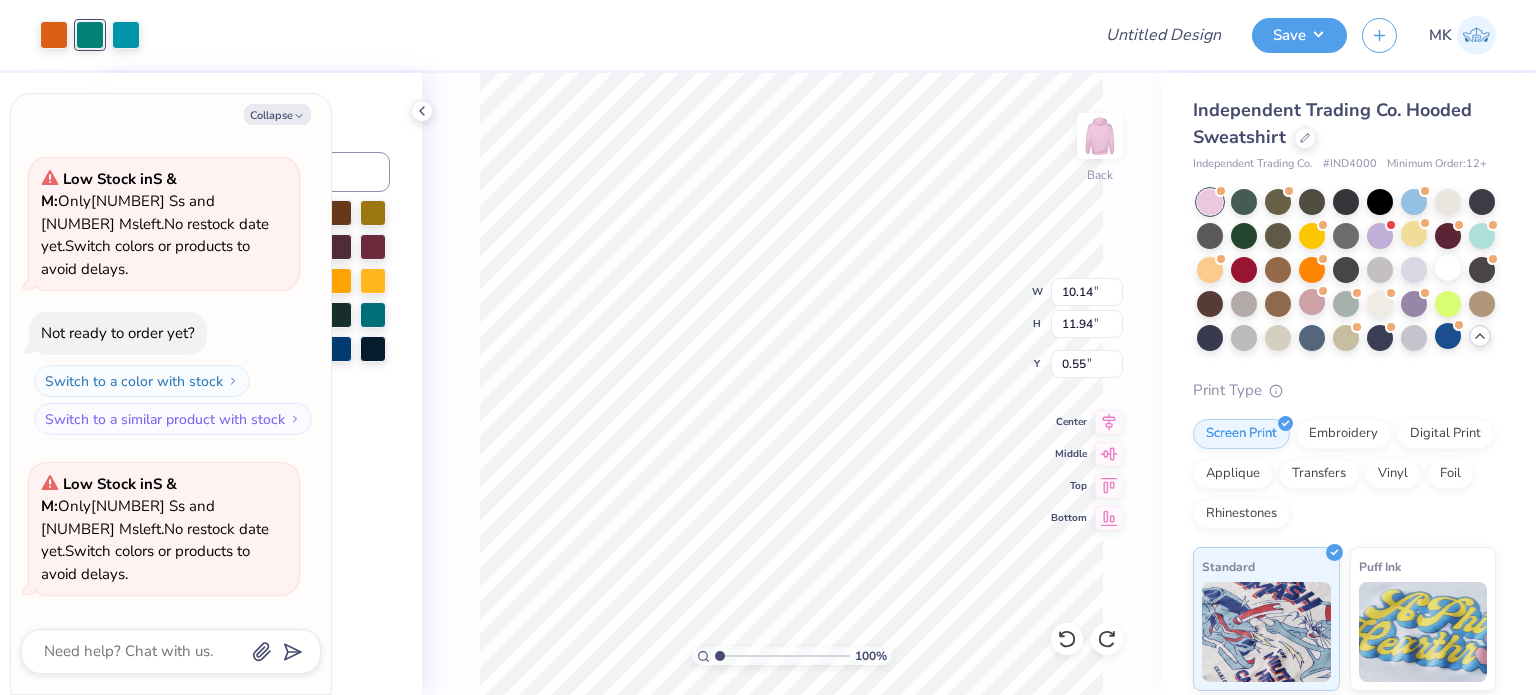 scroll, scrollTop: 1827, scrollLeft: 0, axis: vertical 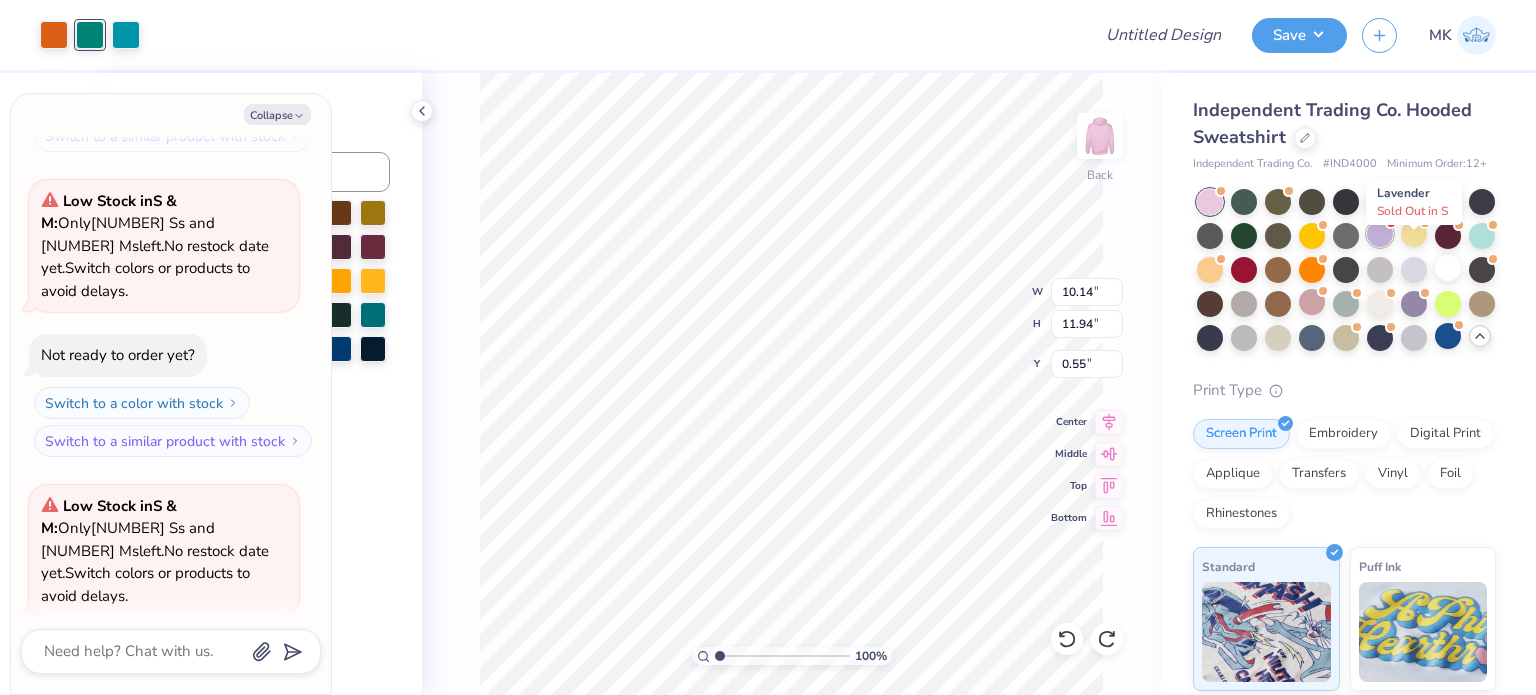 click at bounding box center [1380, 234] 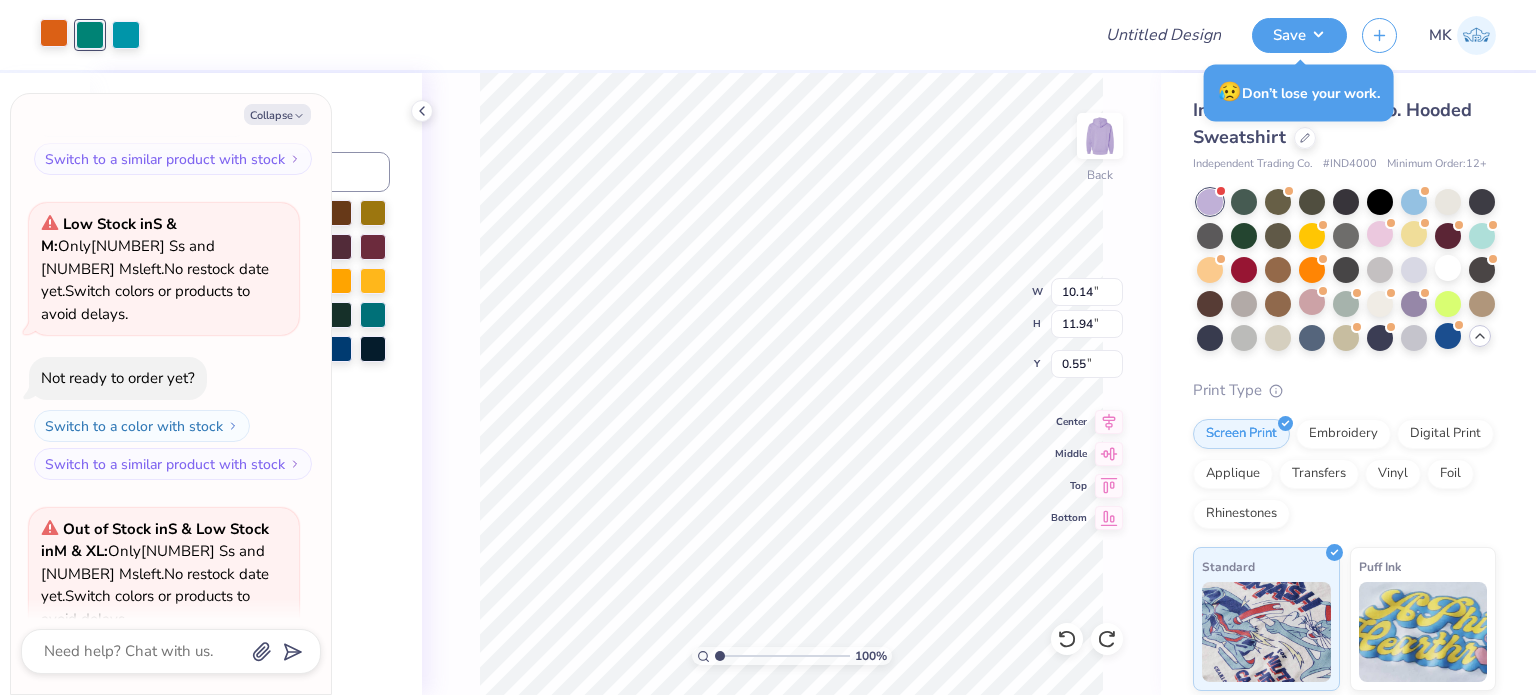 click at bounding box center [54, 33] 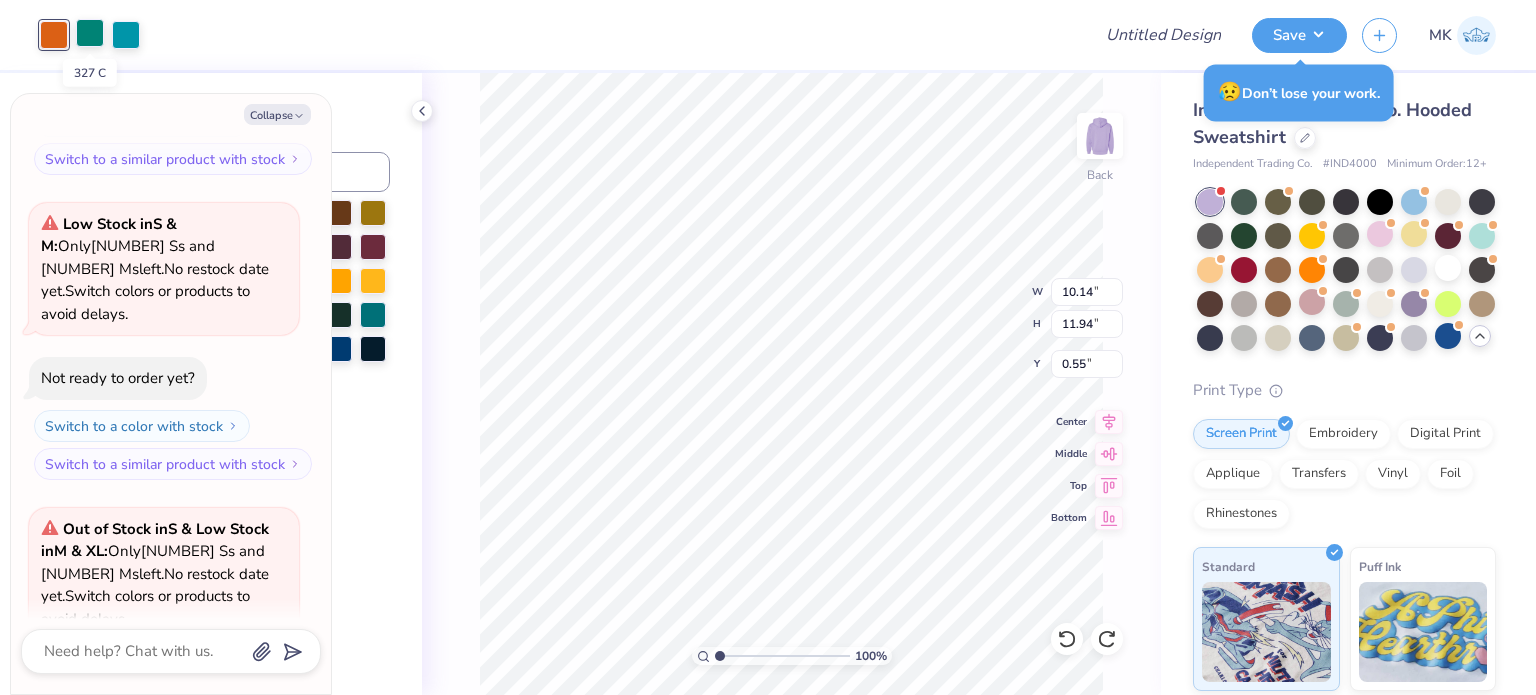click at bounding box center (90, 33) 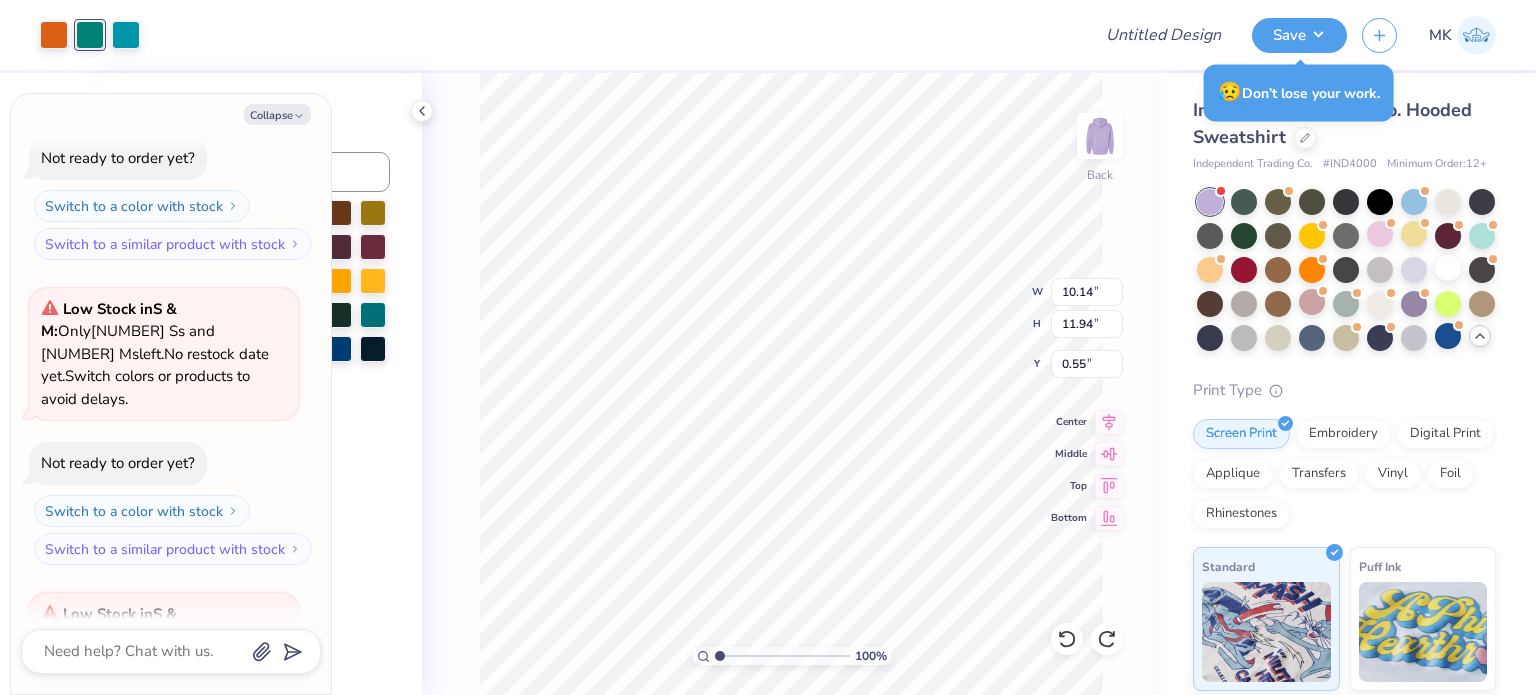 scroll, scrollTop: 409, scrollLeft: 0, axis: vertical 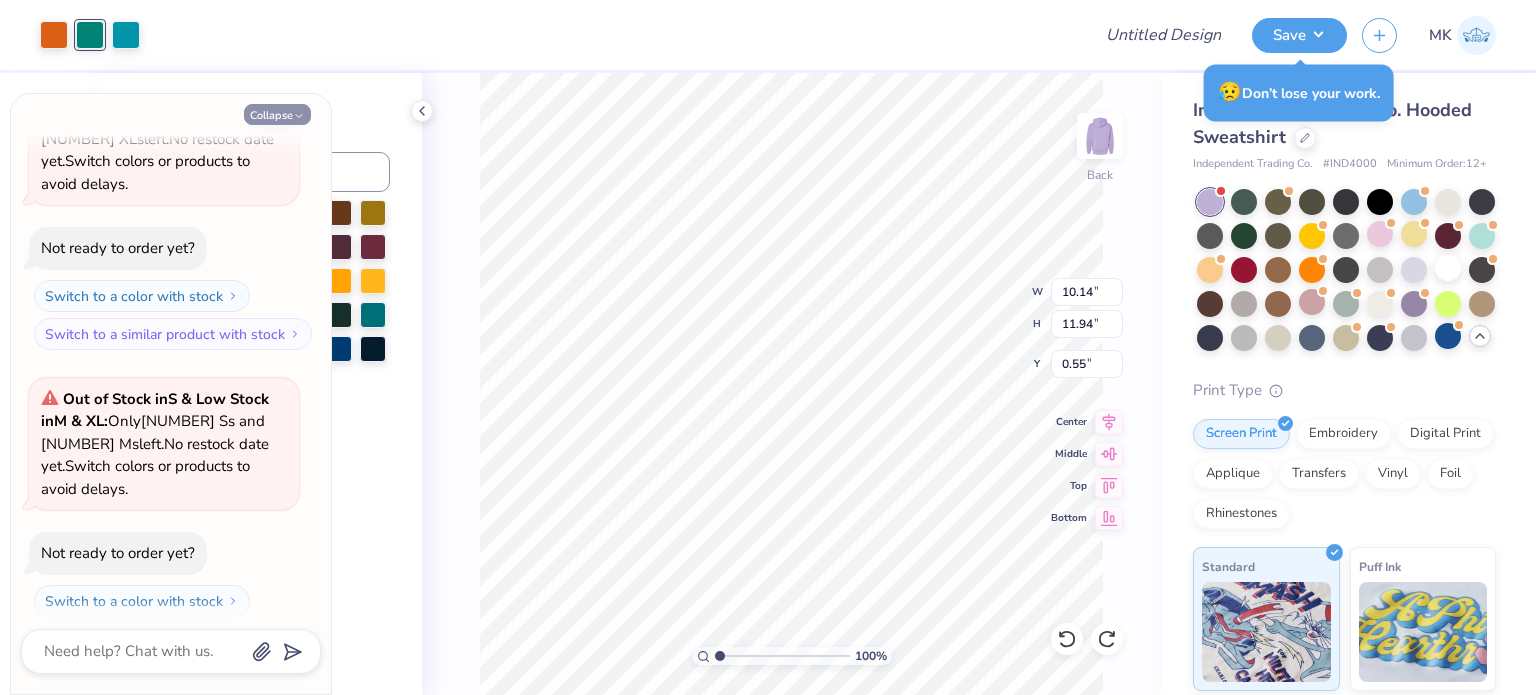 click on "Collapse" at bounding box center (277, 114) 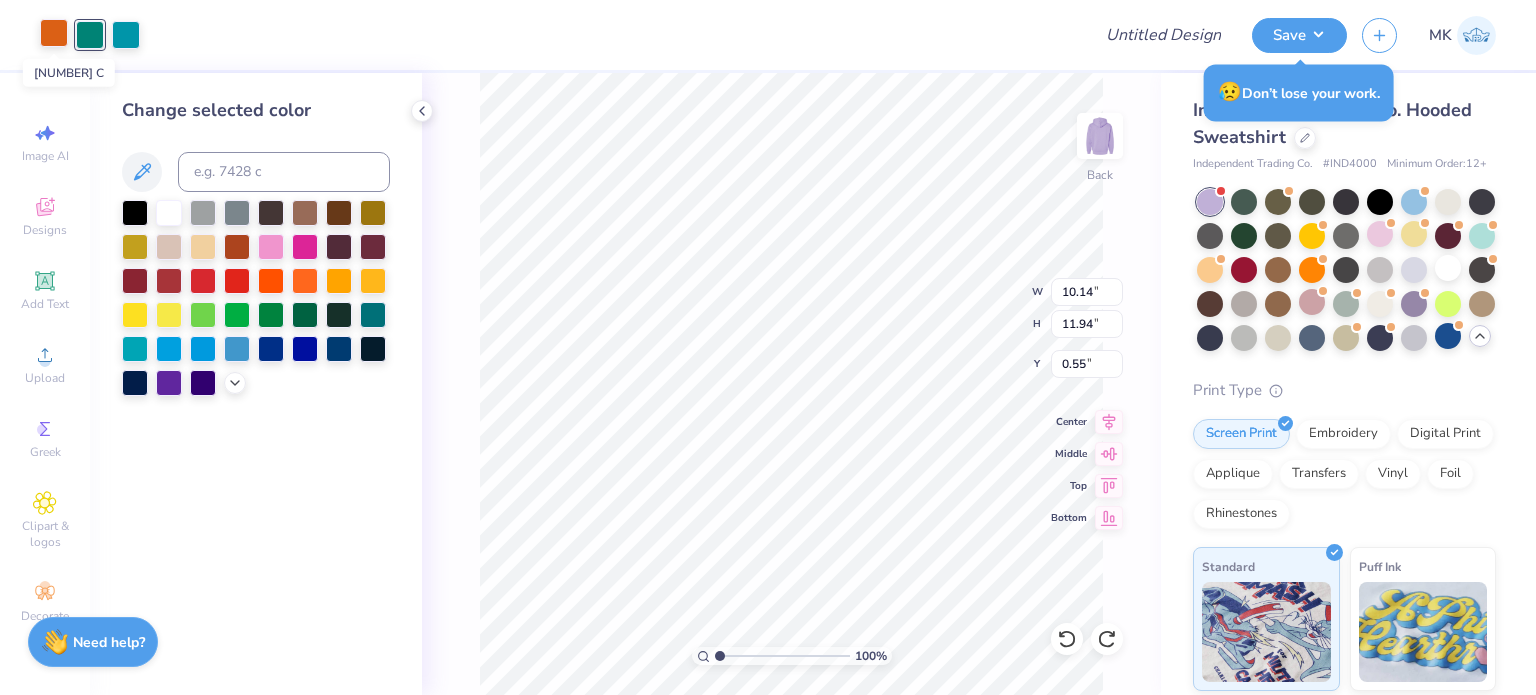 click at bounding box center (54, 33) 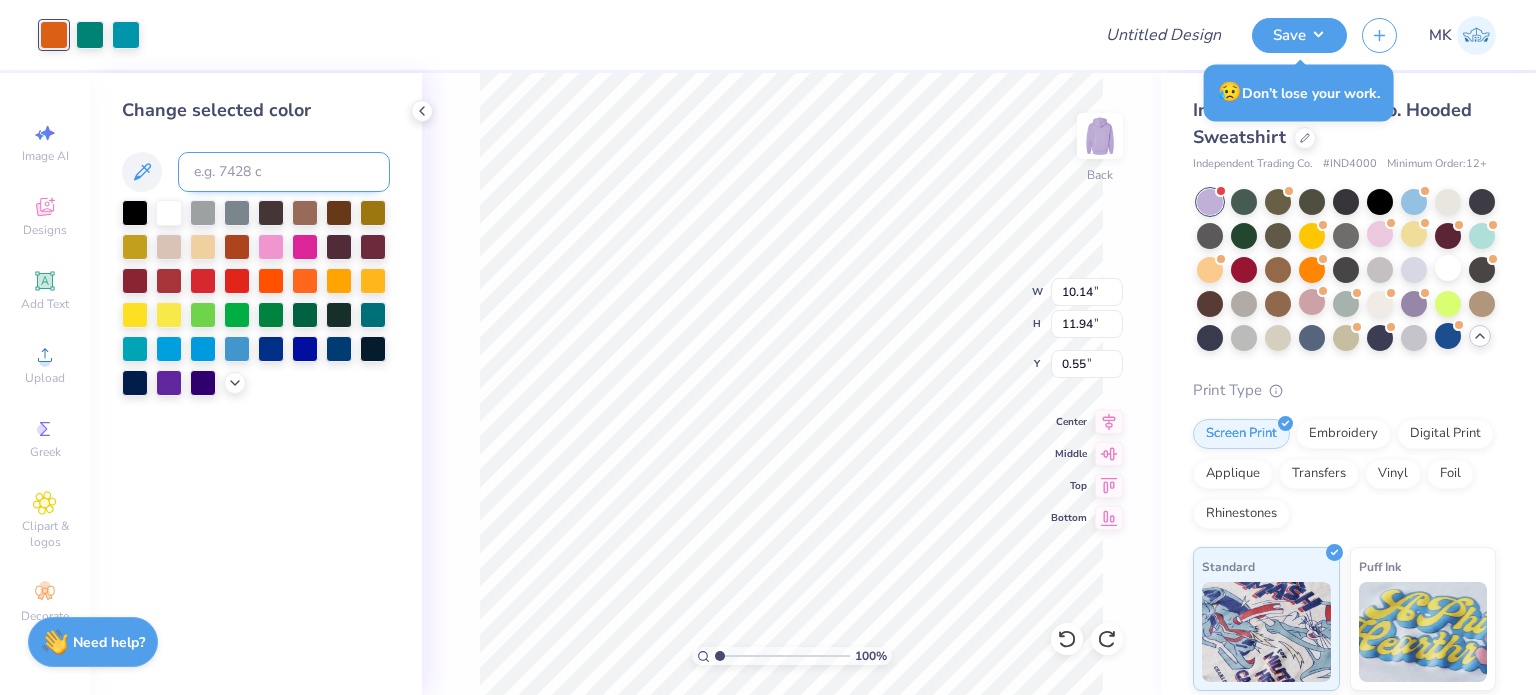 click at bounding box center [284, 172] 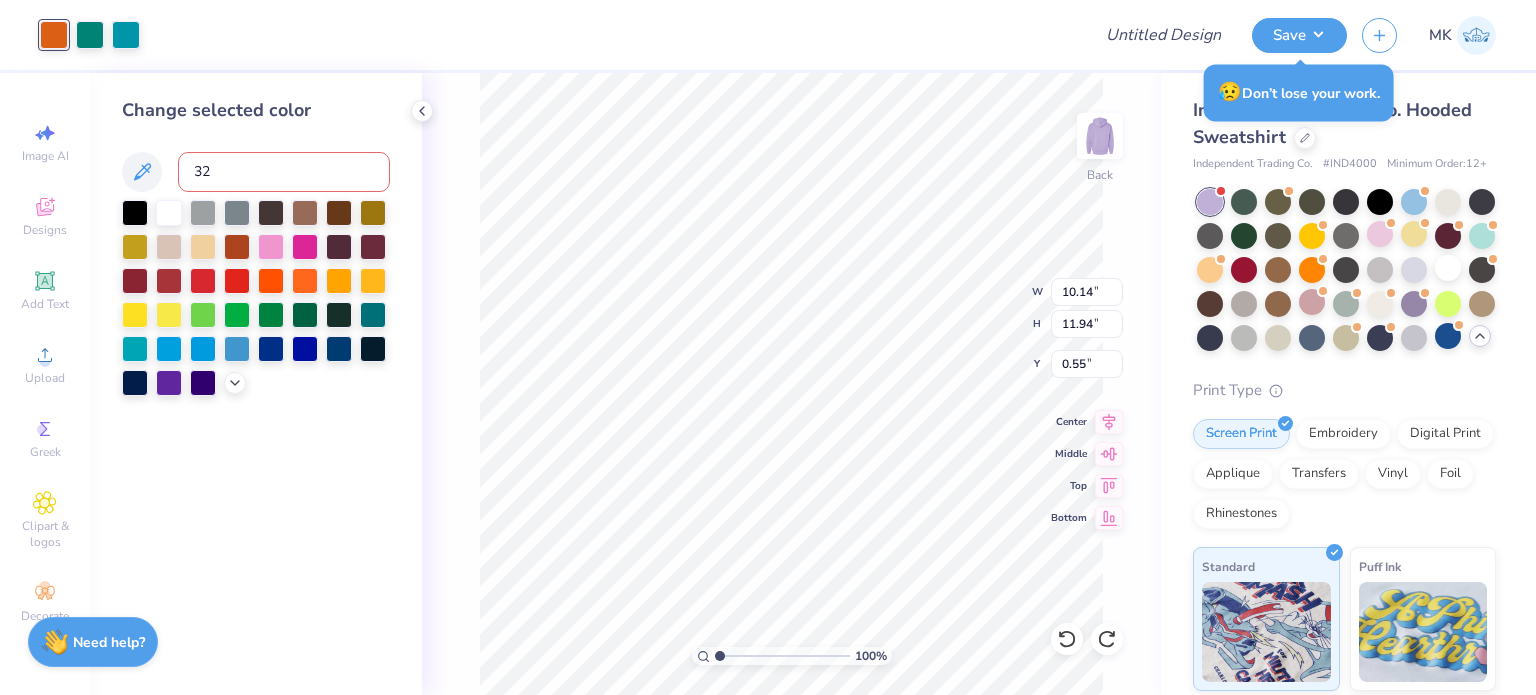 type on "327" 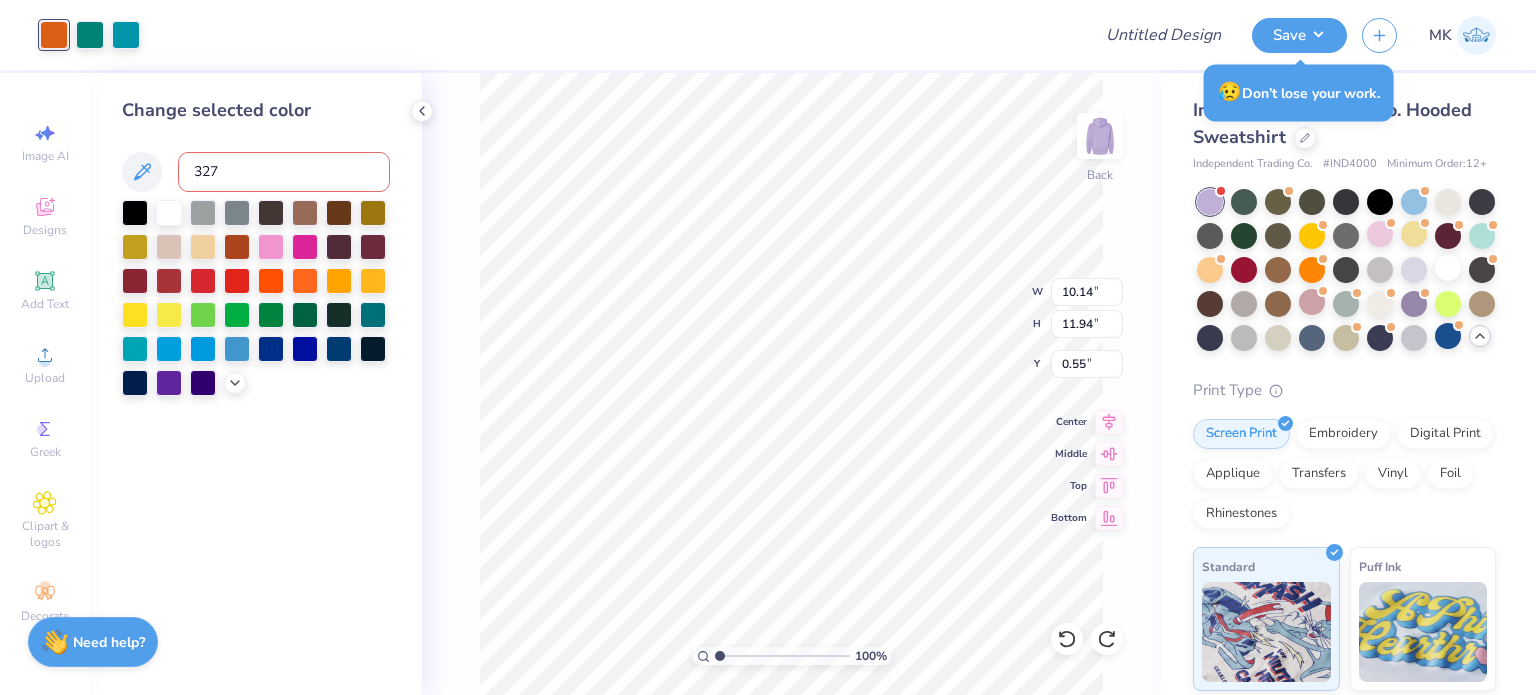 type 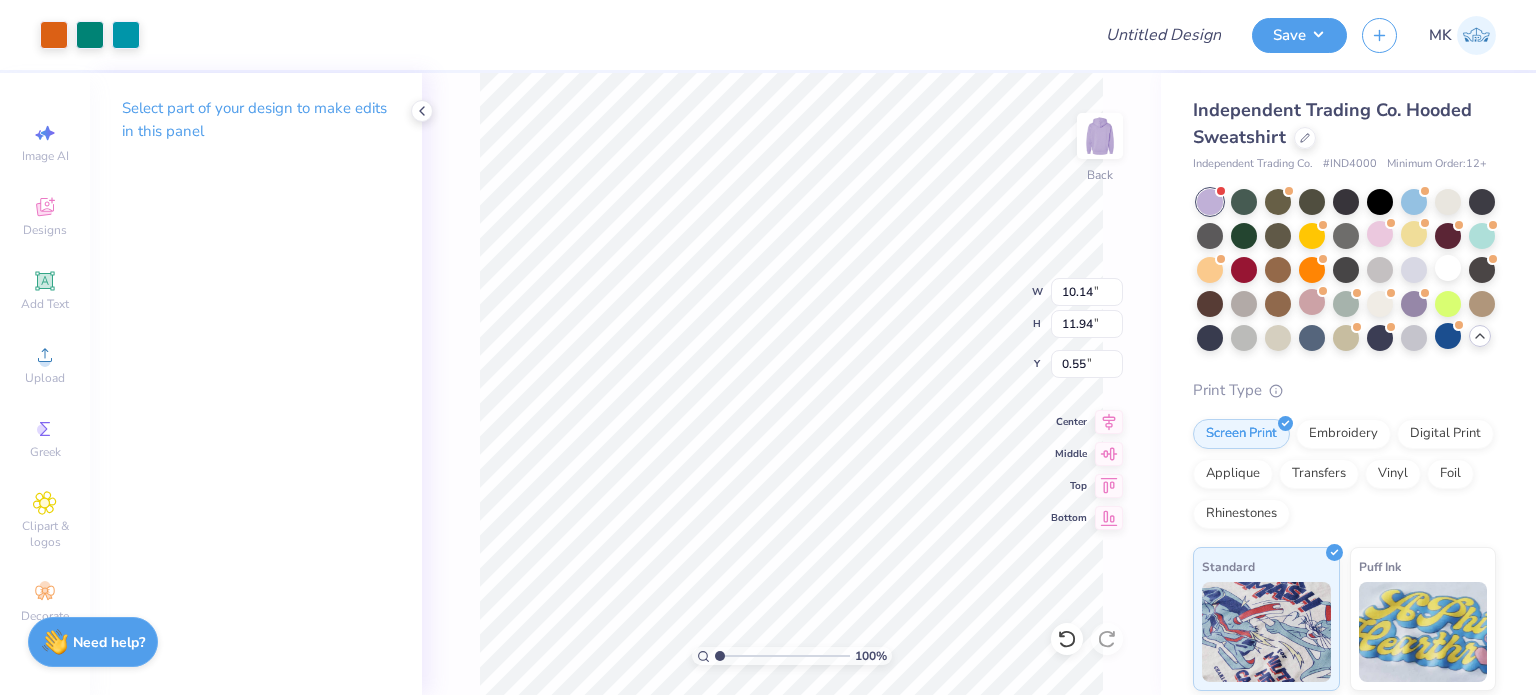 type on "6.88" 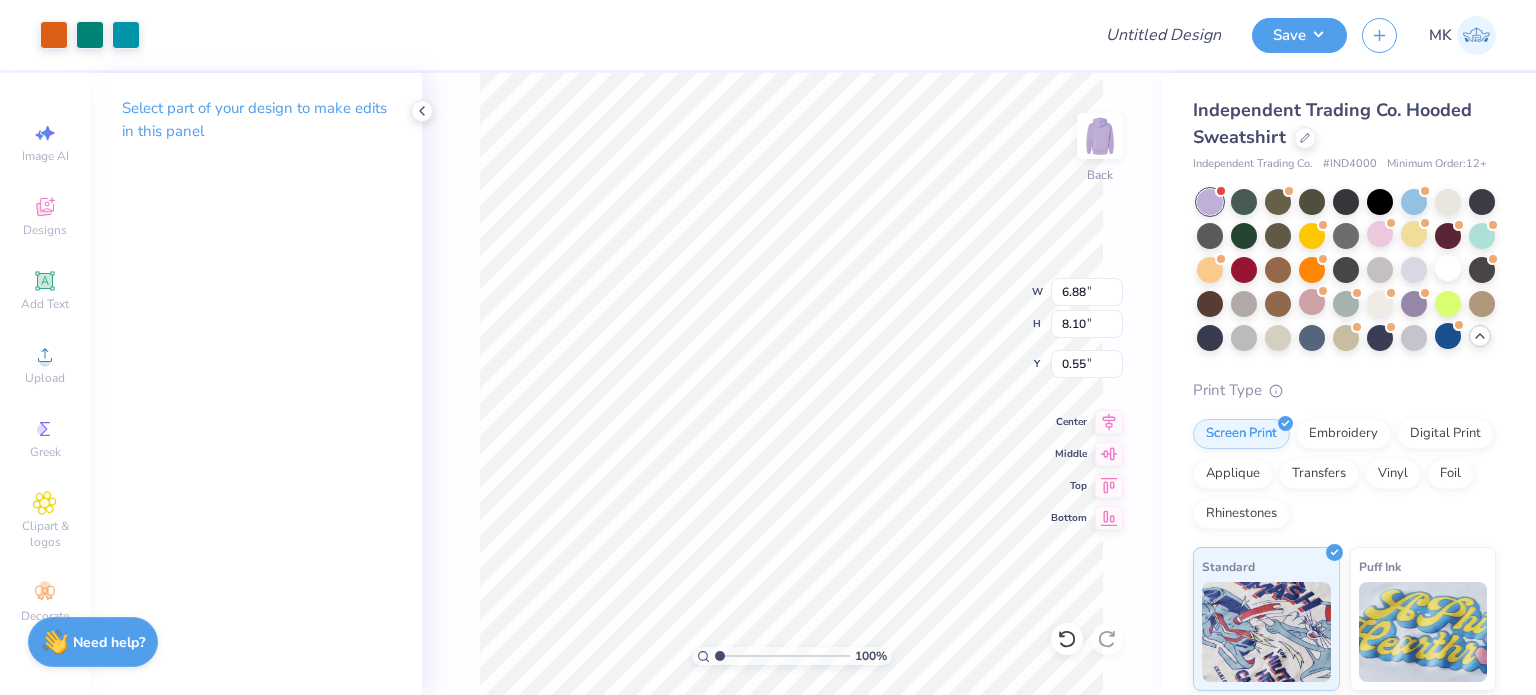 type on "5.12" 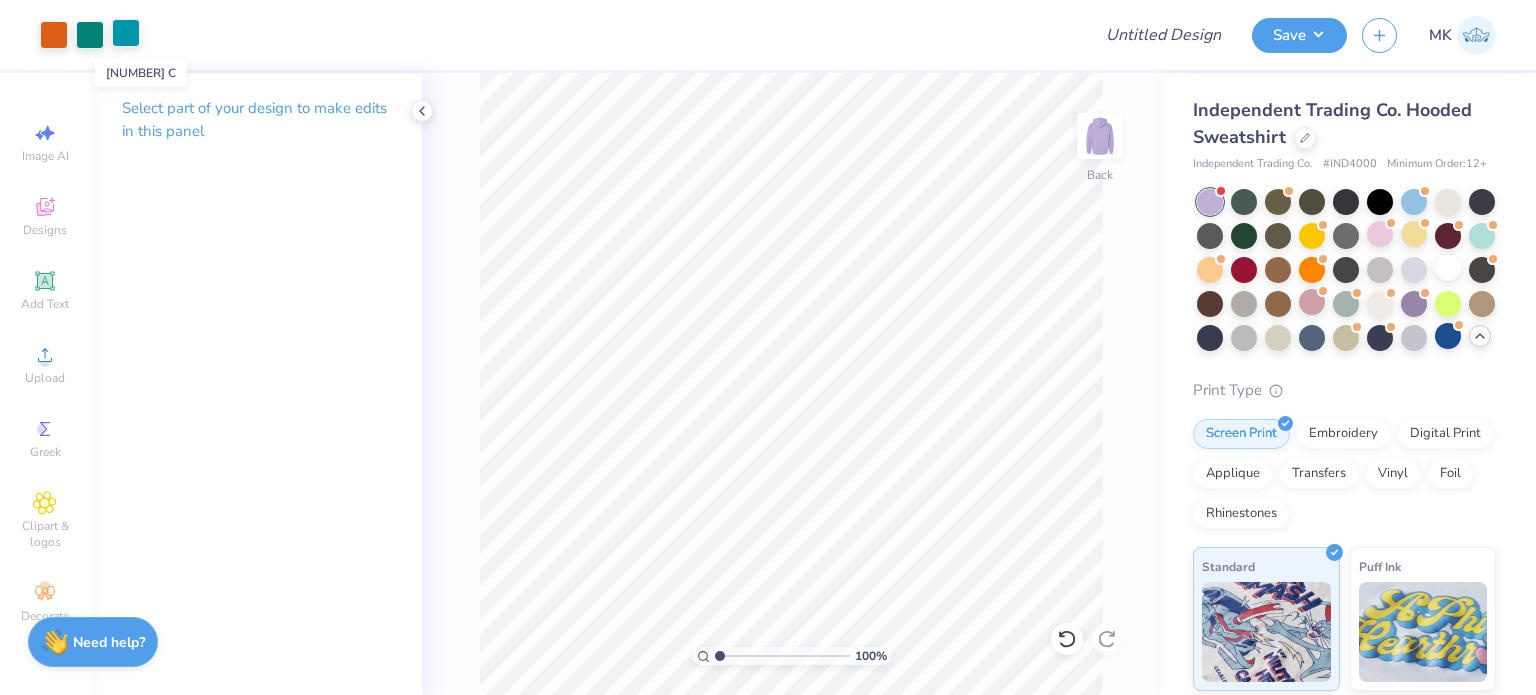 click at bounding box center (126, 33) 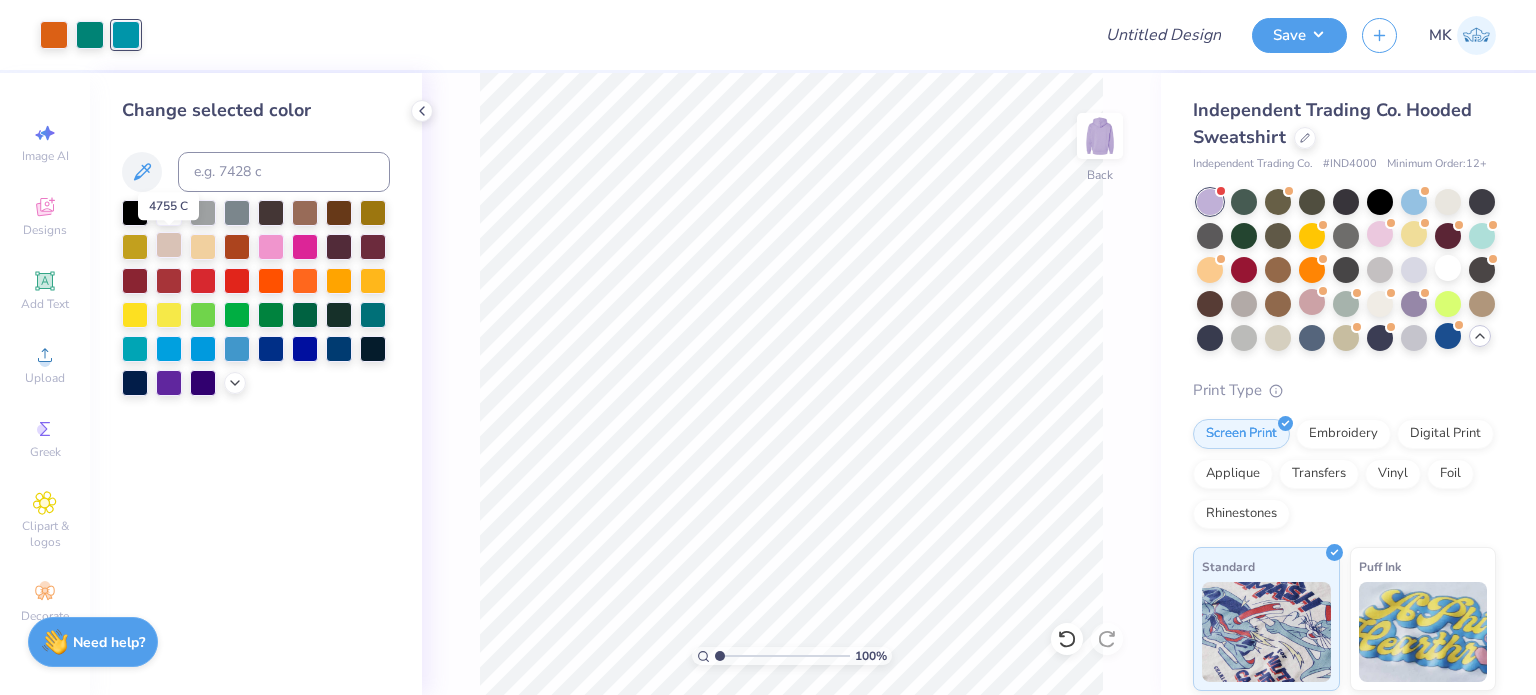 click at bounding box center (169, 245) 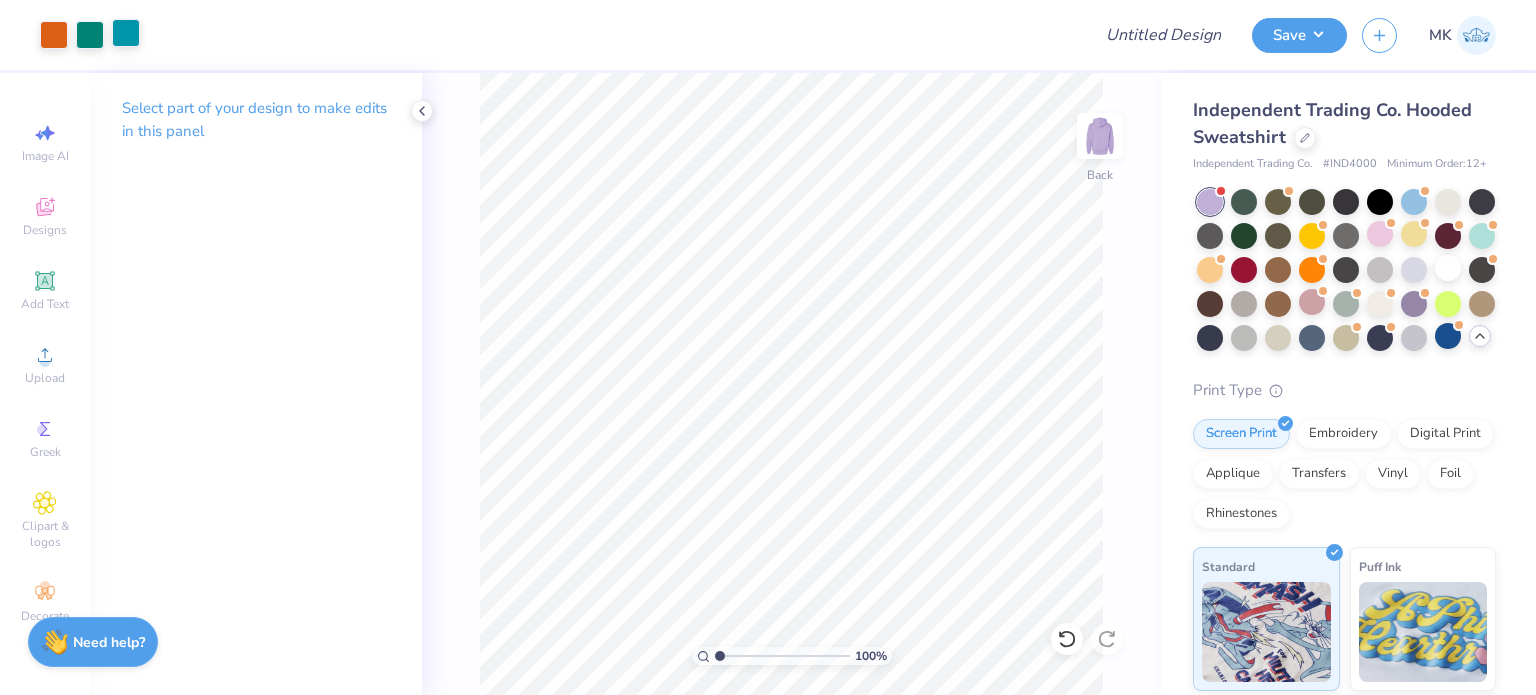 click at bounding box center [126, 33] 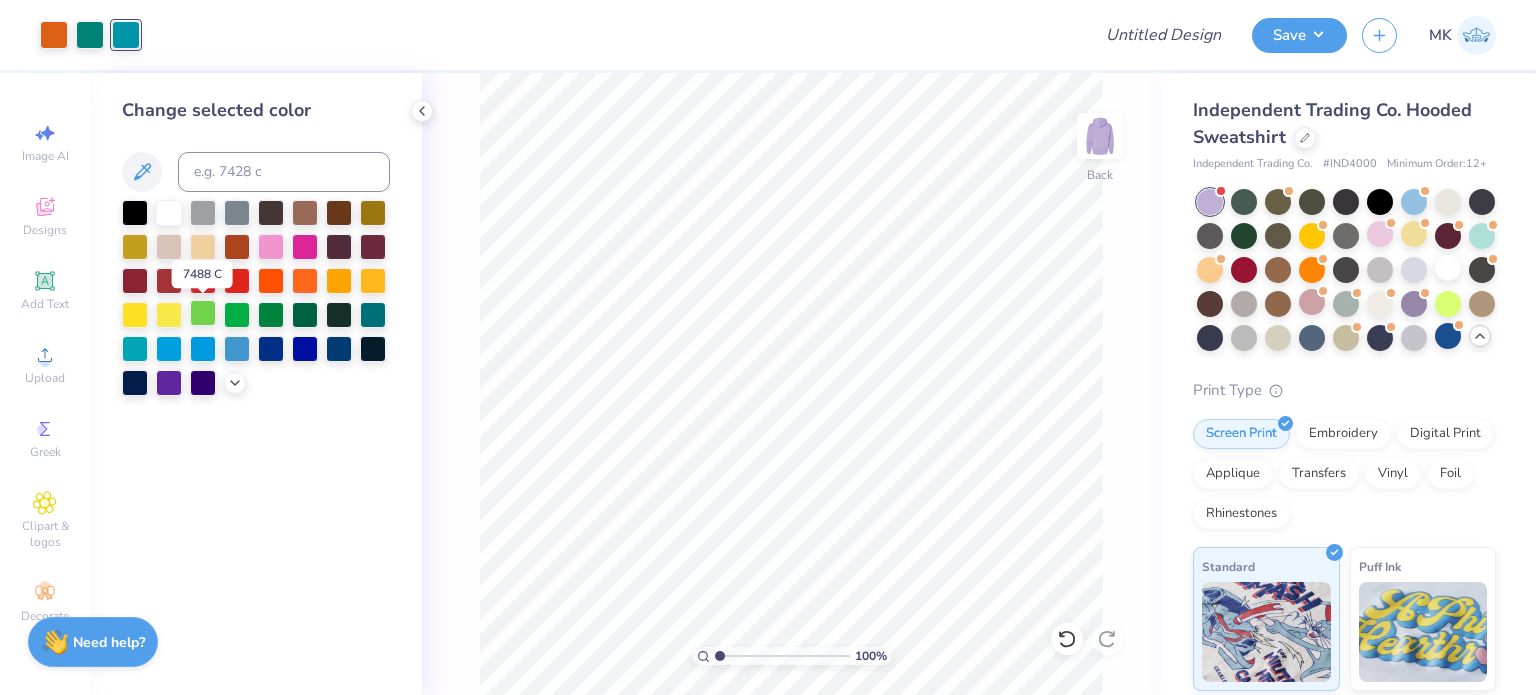 click at bounding box center [203, 313] 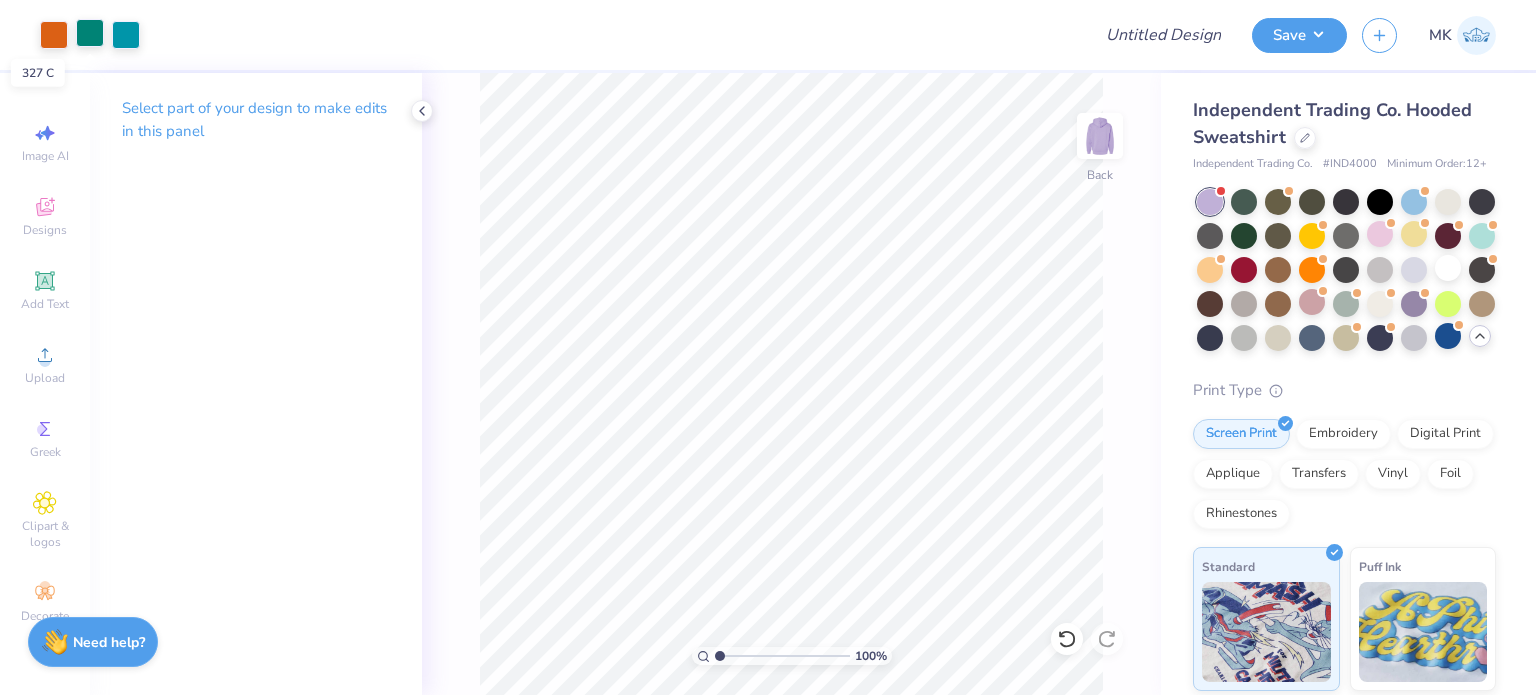 click at bounding box center [90, 33] 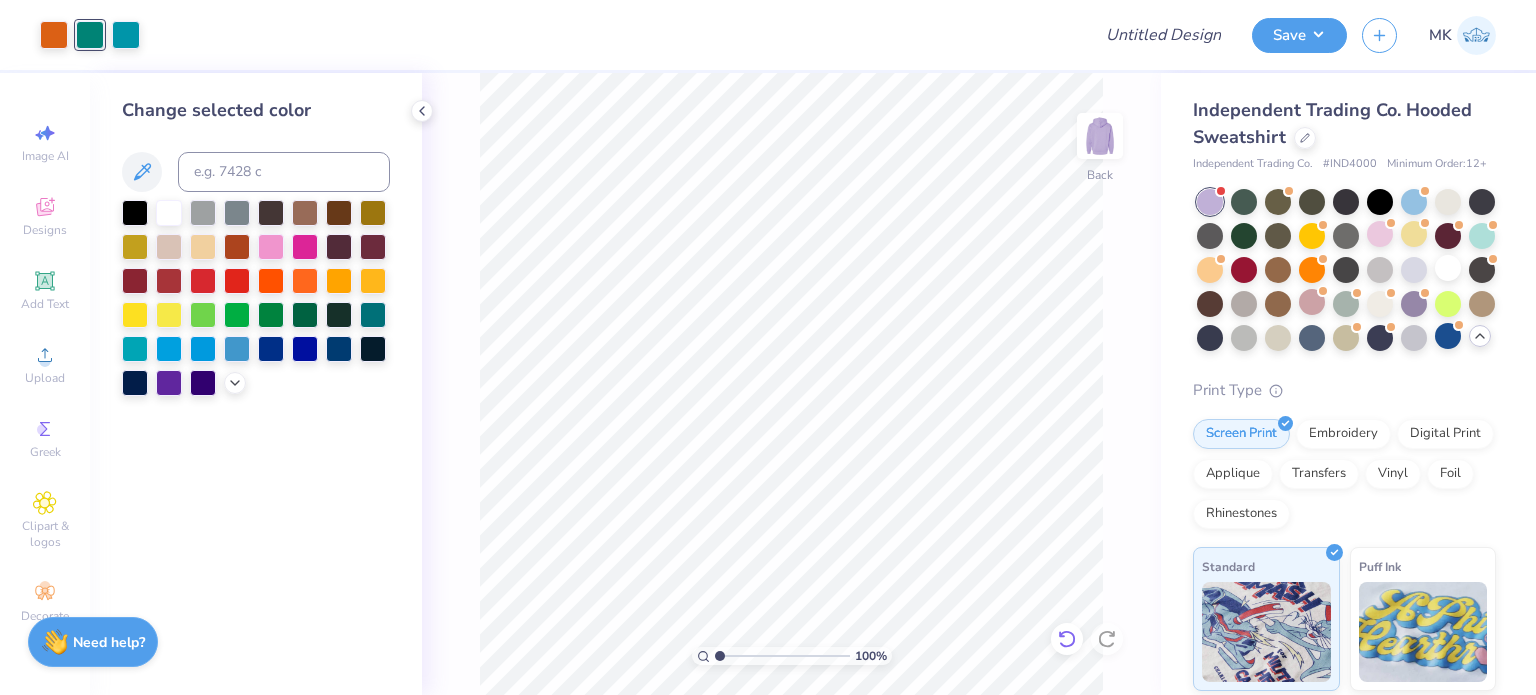 click 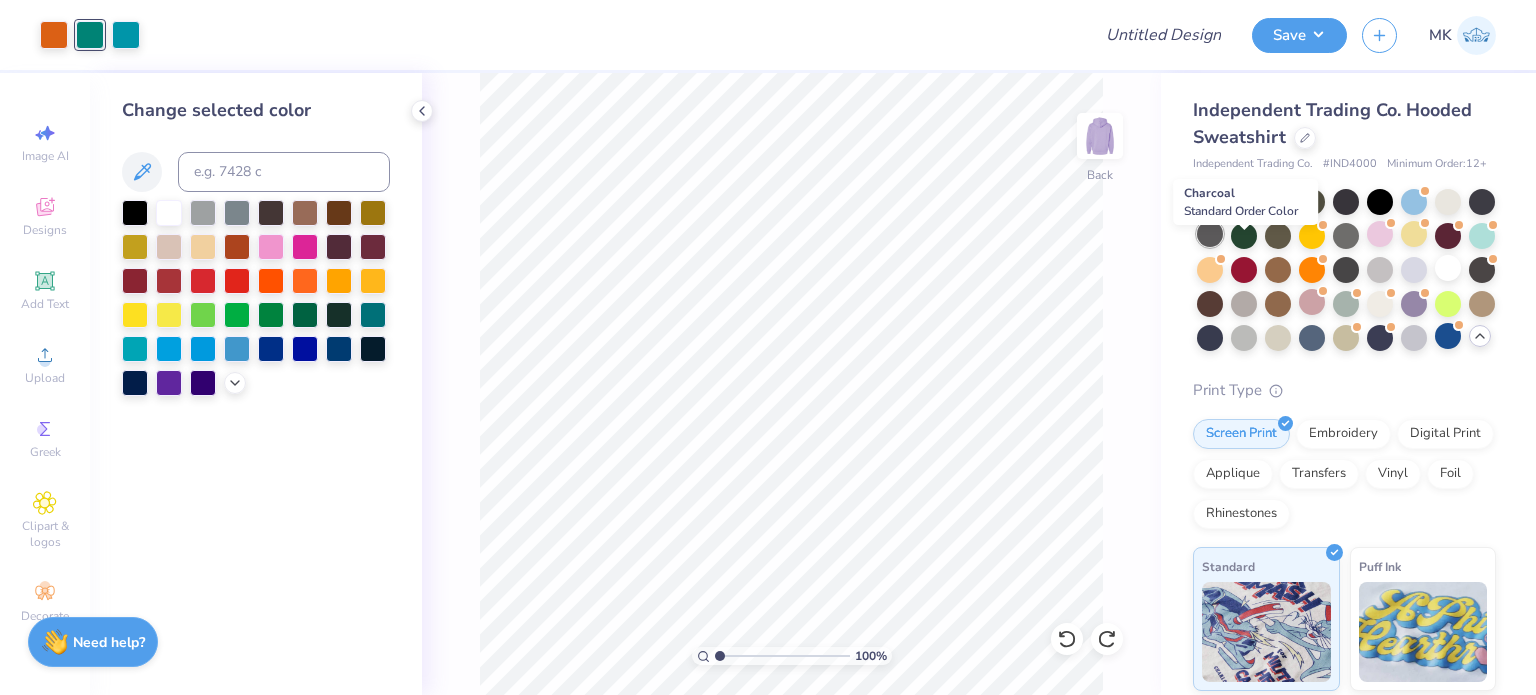 click at bounding box center (1210, 234) 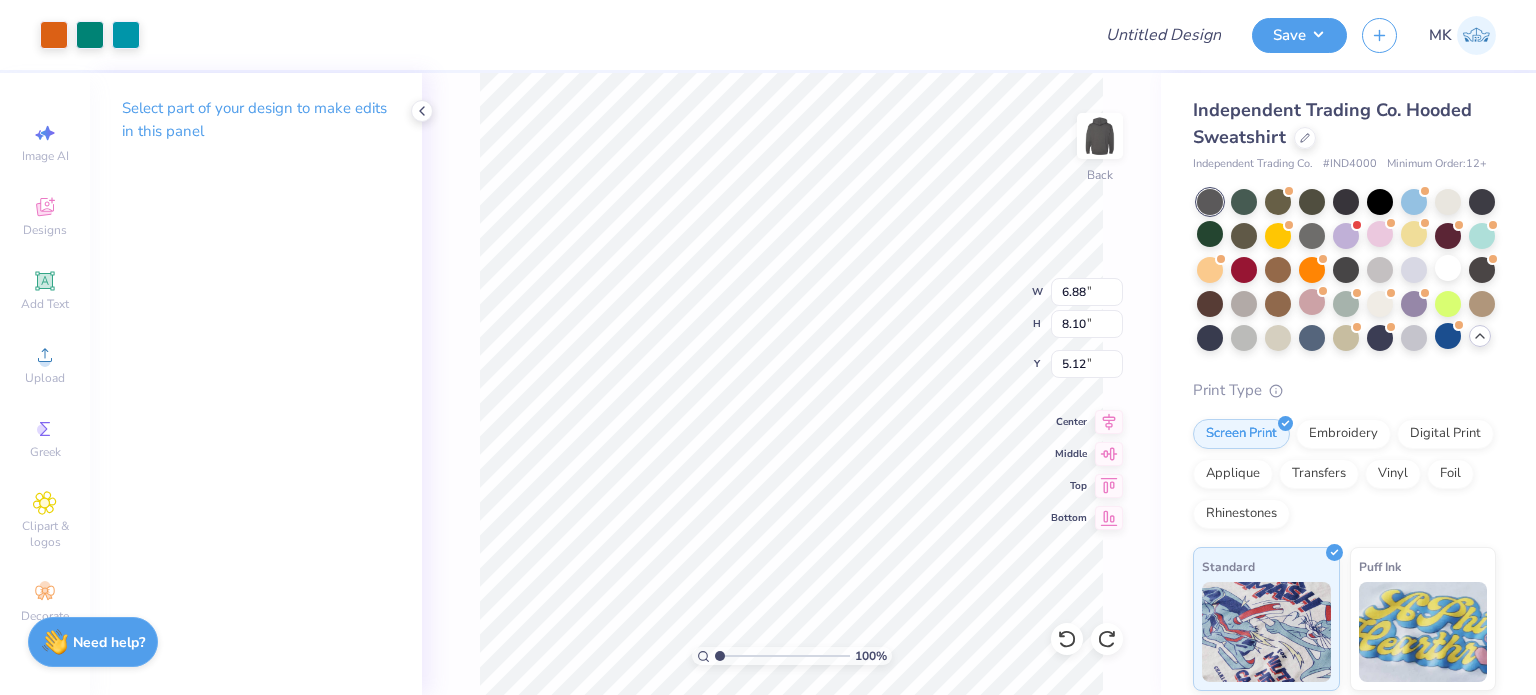 type on "4.55" 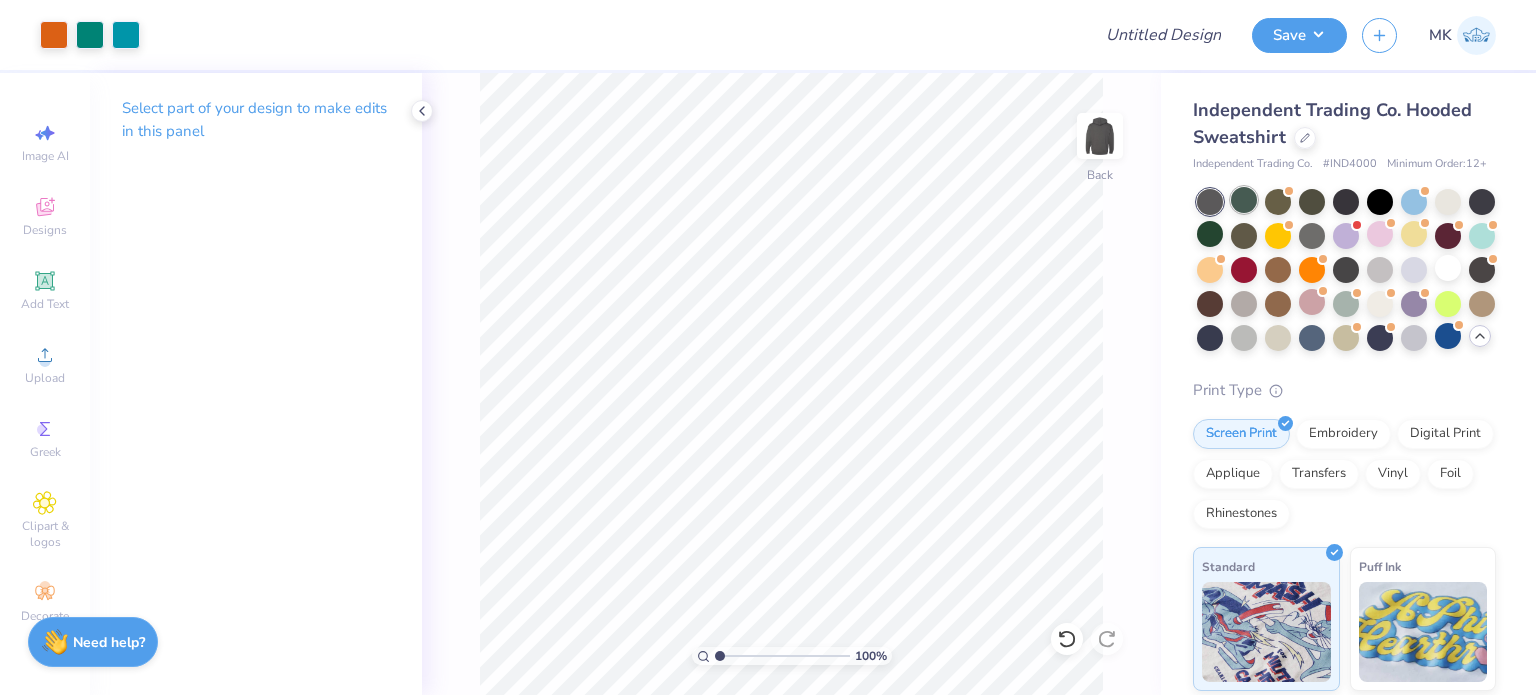 click at bounding box center [1244, 200] 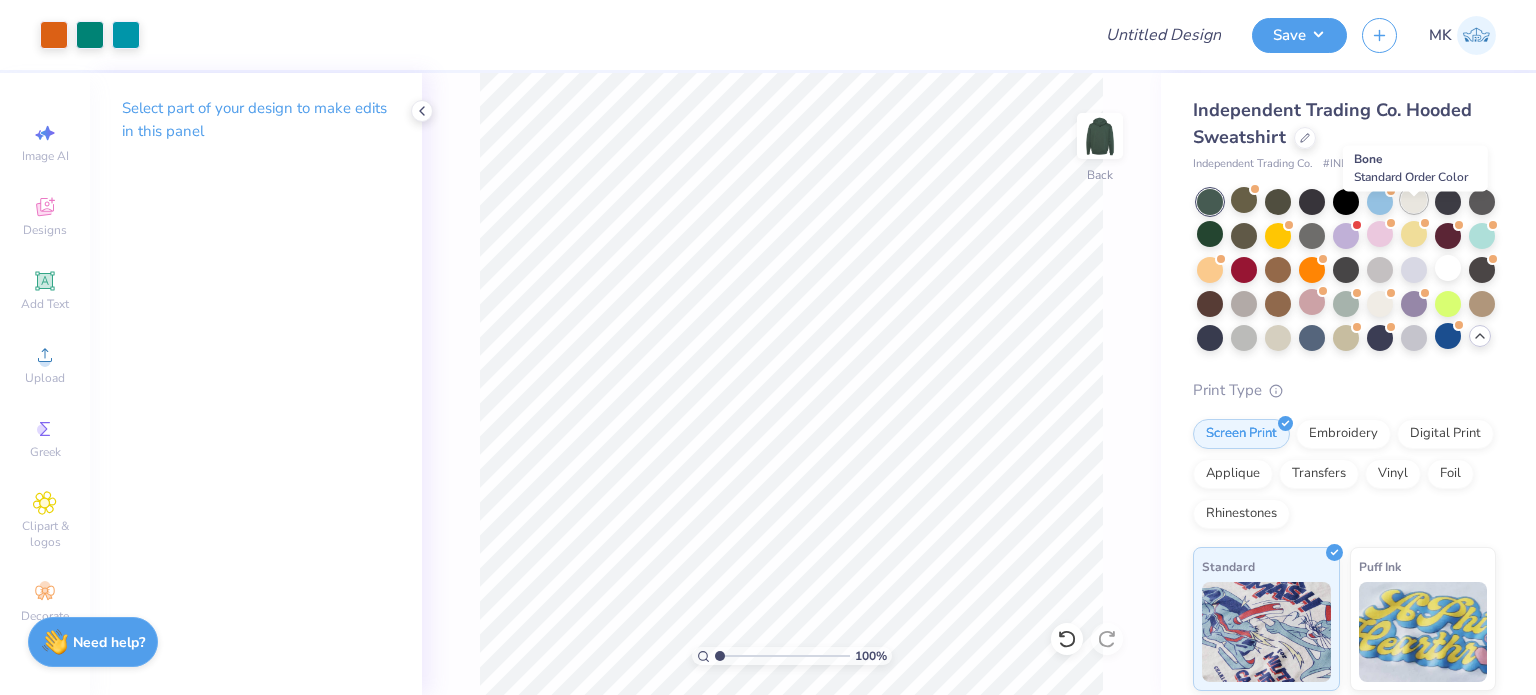 click at bounding box center [1414, 200] 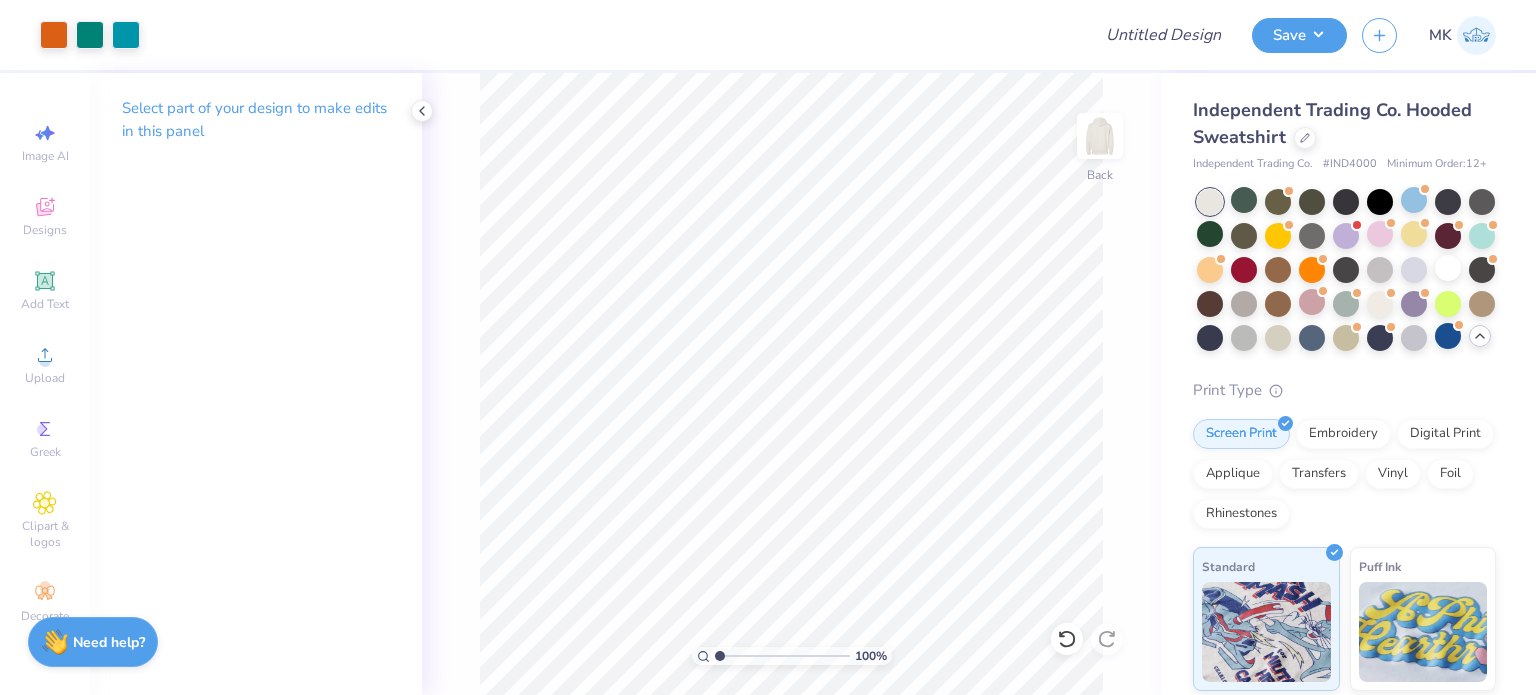 click 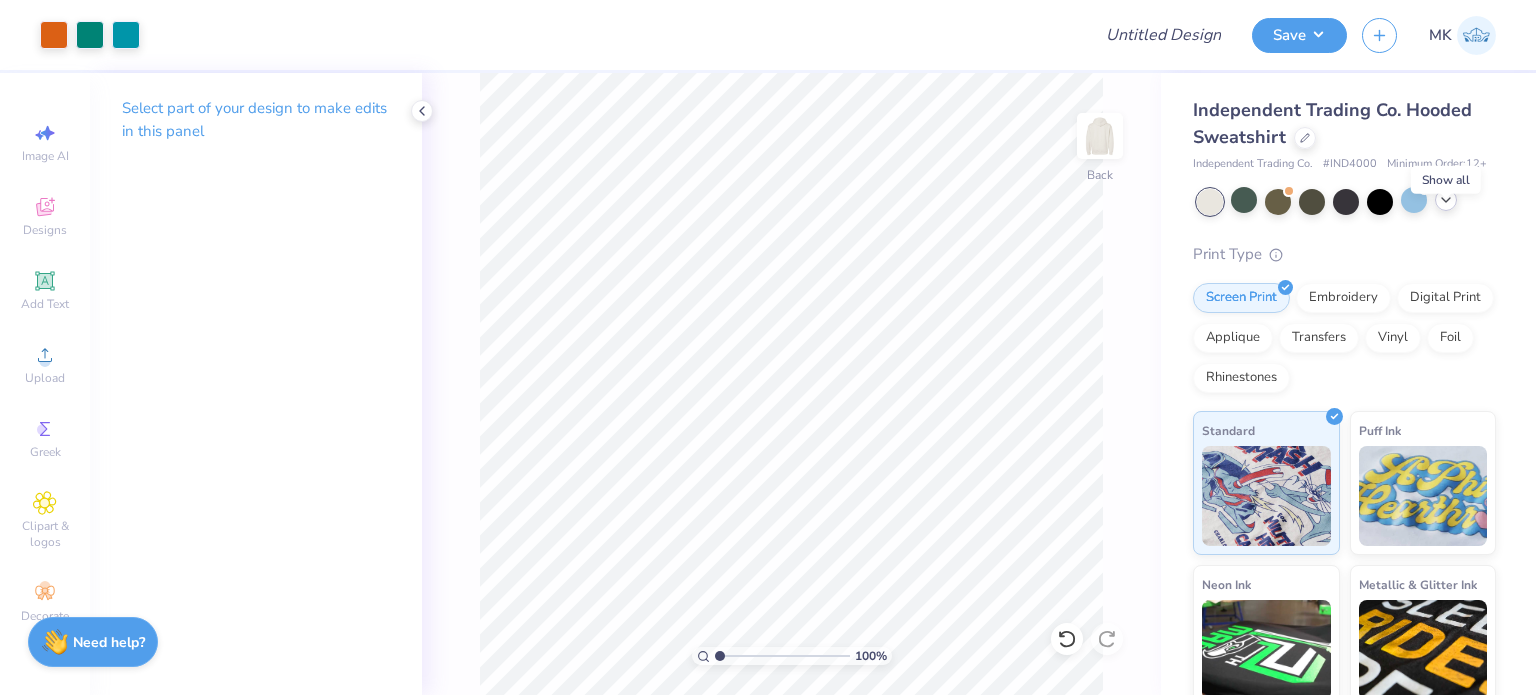 click 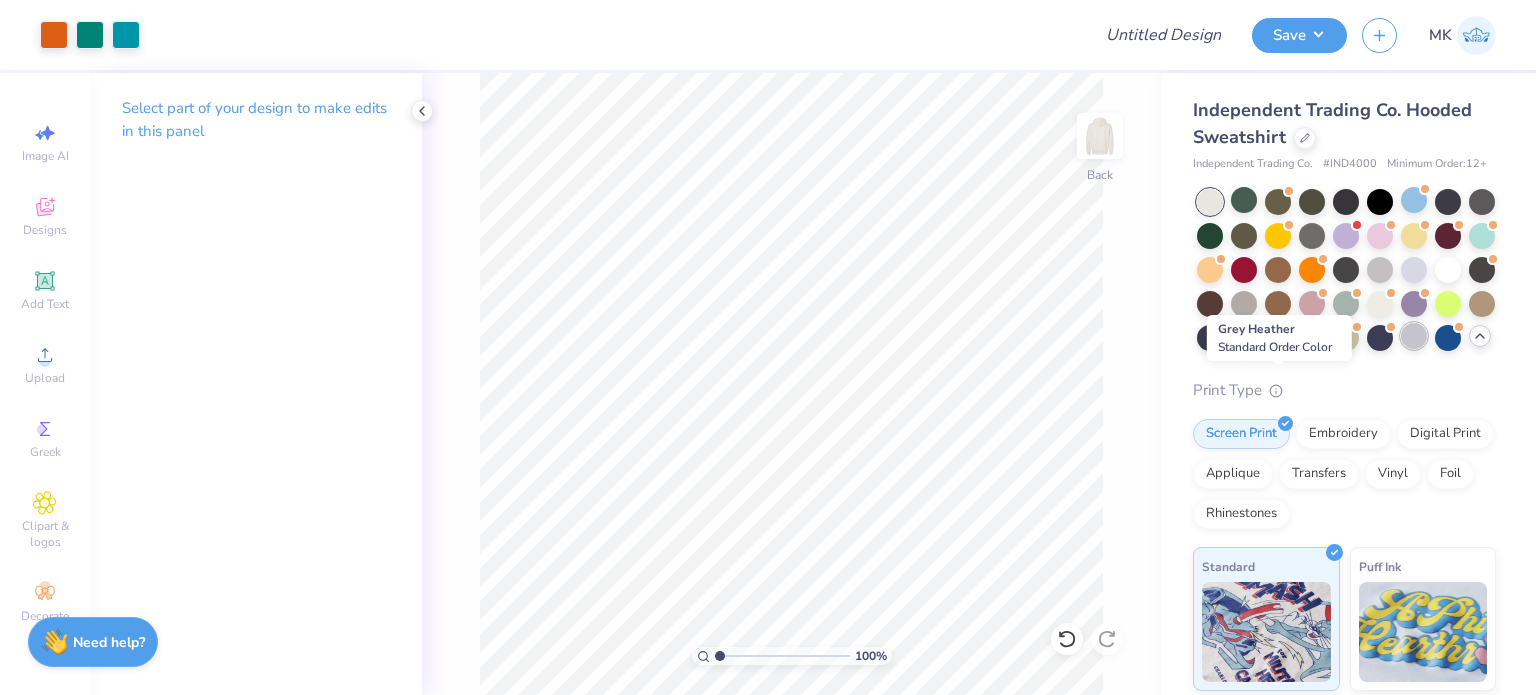 click at bounding box center (1414, 336) 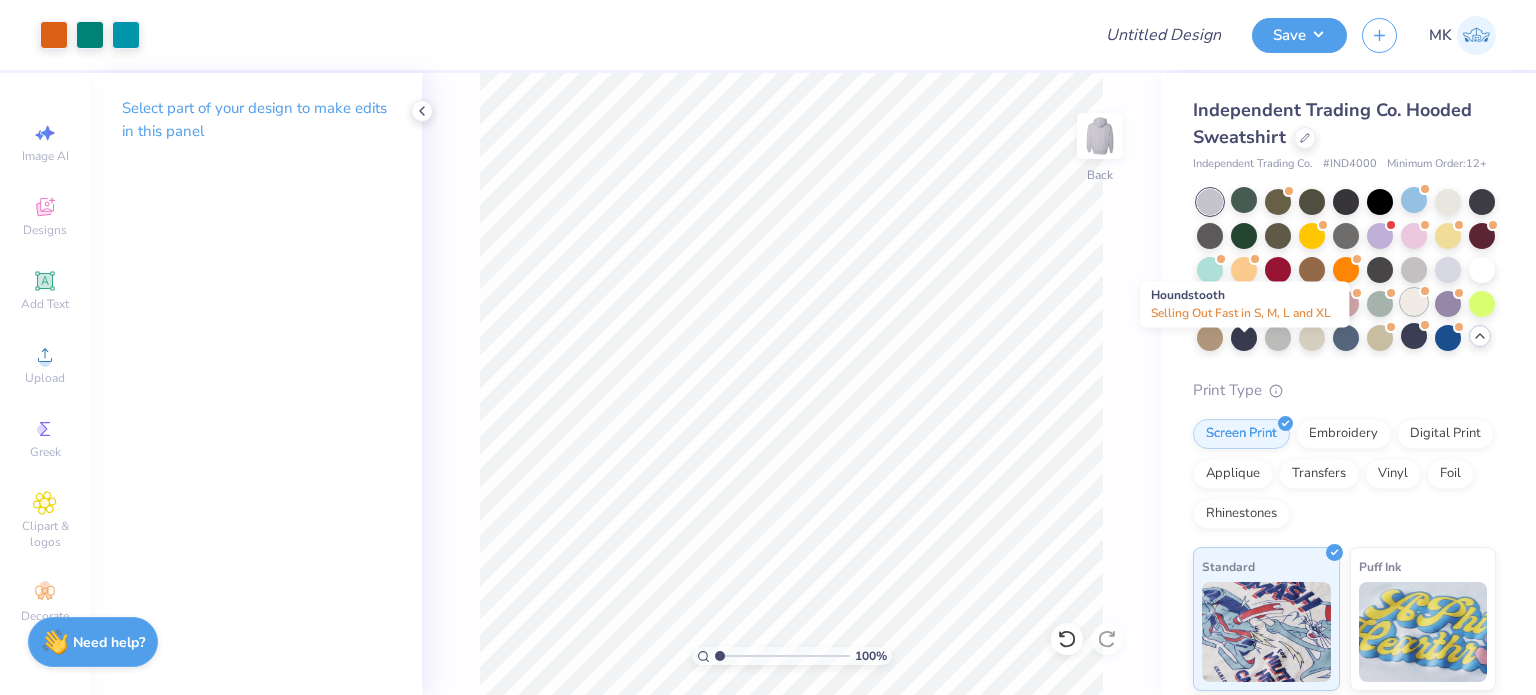 click at bounding box center (1414, 302) 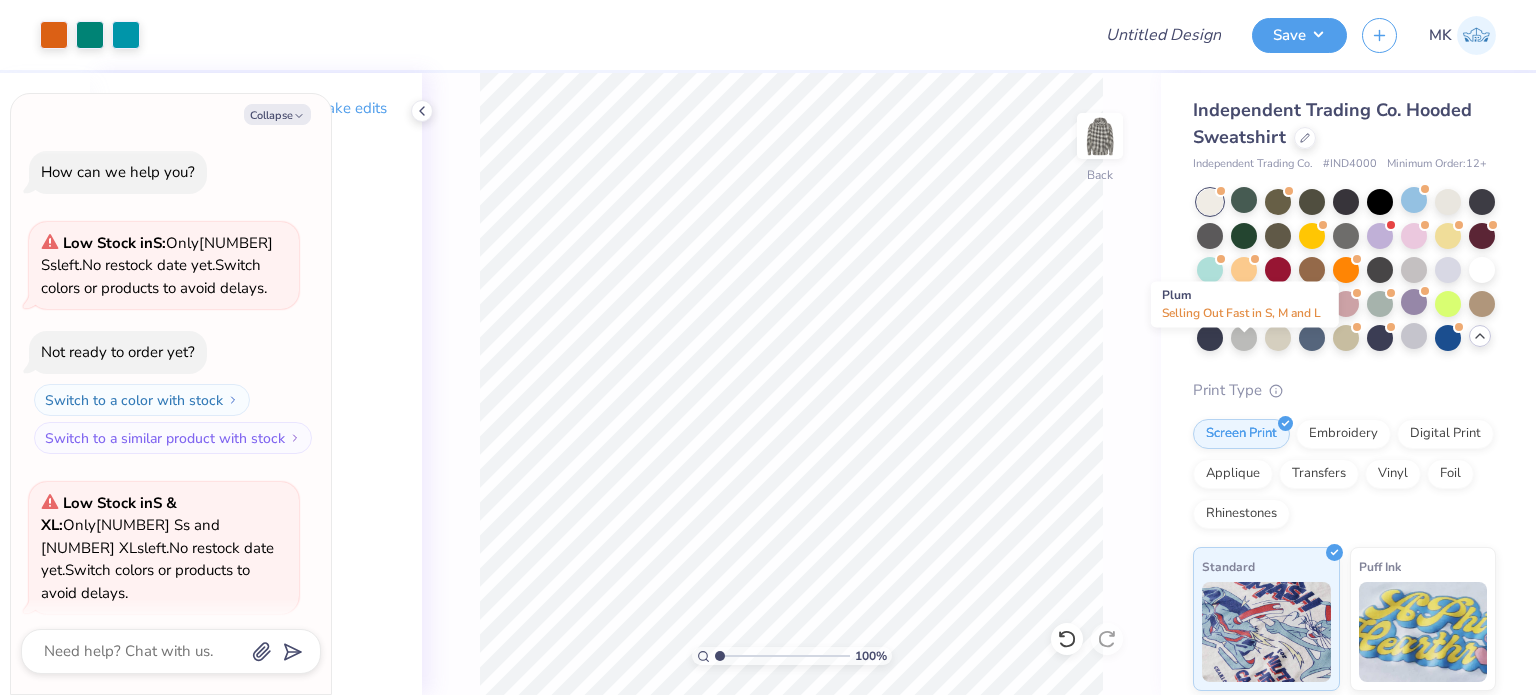 scroll, scrollTop: 2414, scrollLeft: 0, axis: vertical 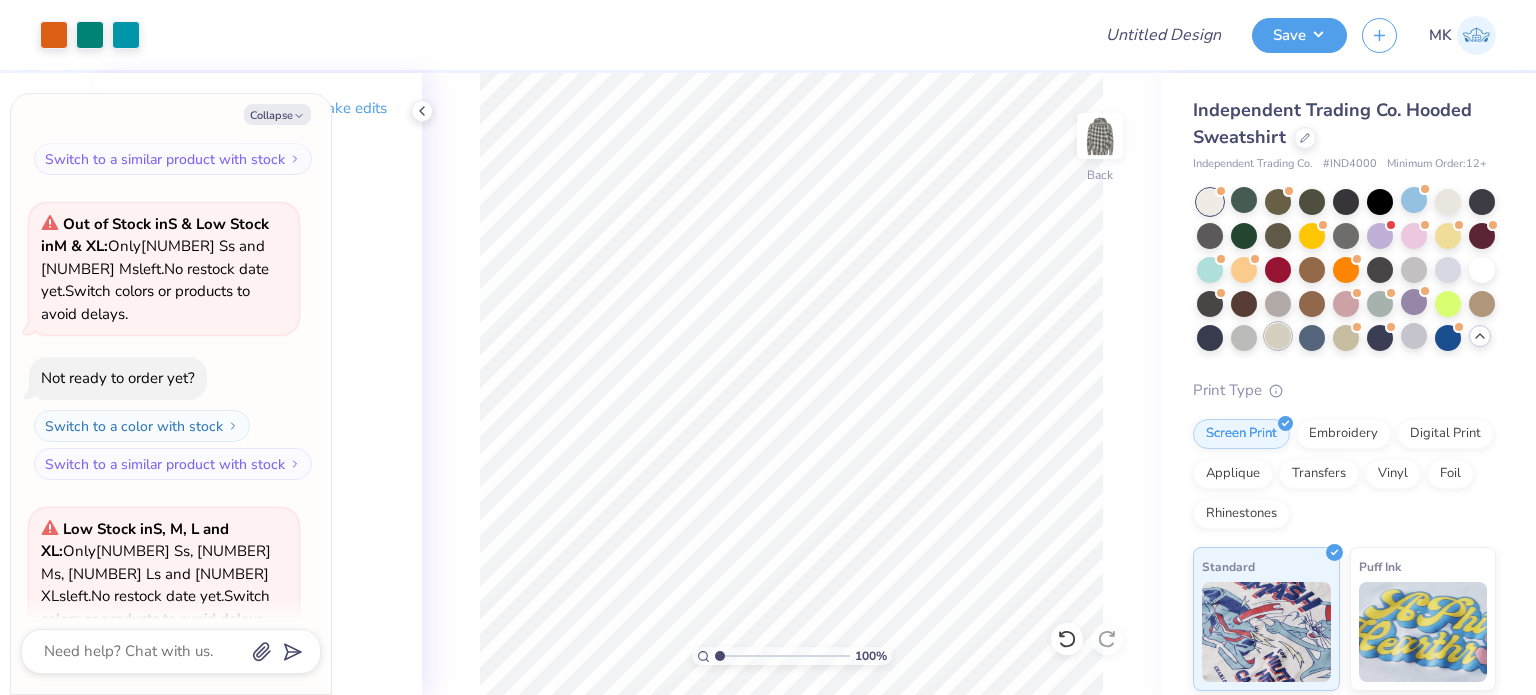 click at bounding box center (1278, 336) 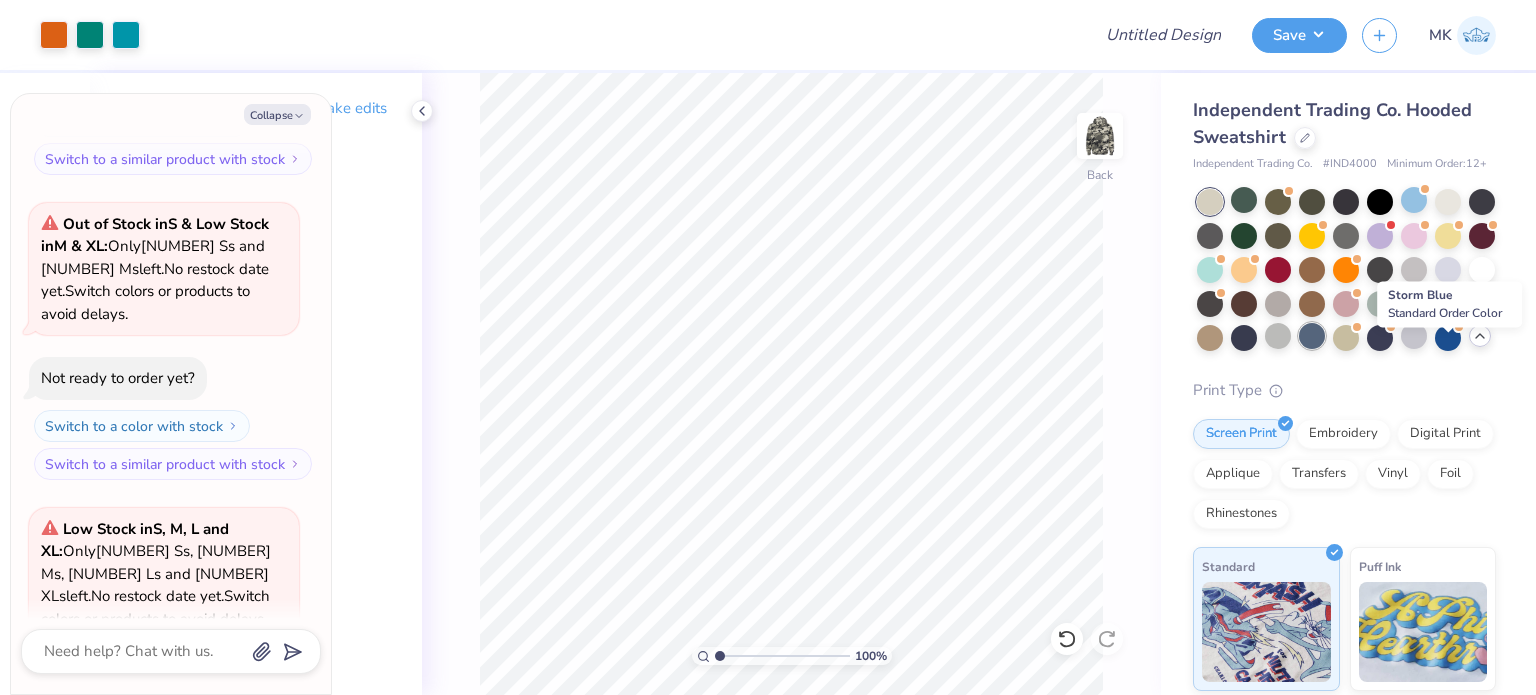 click at bounding box center (1312, 336) 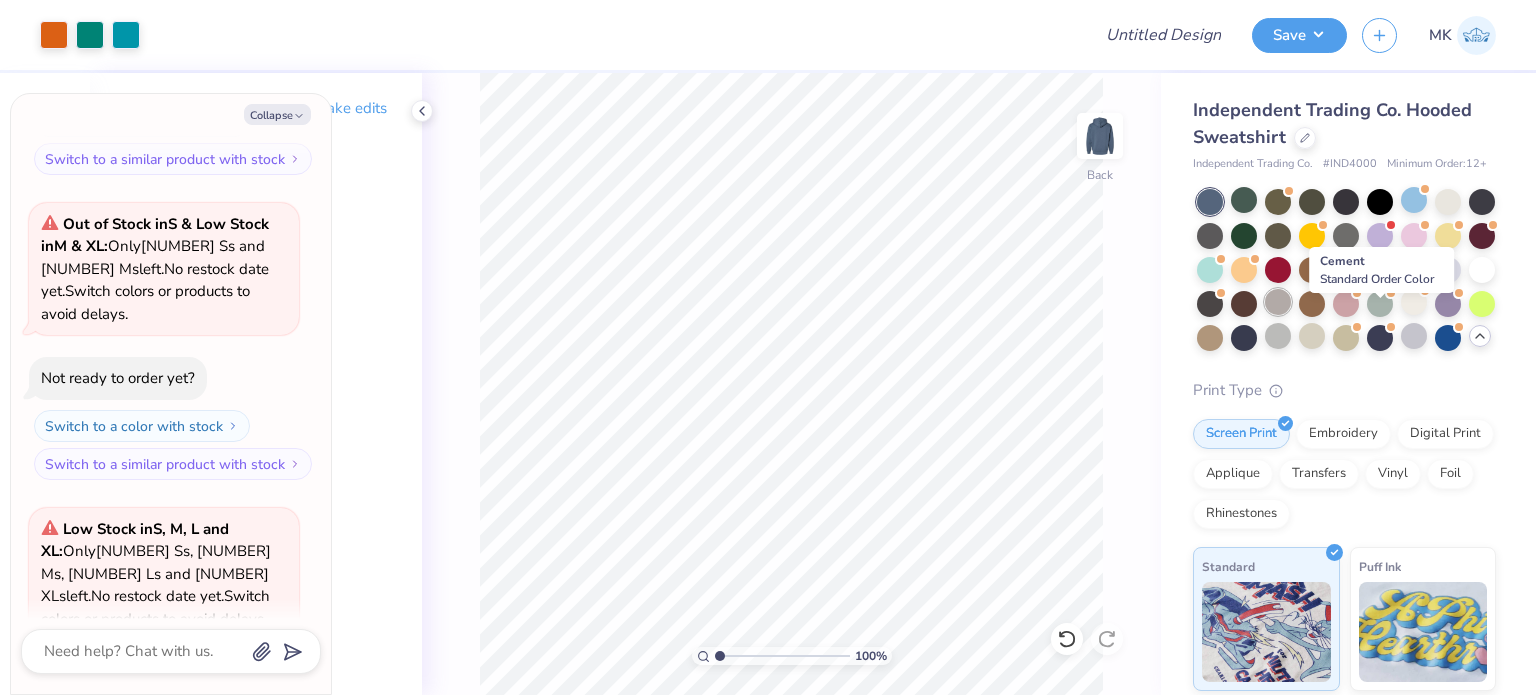 click at bounding box center (1278, 302) 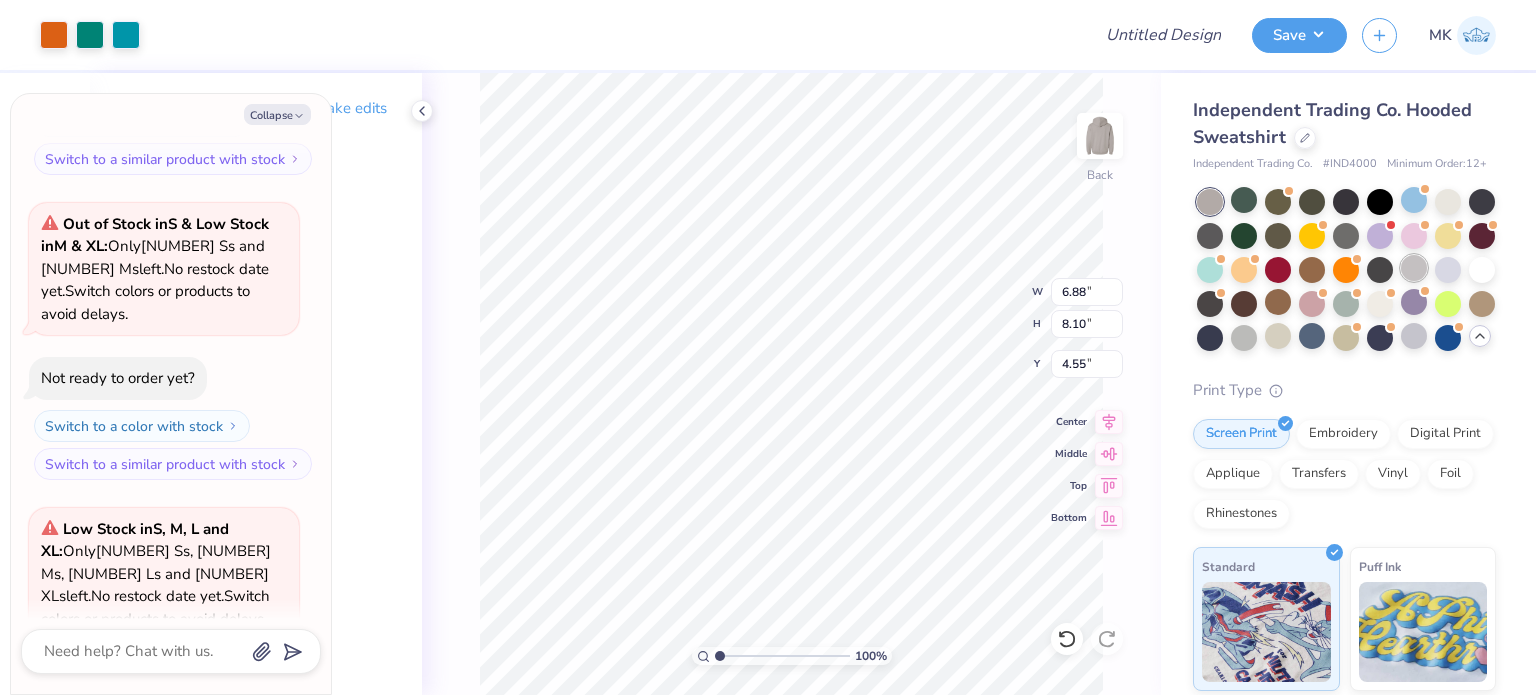 type on "x" 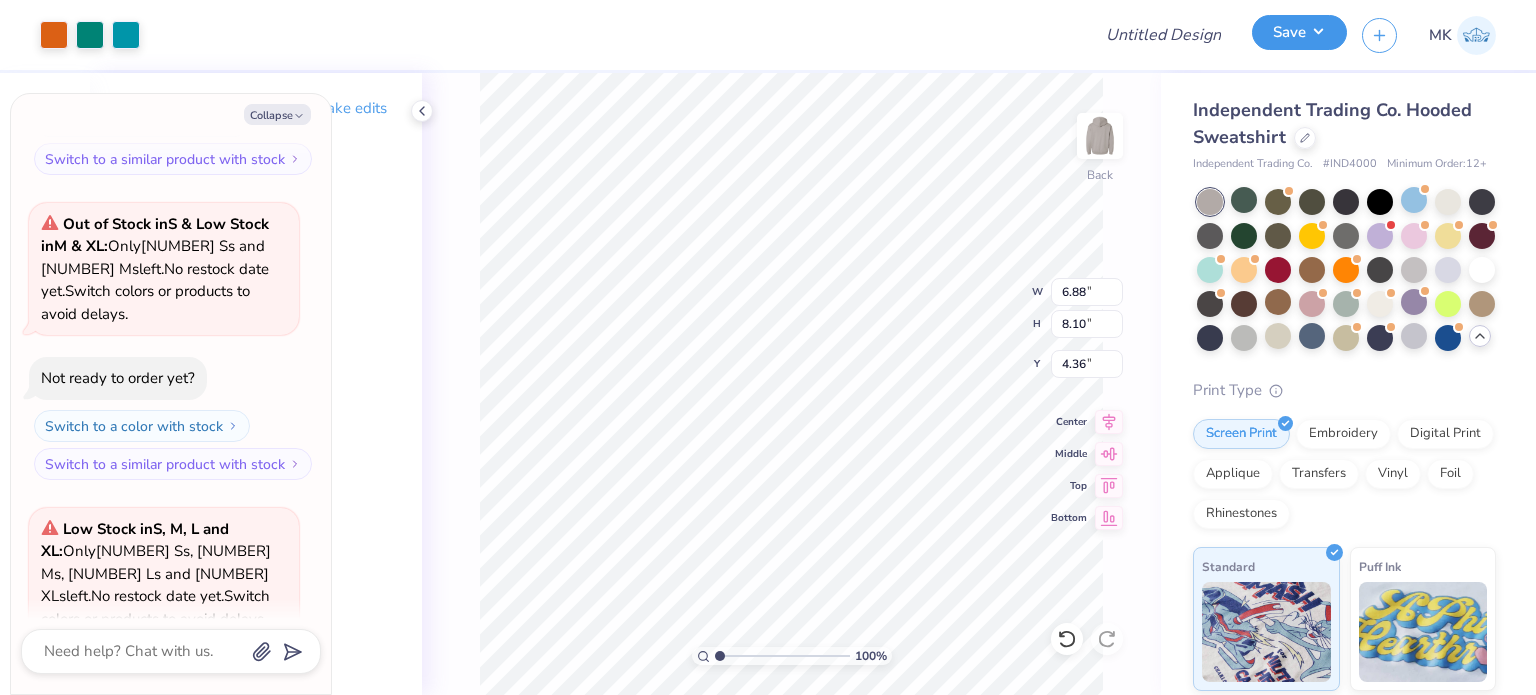 click on "Save" at bounding box center [1299, 32] 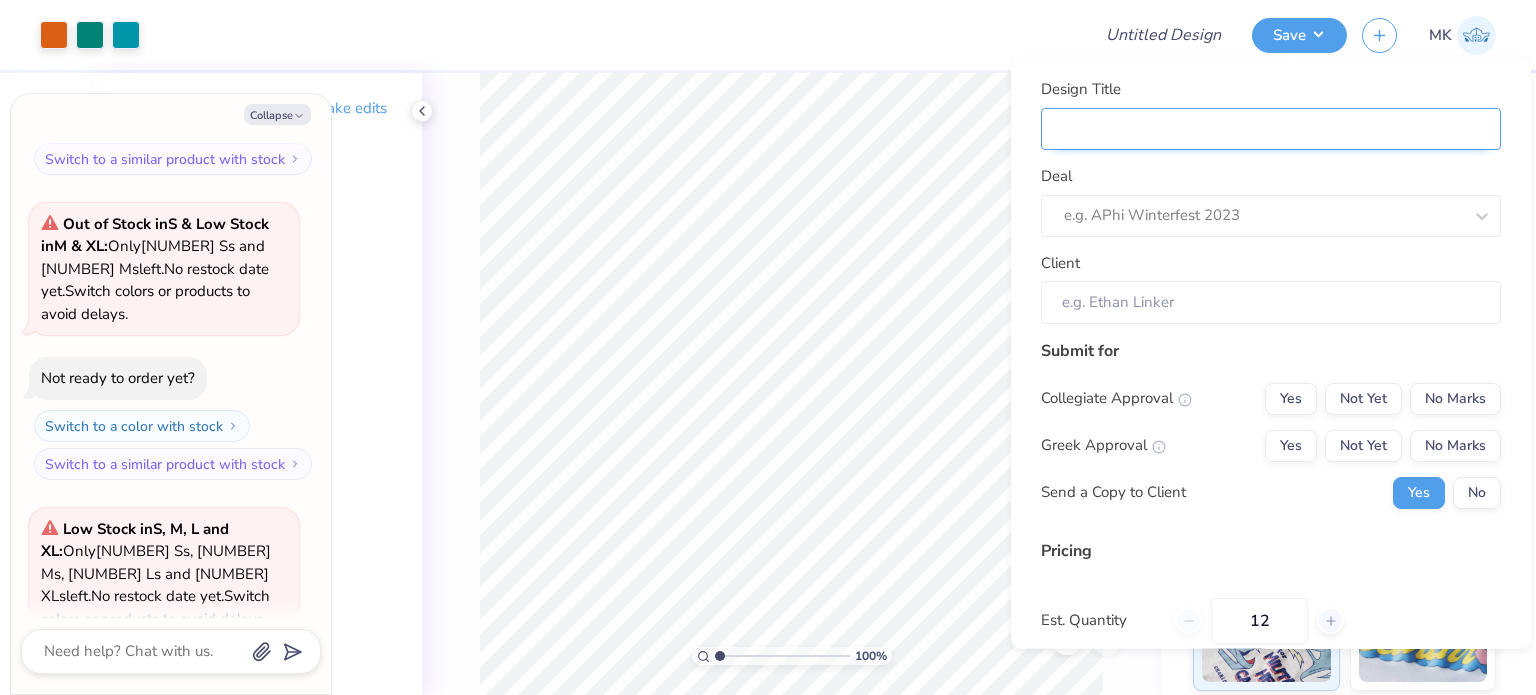 click on "Design Title" at bounding box center (1271, 128) 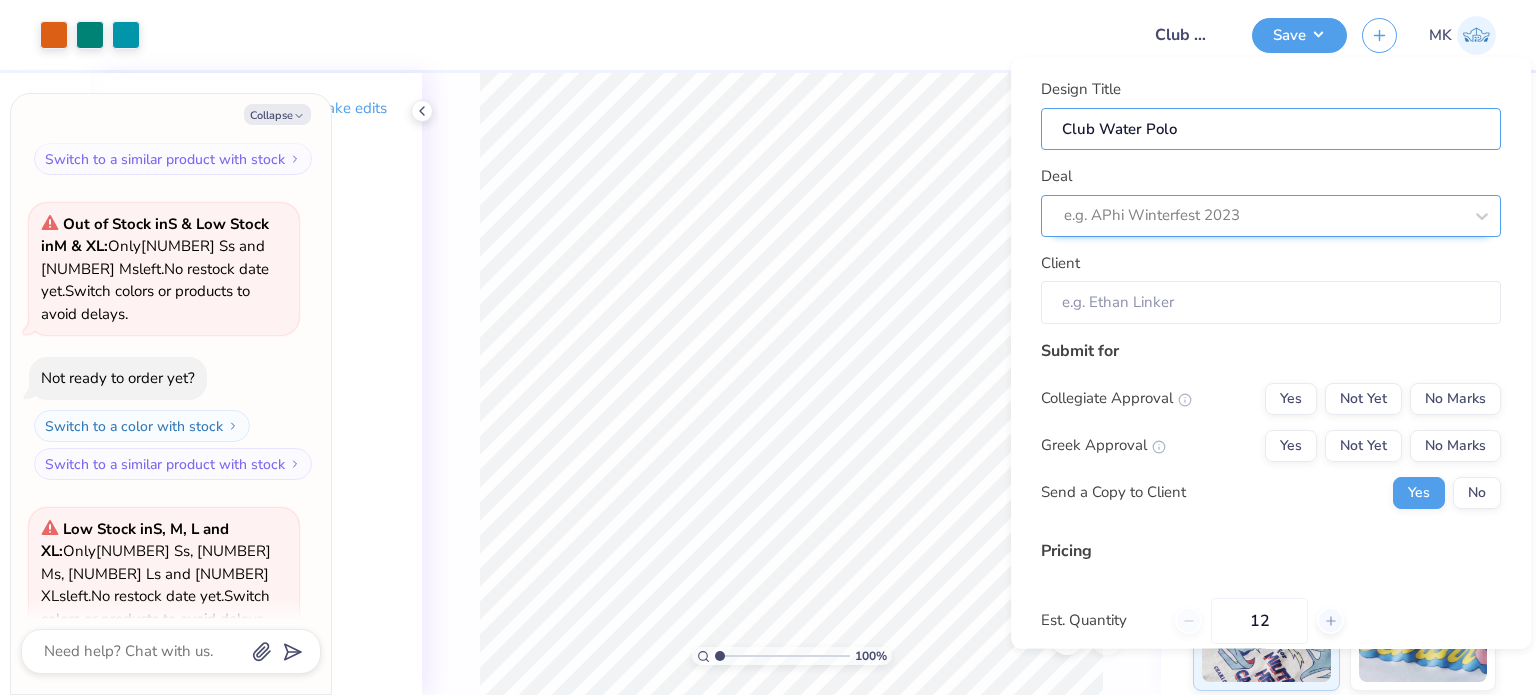 type on "Club Water Polo" 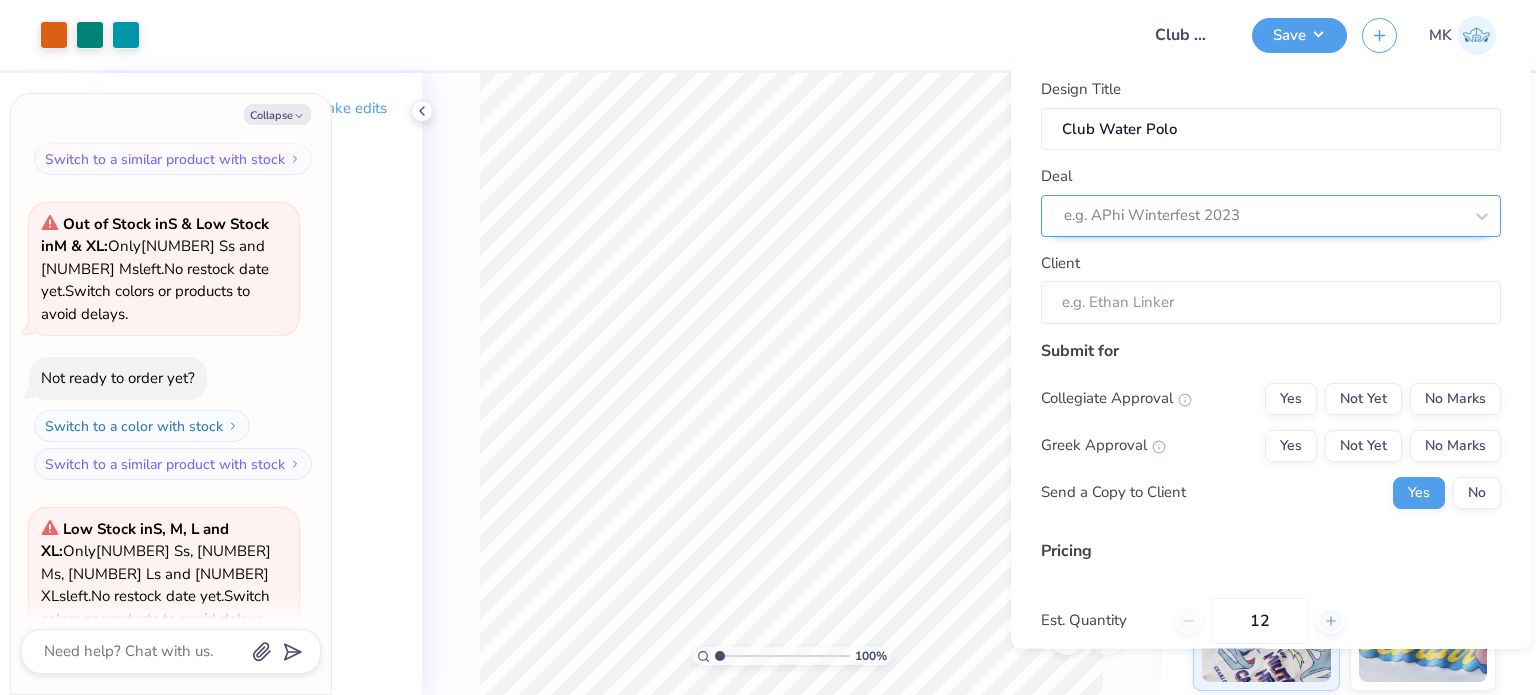 click at bounding box center (1263, 215) 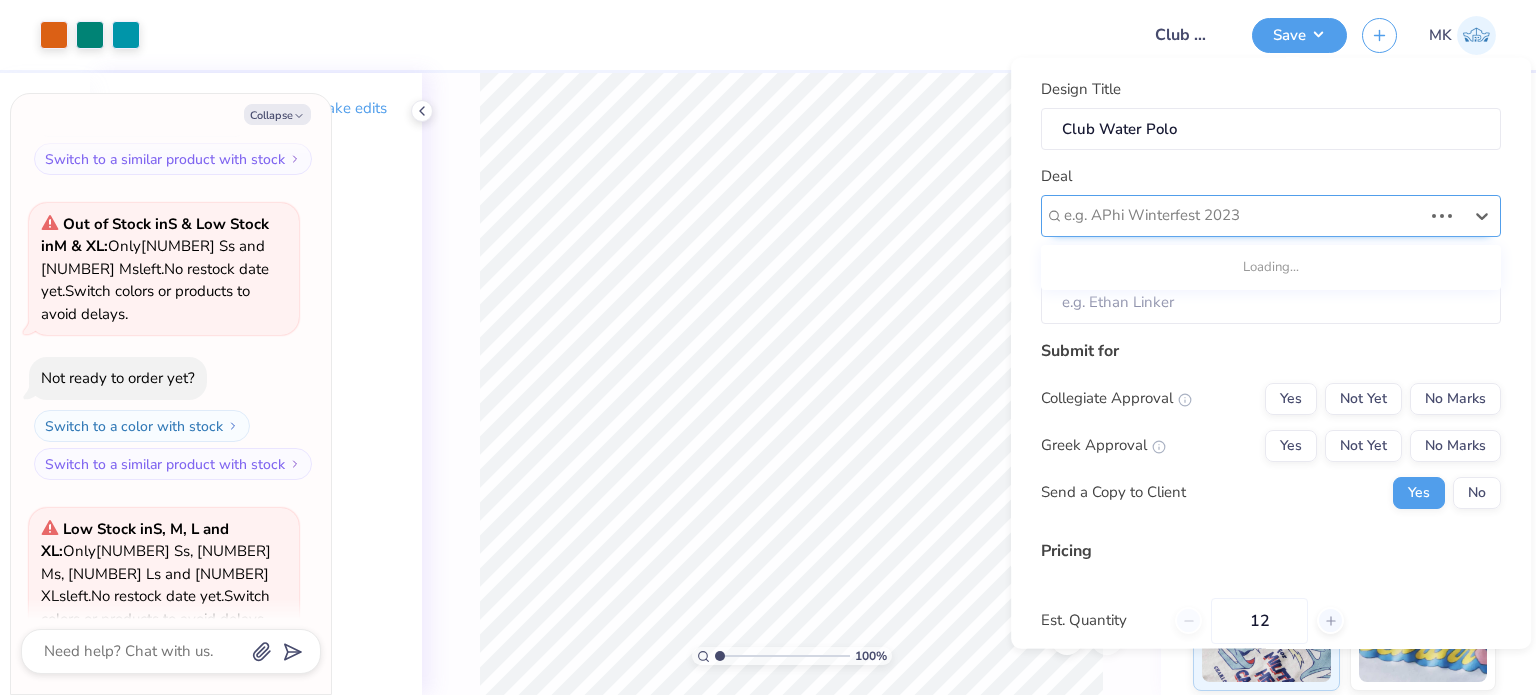 paste on "Club Water Polo" 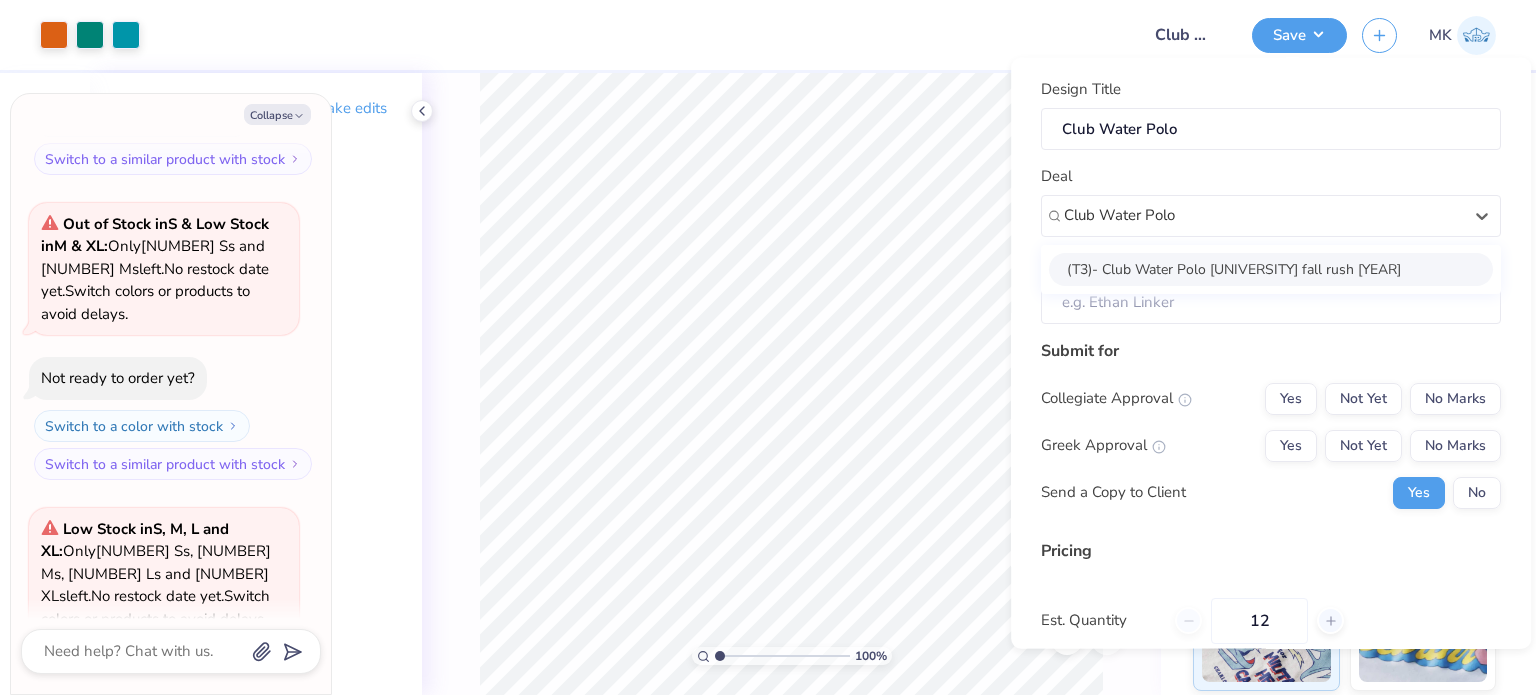 click on "(T3)- Club Water Polo Miami University fall rush 2025" at bounding box center [1271, 268] 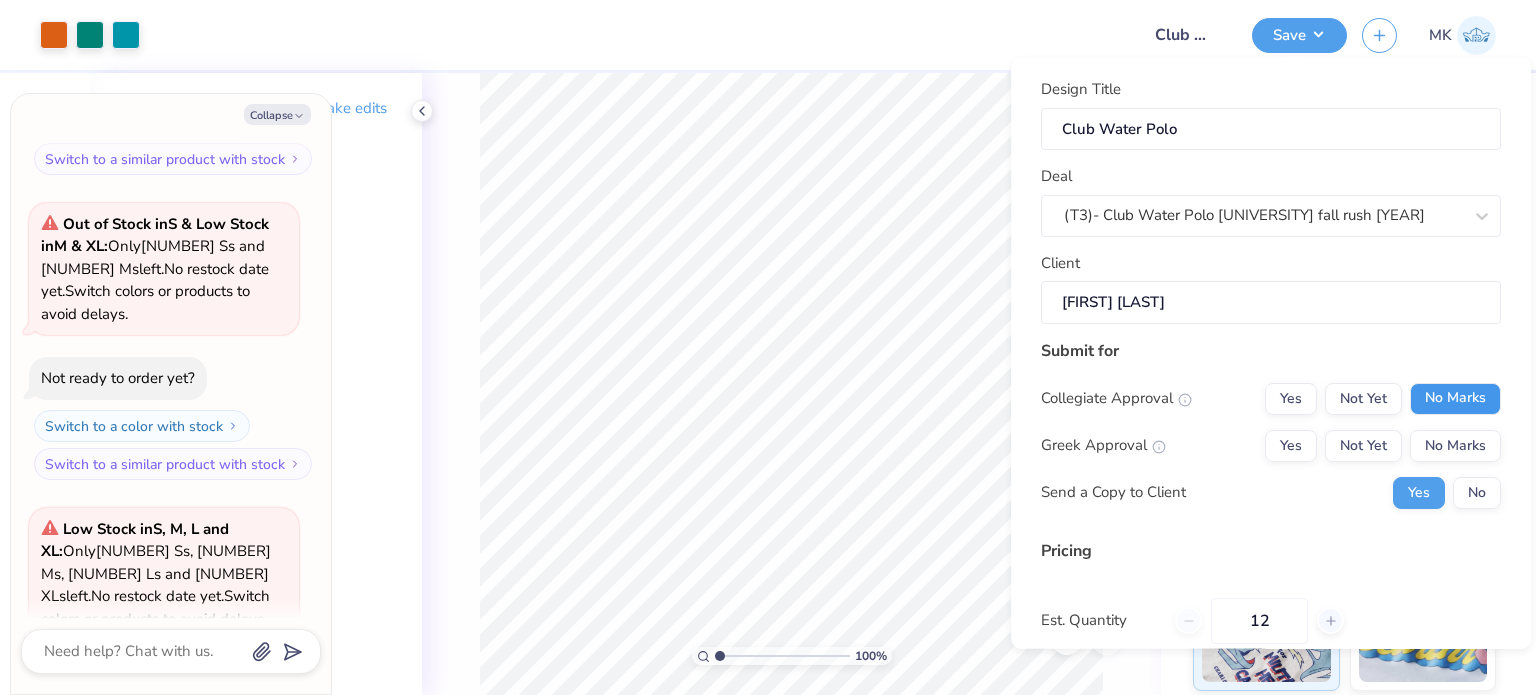 click on "No Marks" at bounding box center (1455, 398) 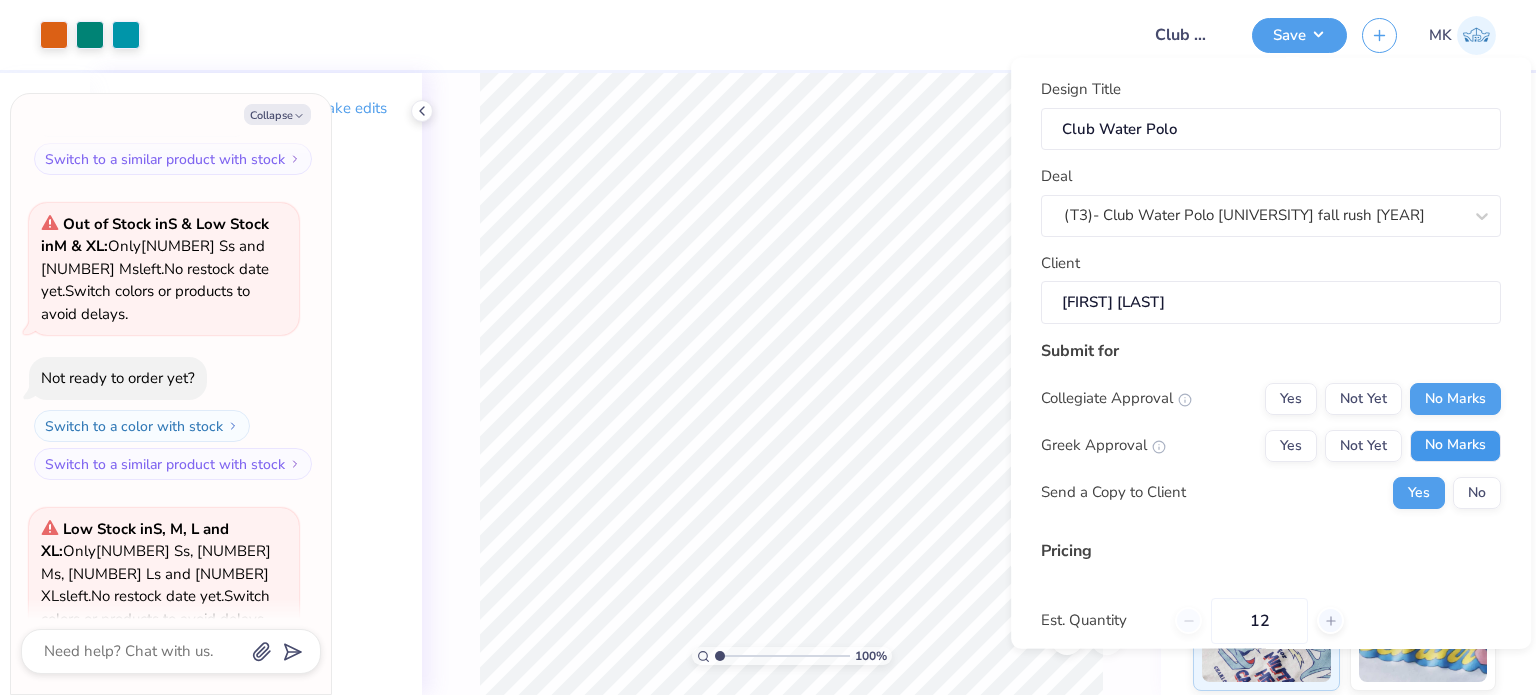 click on "No Marks" at bounding box center (1455, 445) 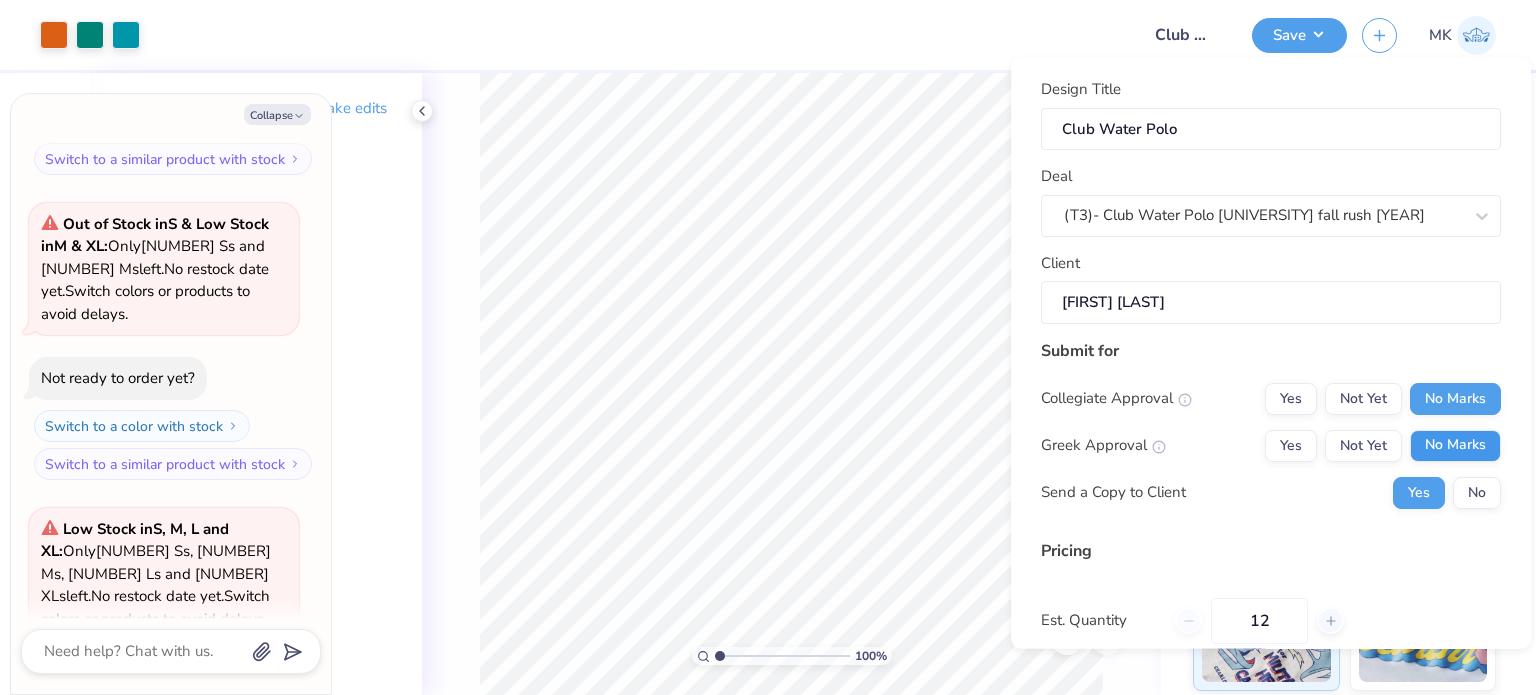 type on "– –" 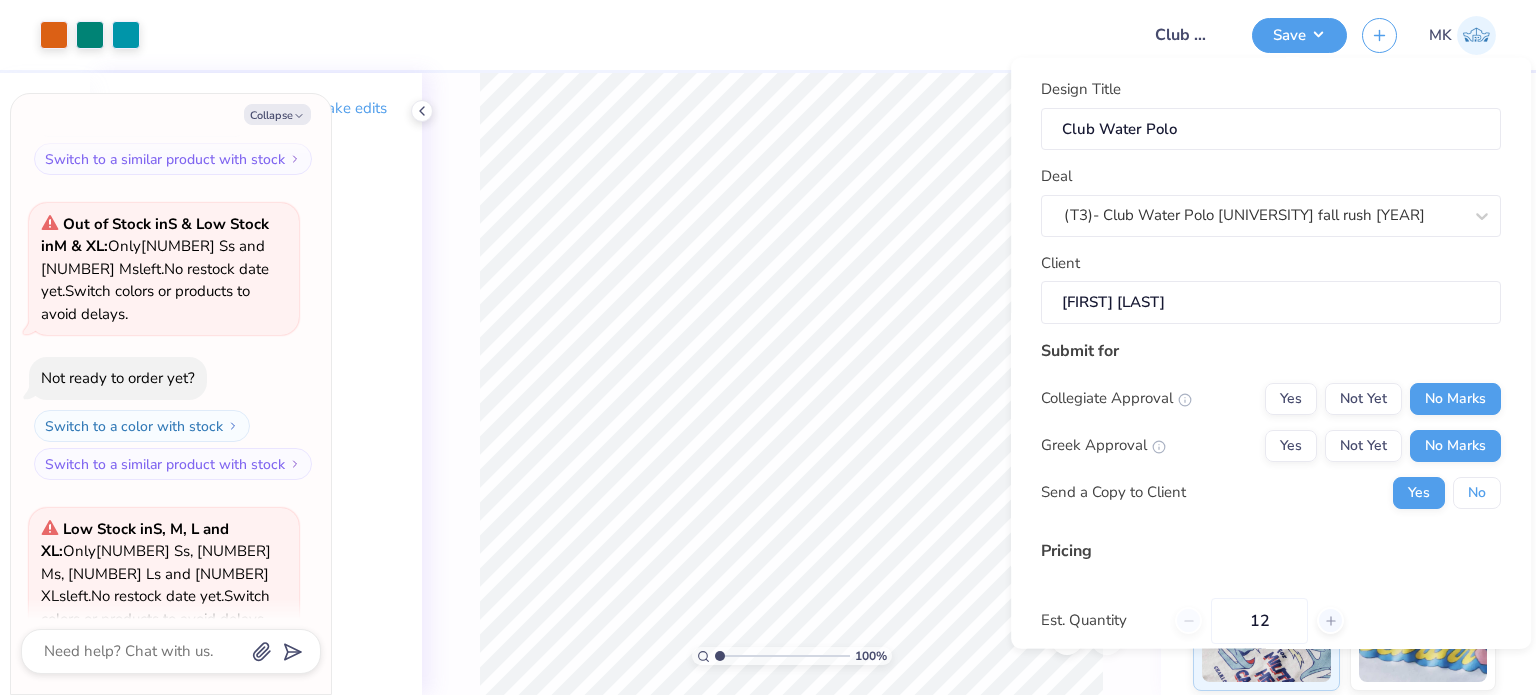 click on "No" at bounding box center [1477, 492] 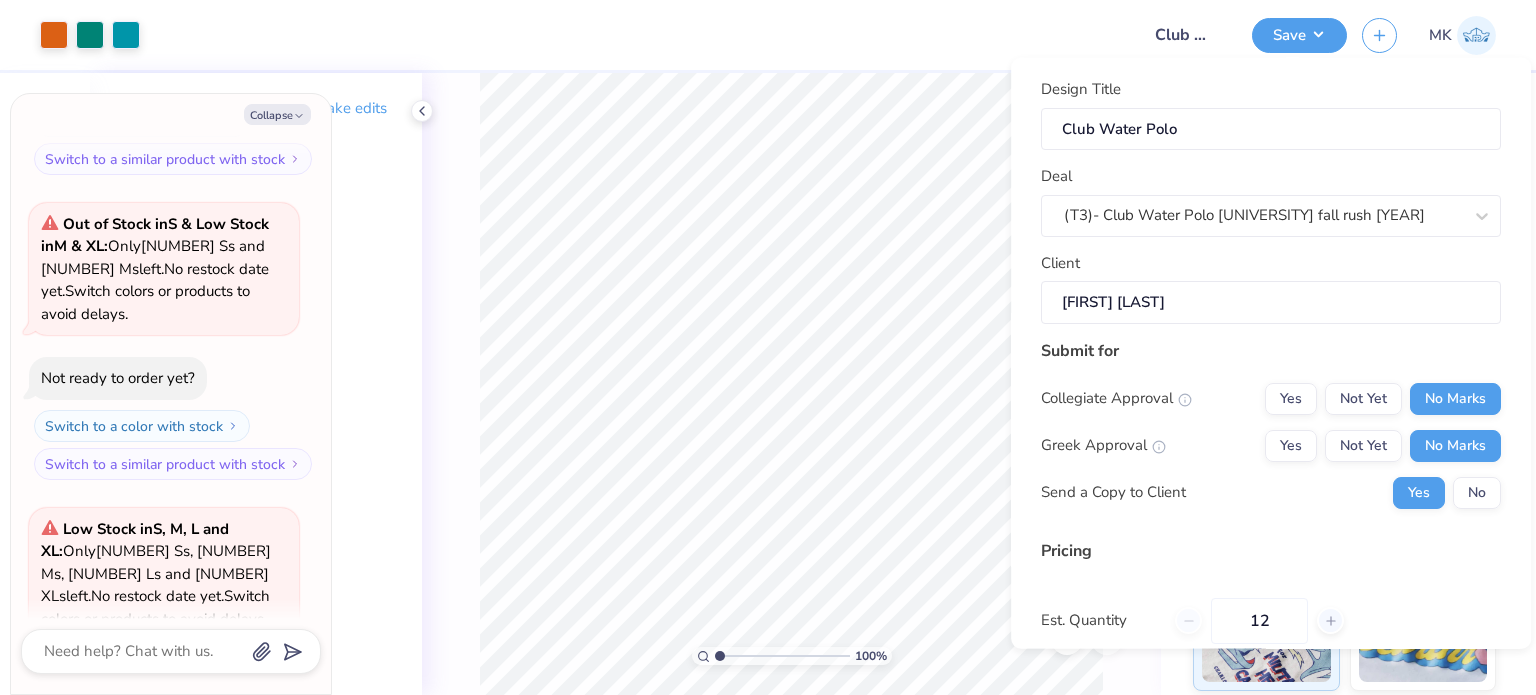 type on "x" 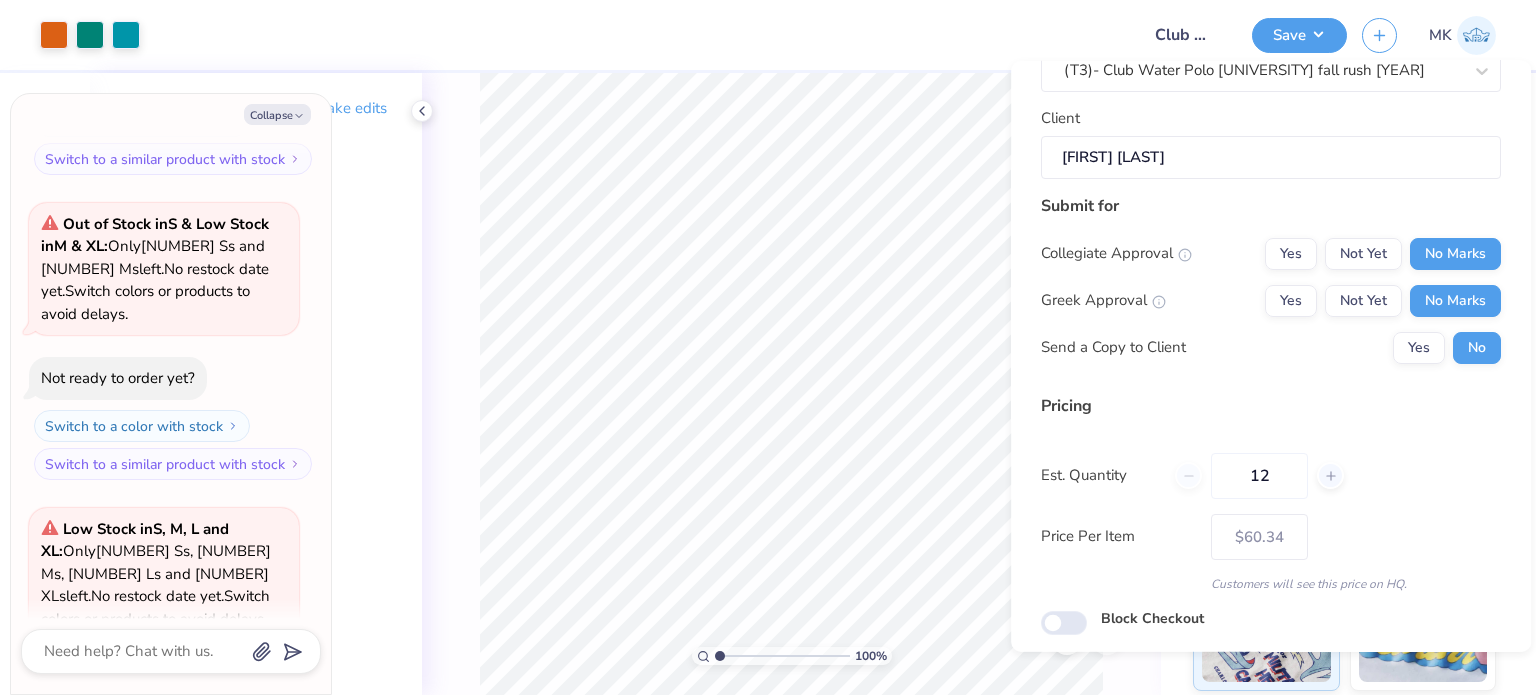 scroll, scrollTop: 212, scrollLeft: 0, axis: vertical 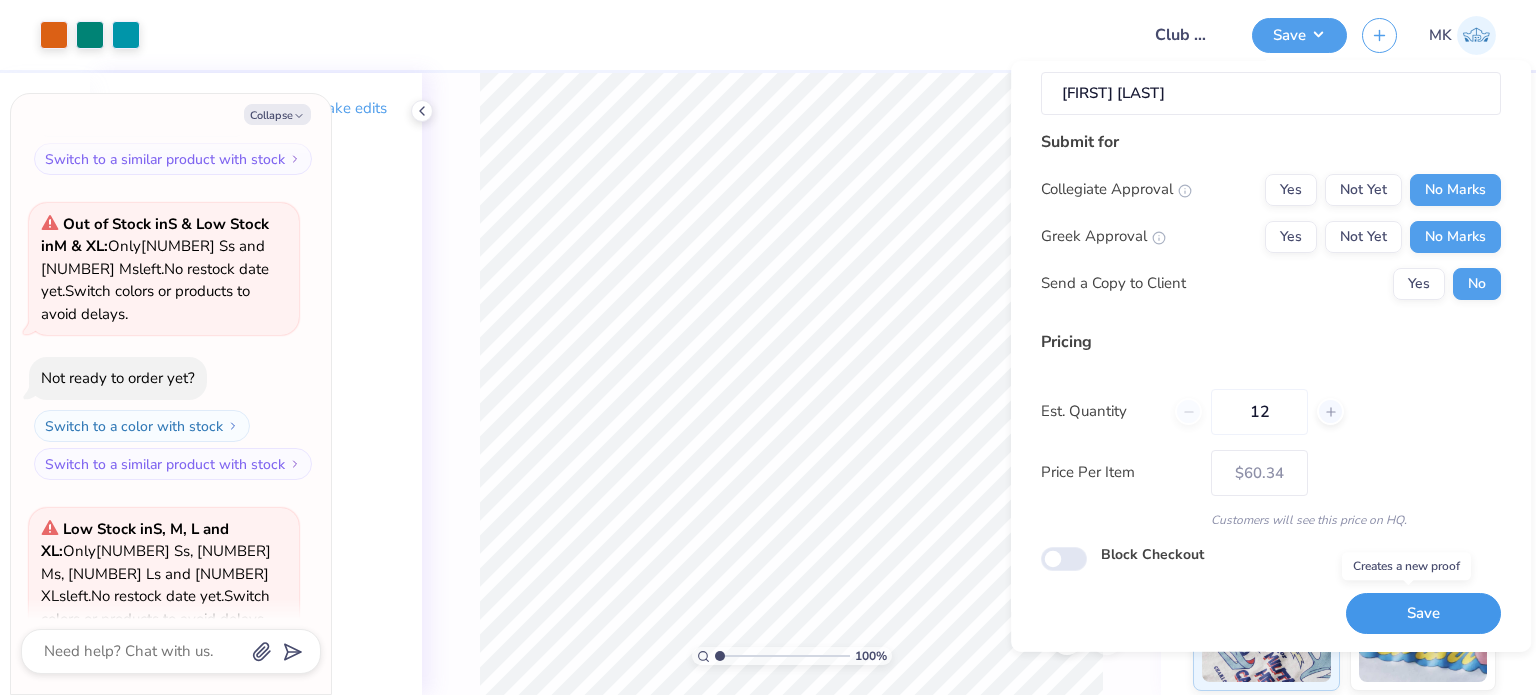 click on "Save" at bounding box center (1423, 613) 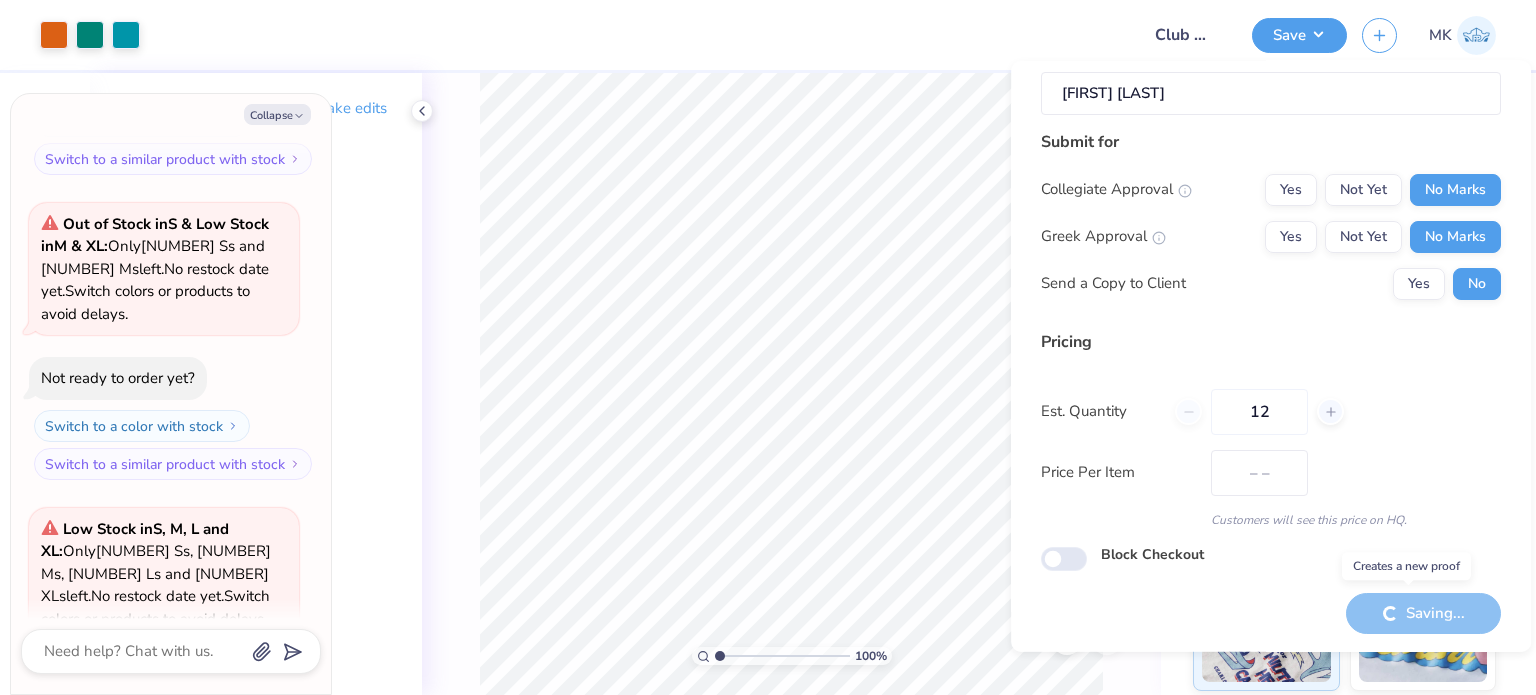type on "$60.34" 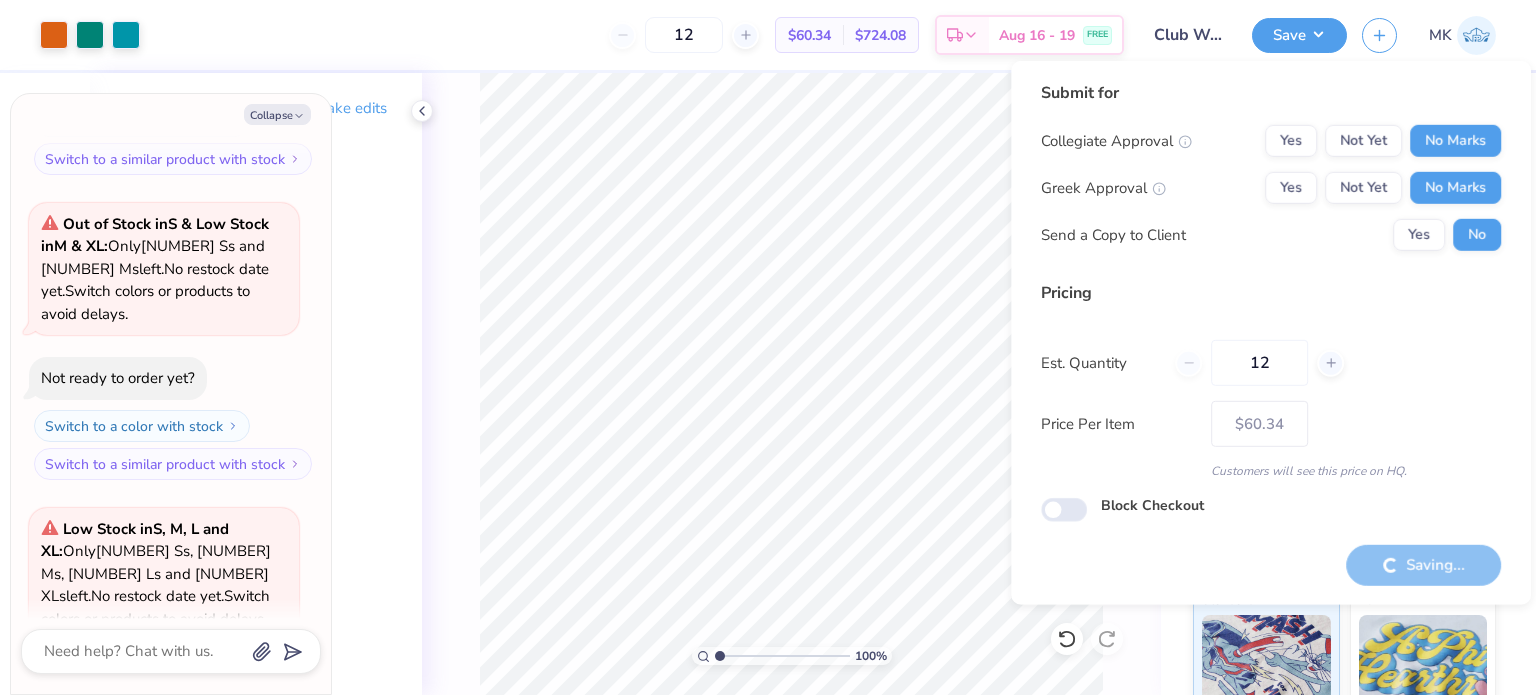 type on "x" 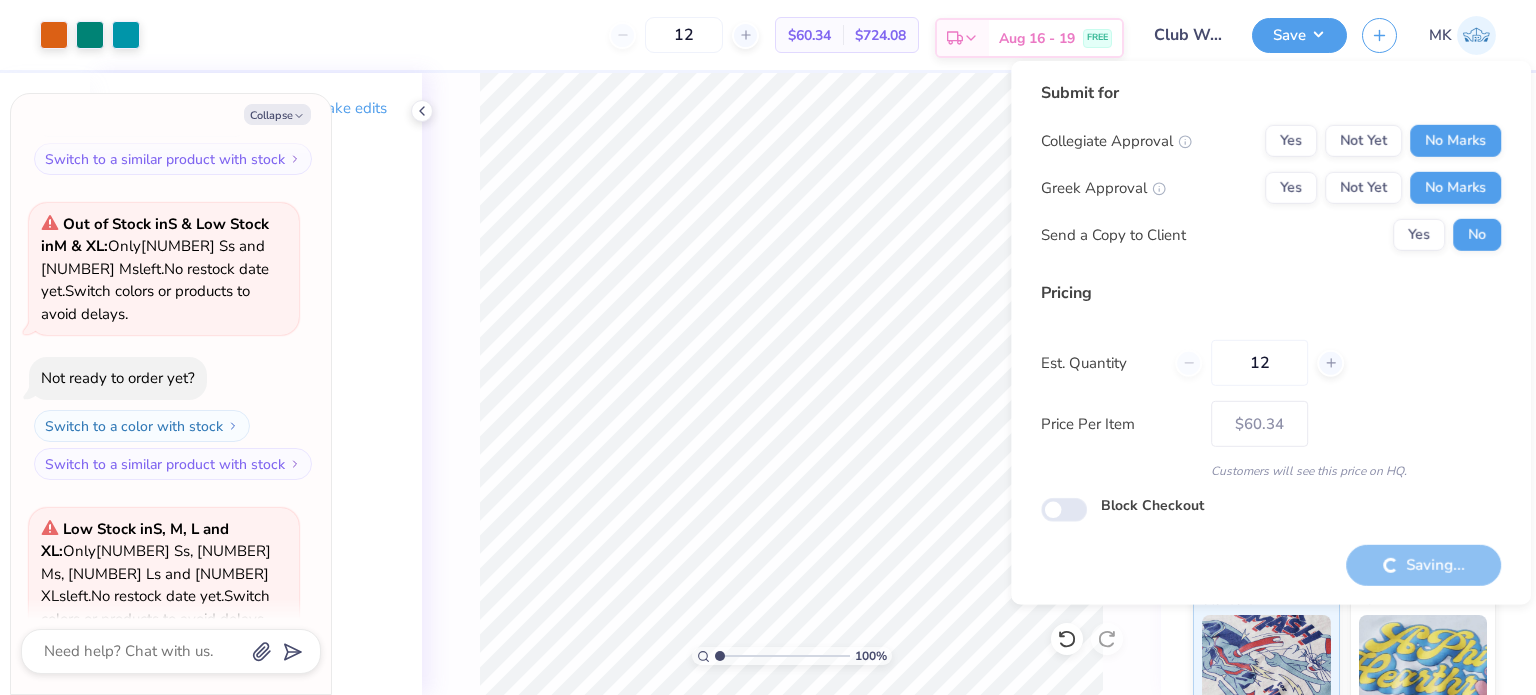 type on "– –" 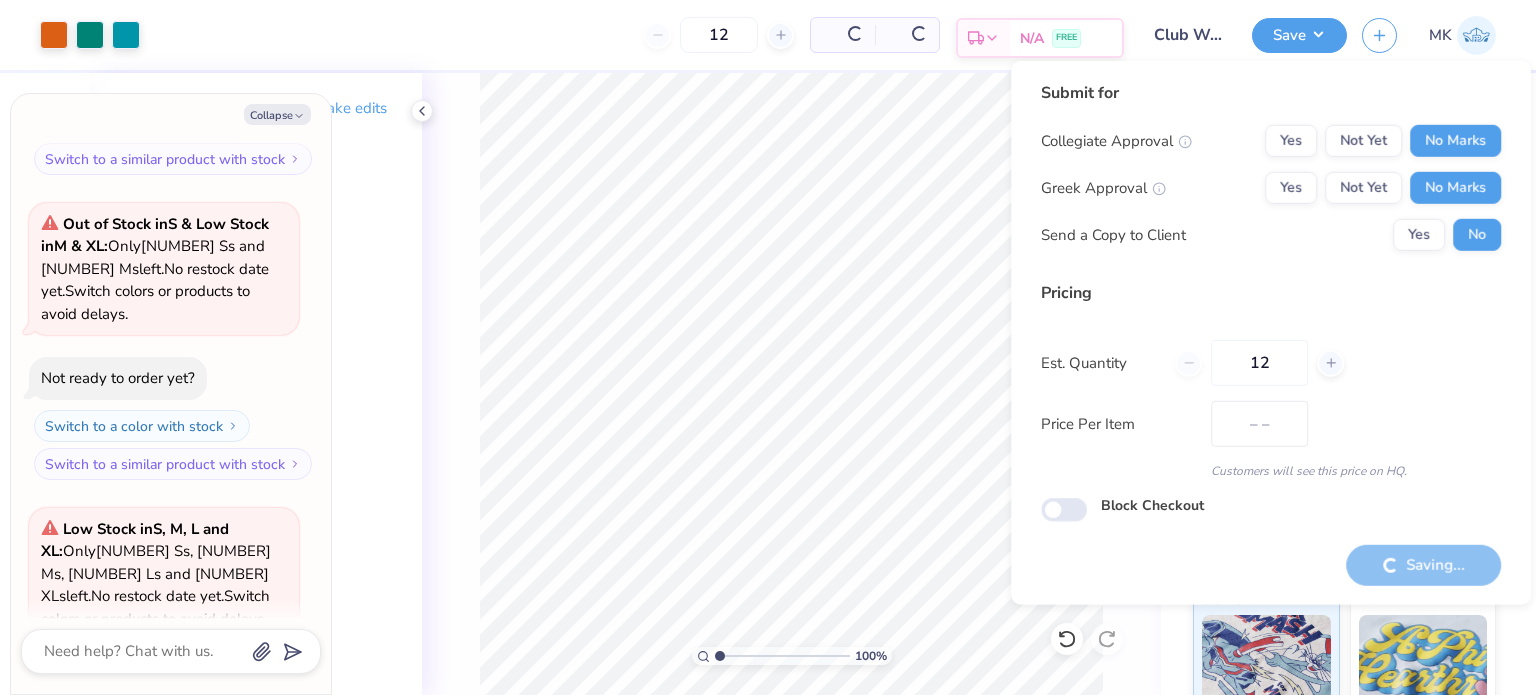 scroll, scrollTop: 0, scrollLeft: 0, axis: both 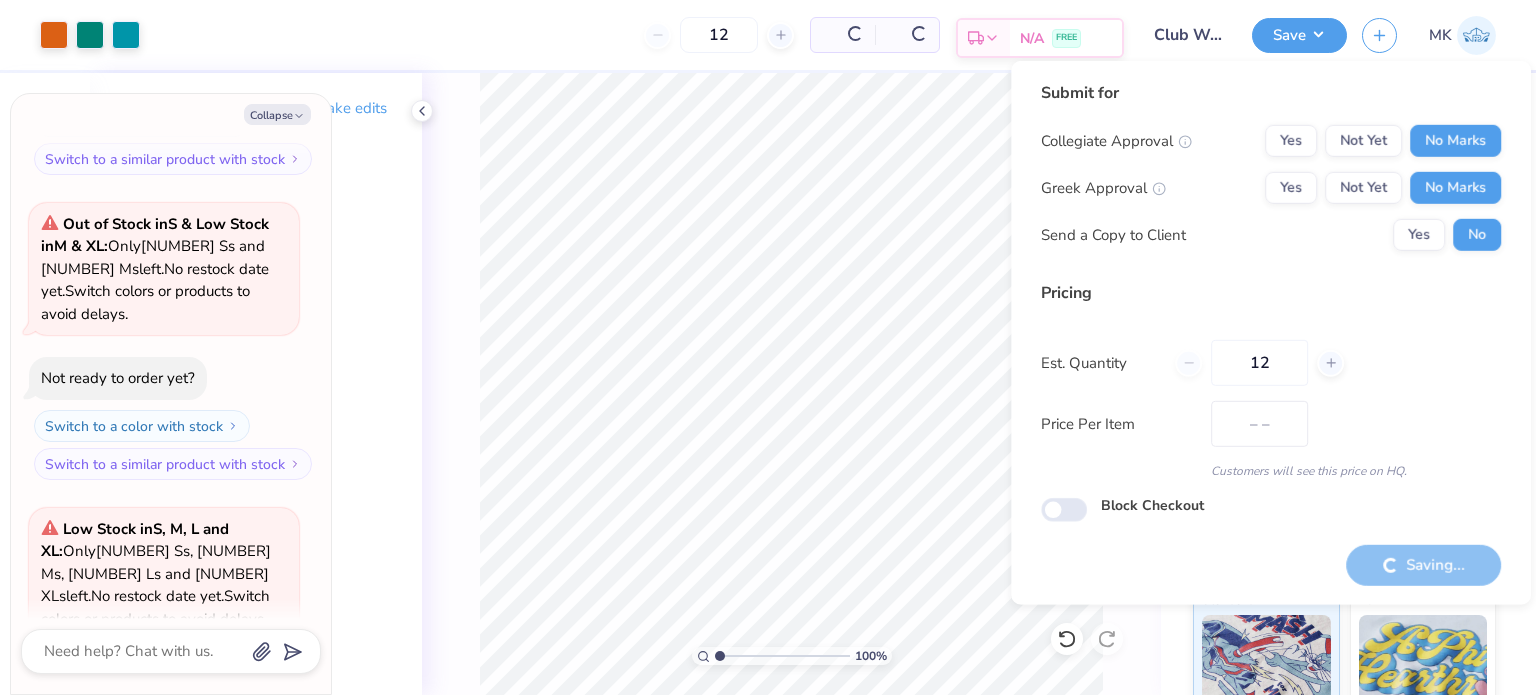 type on "x" 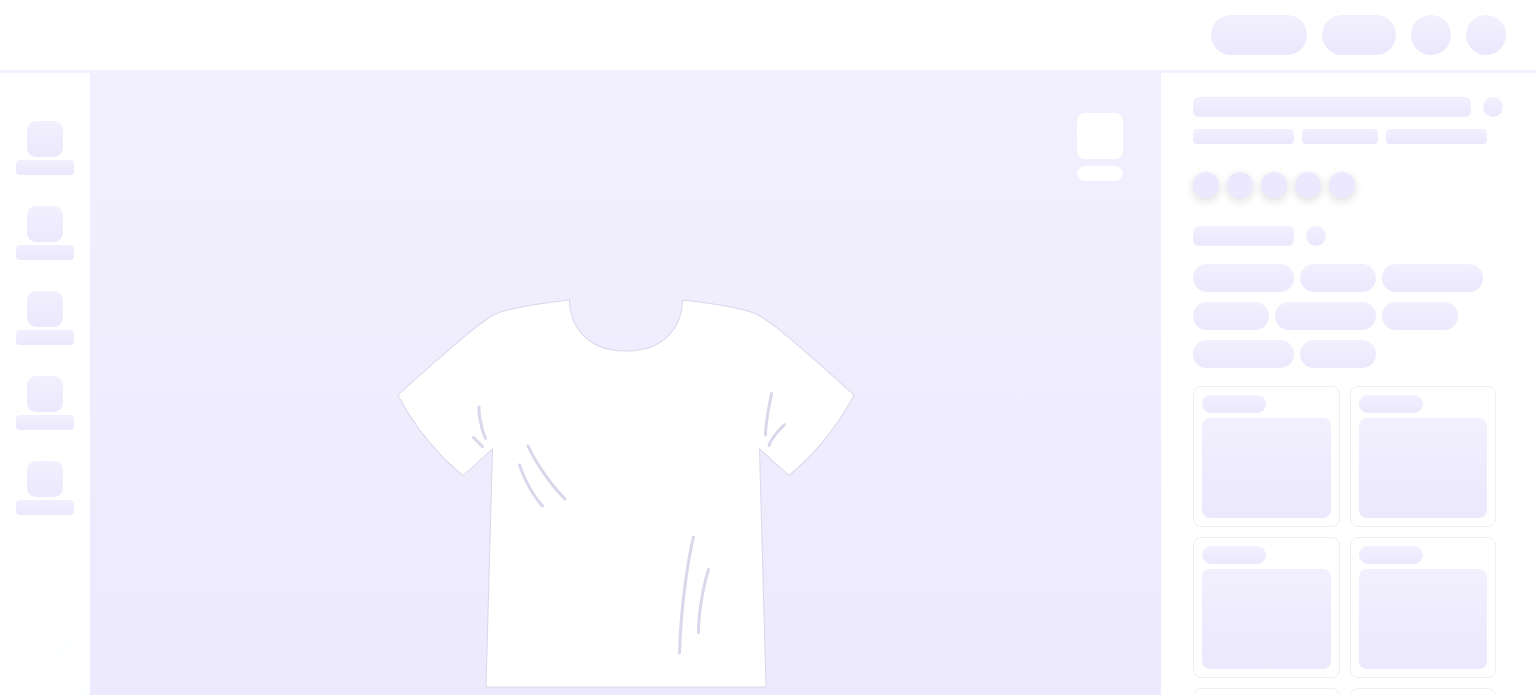 scroll, scrollTop: 0, scrollLeft: 0, axis: both 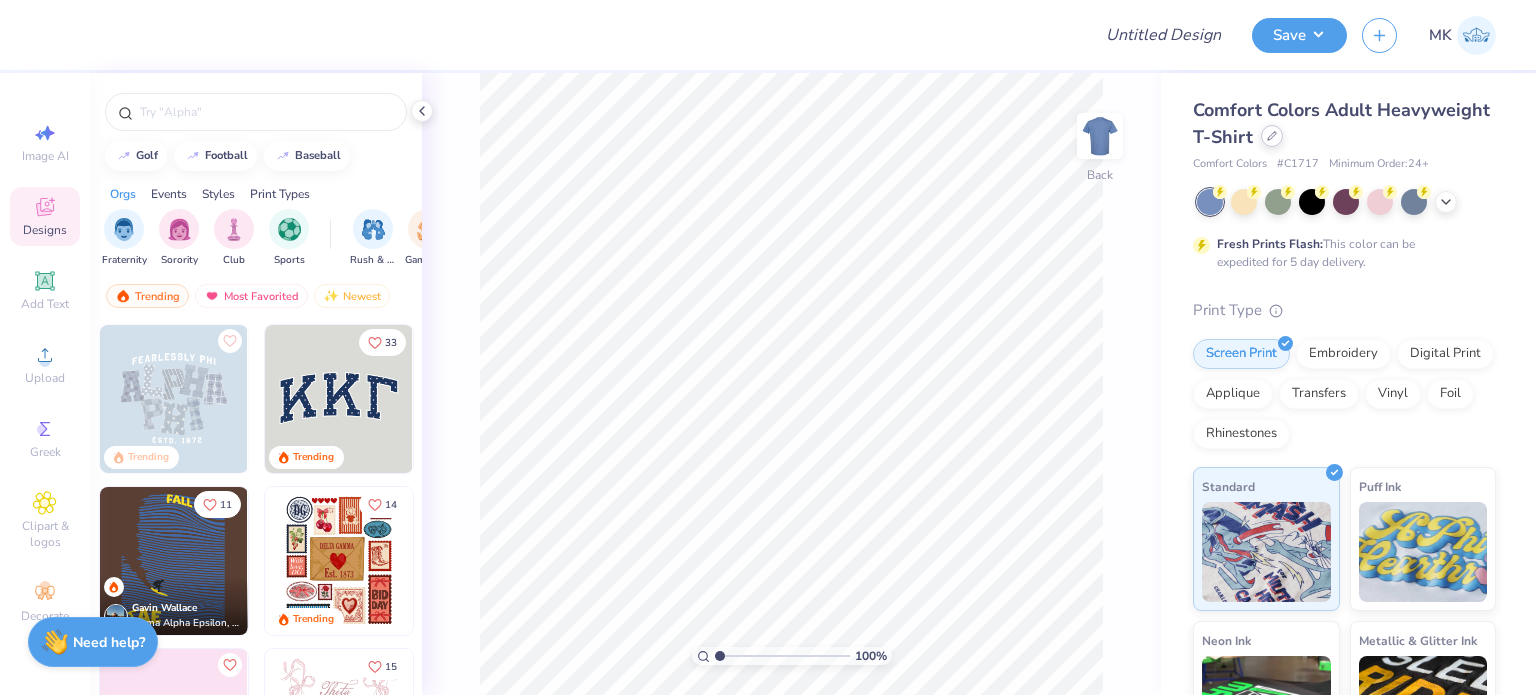 click 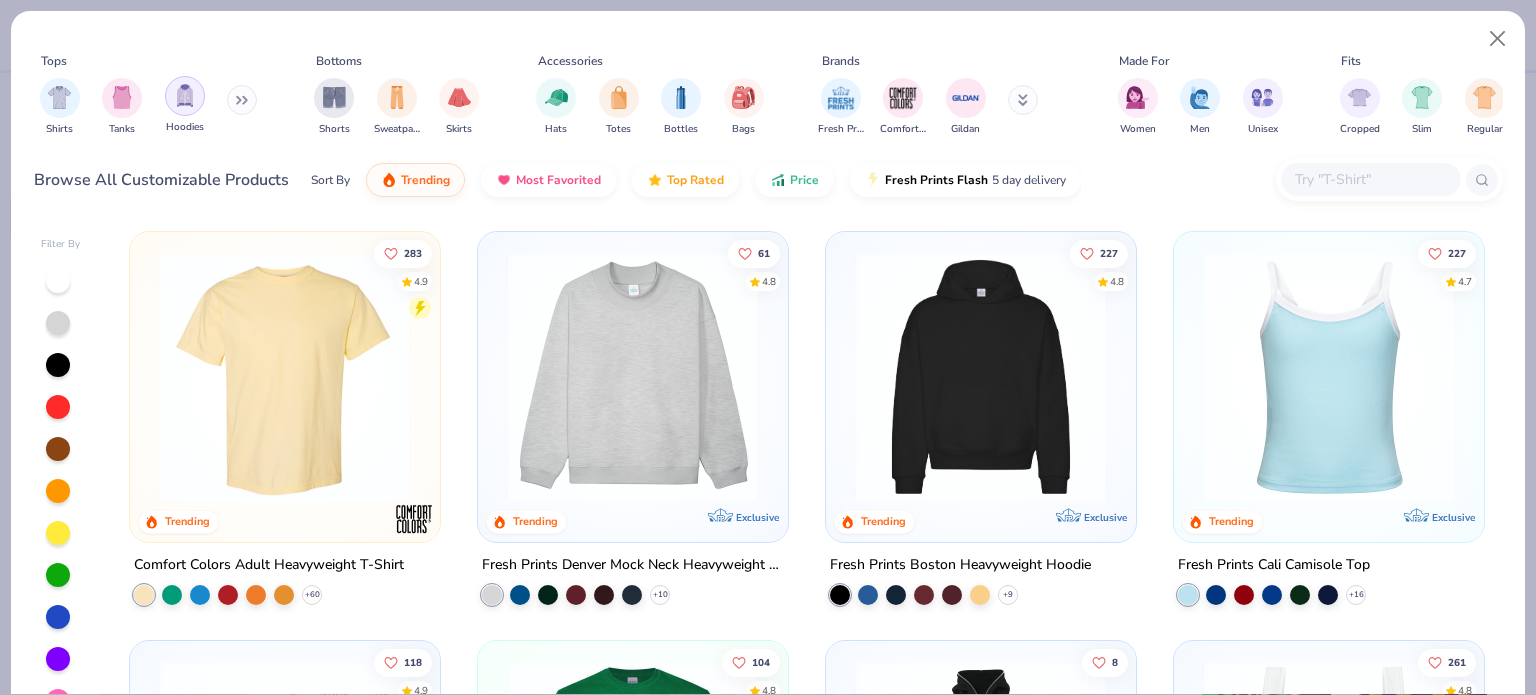 click at bounding box center (185, 96) 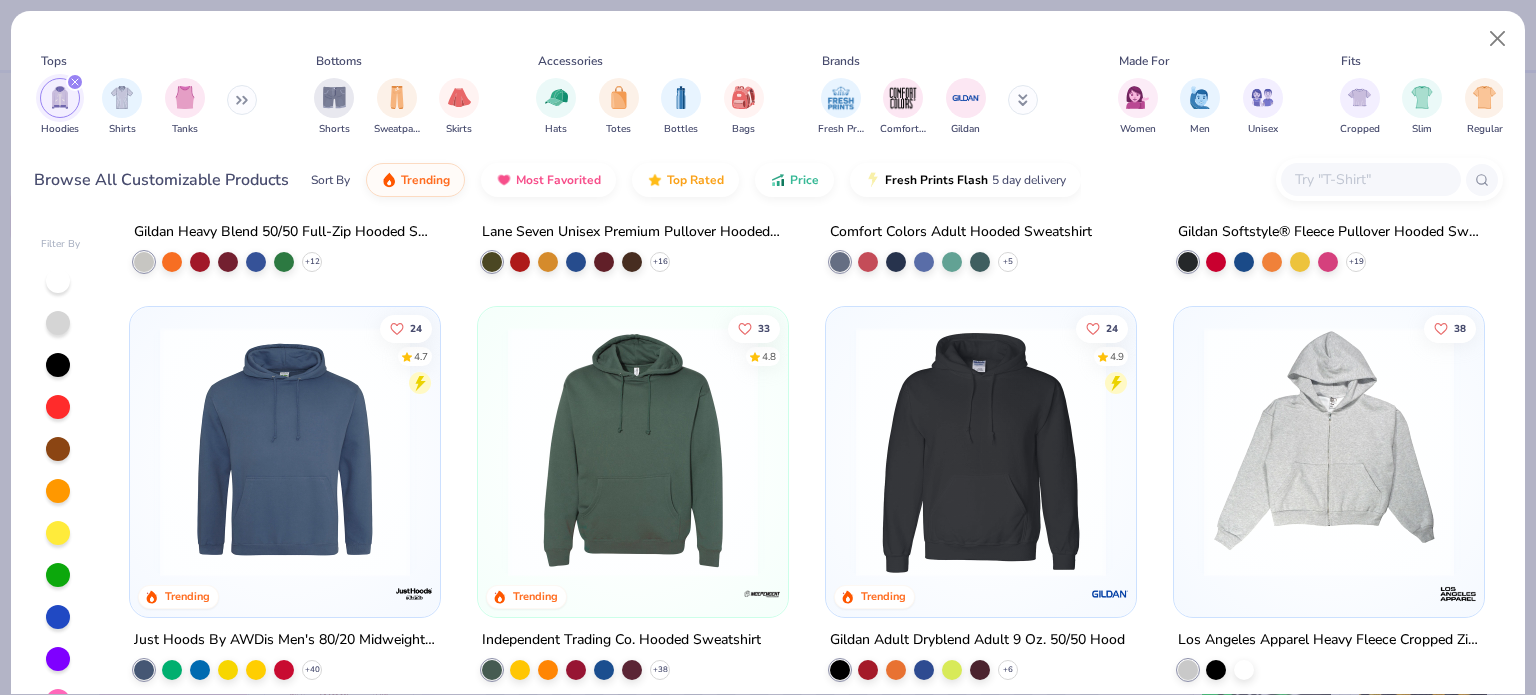 scroll, scrollTop: 1200, scrollLeft: 0, axis: vertical 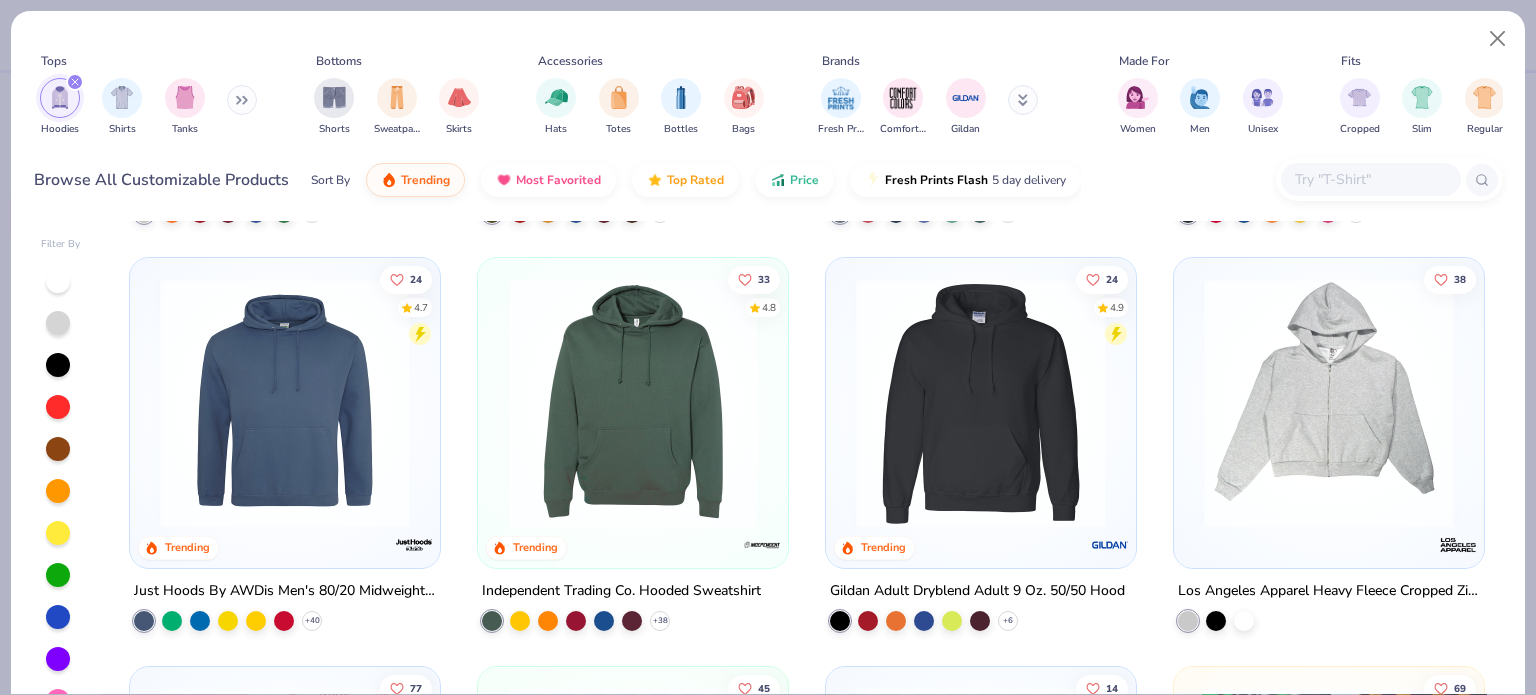 click at bounding box center [633, 403] 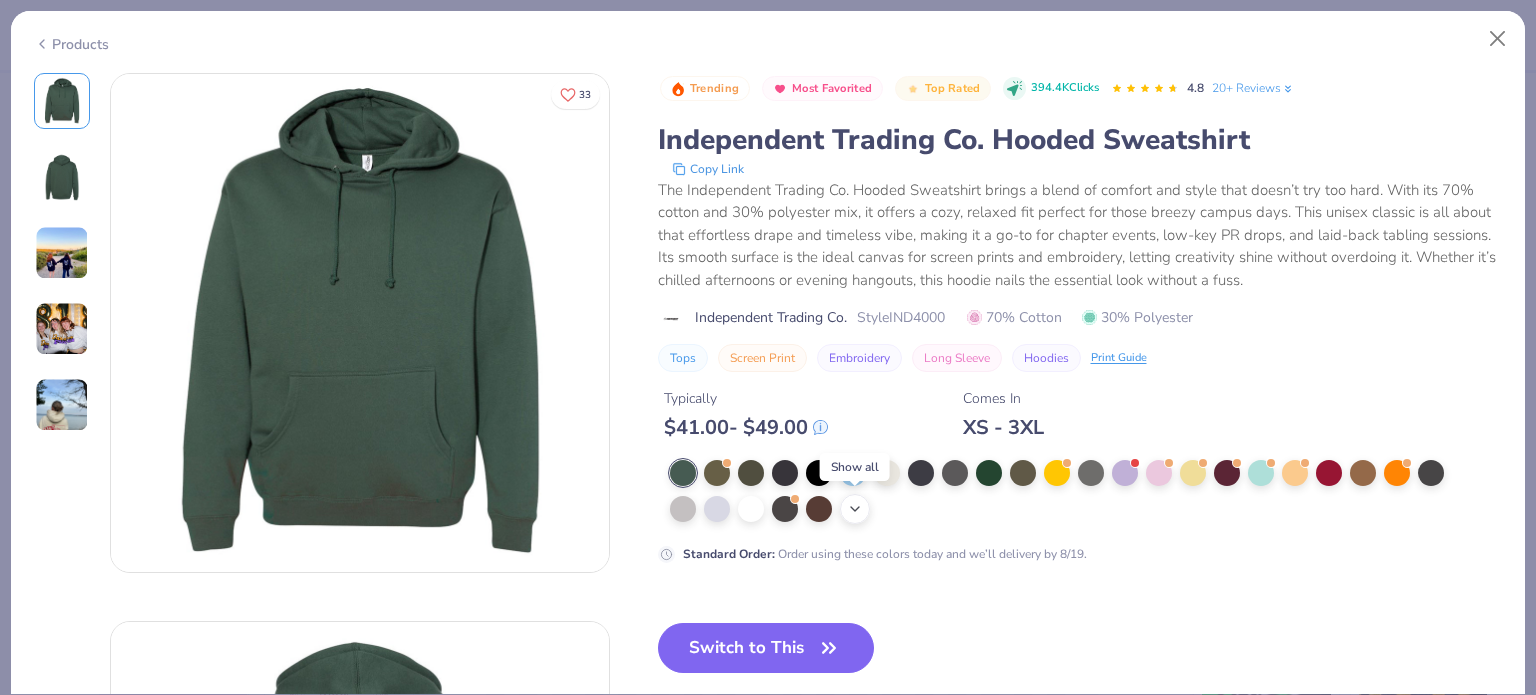click 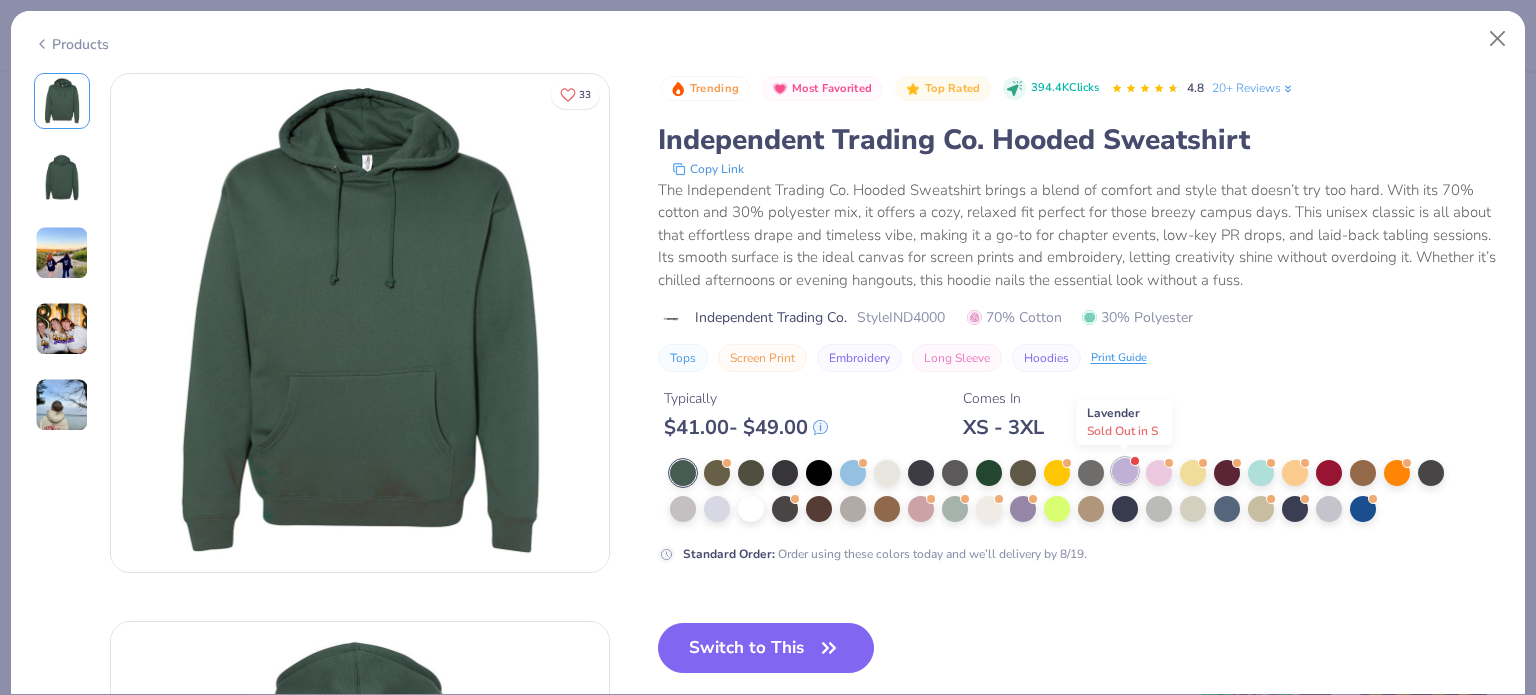 click at bounding box center [1125, 471] 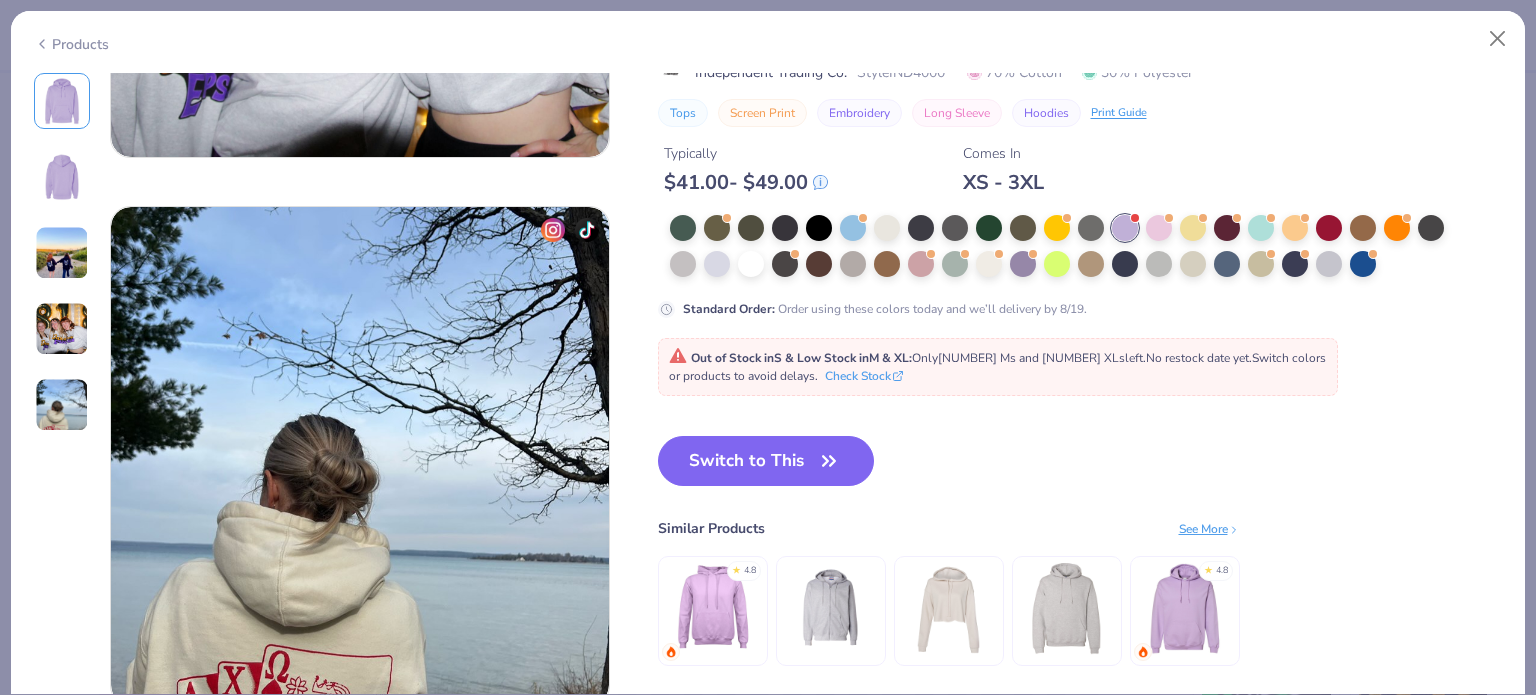 scroll, scrollTop: 2200, scrollLeft: 0, axis: vertical 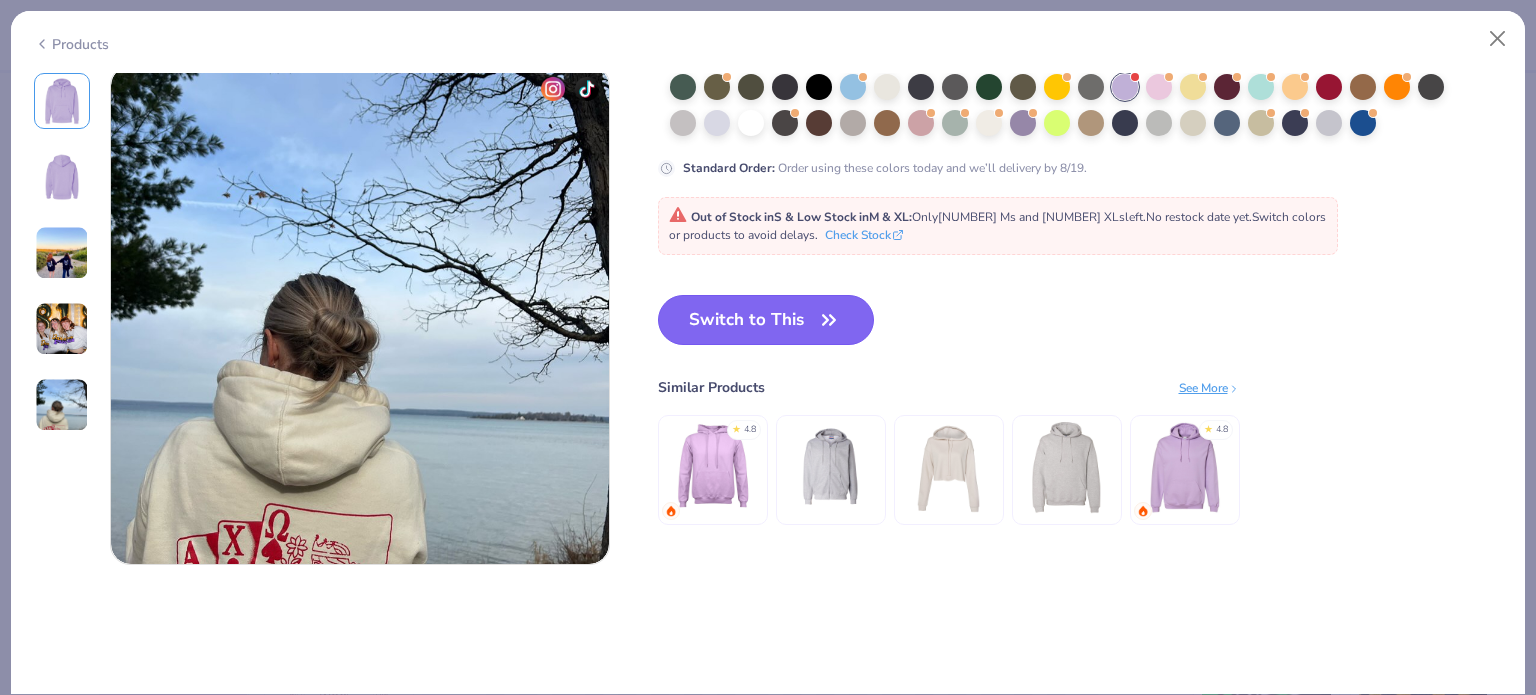click on "Switch to This" at bounding box center (766, 320) 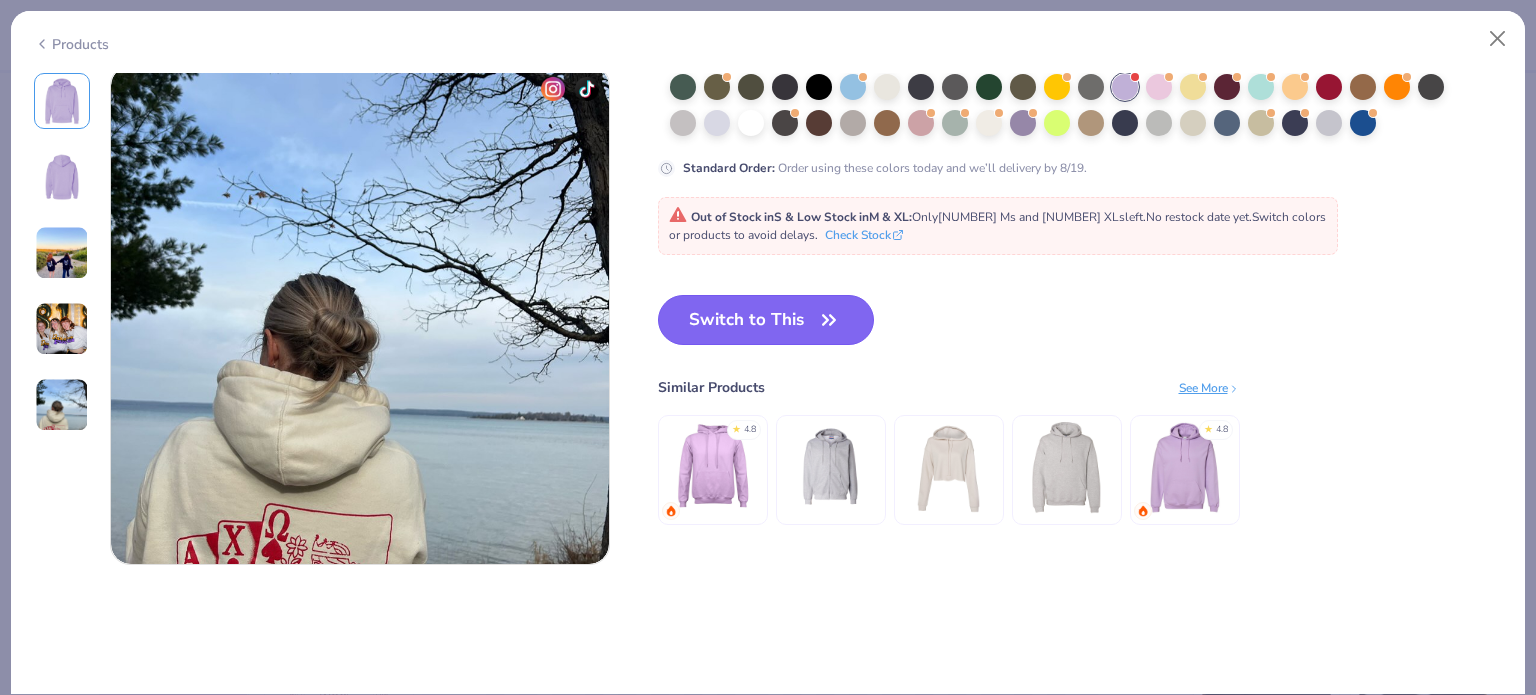 click on "Switch to This" at bounding box center (766, 320) 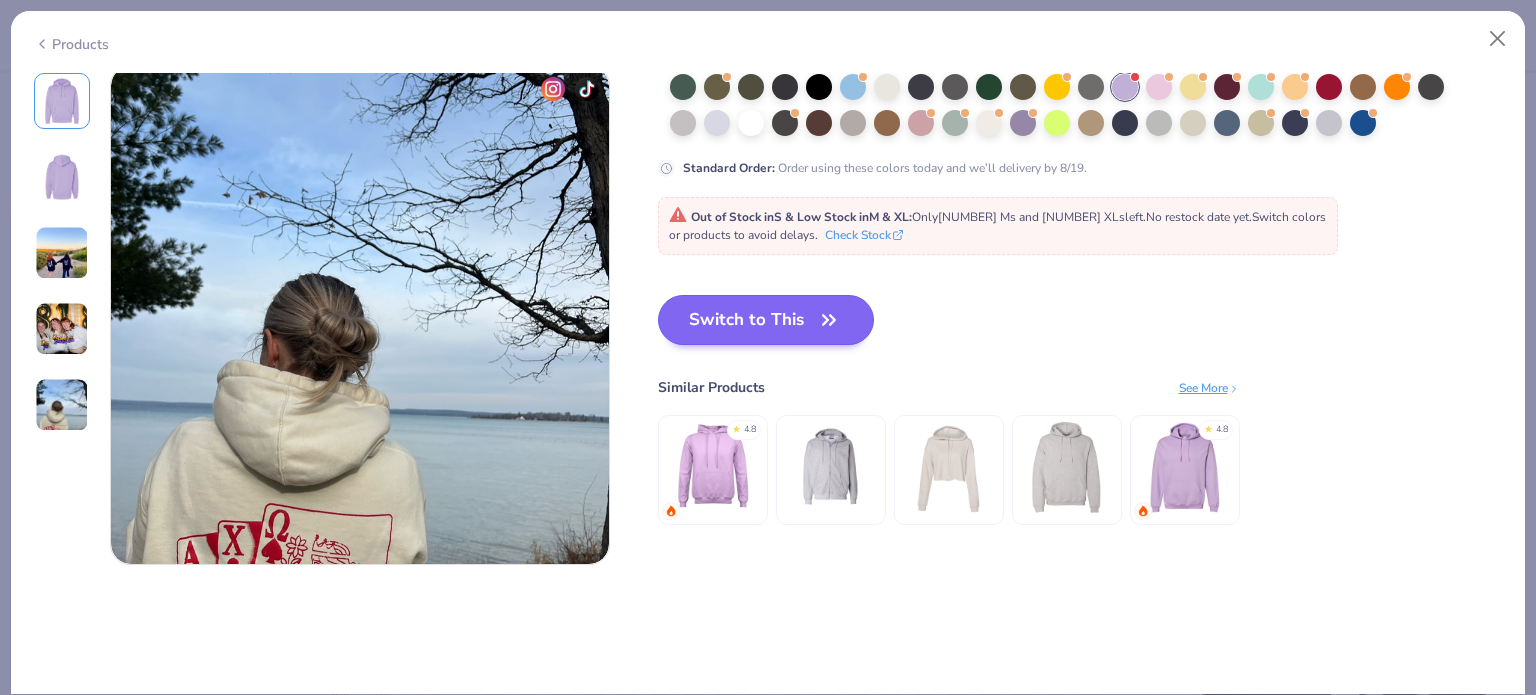 type on "x" 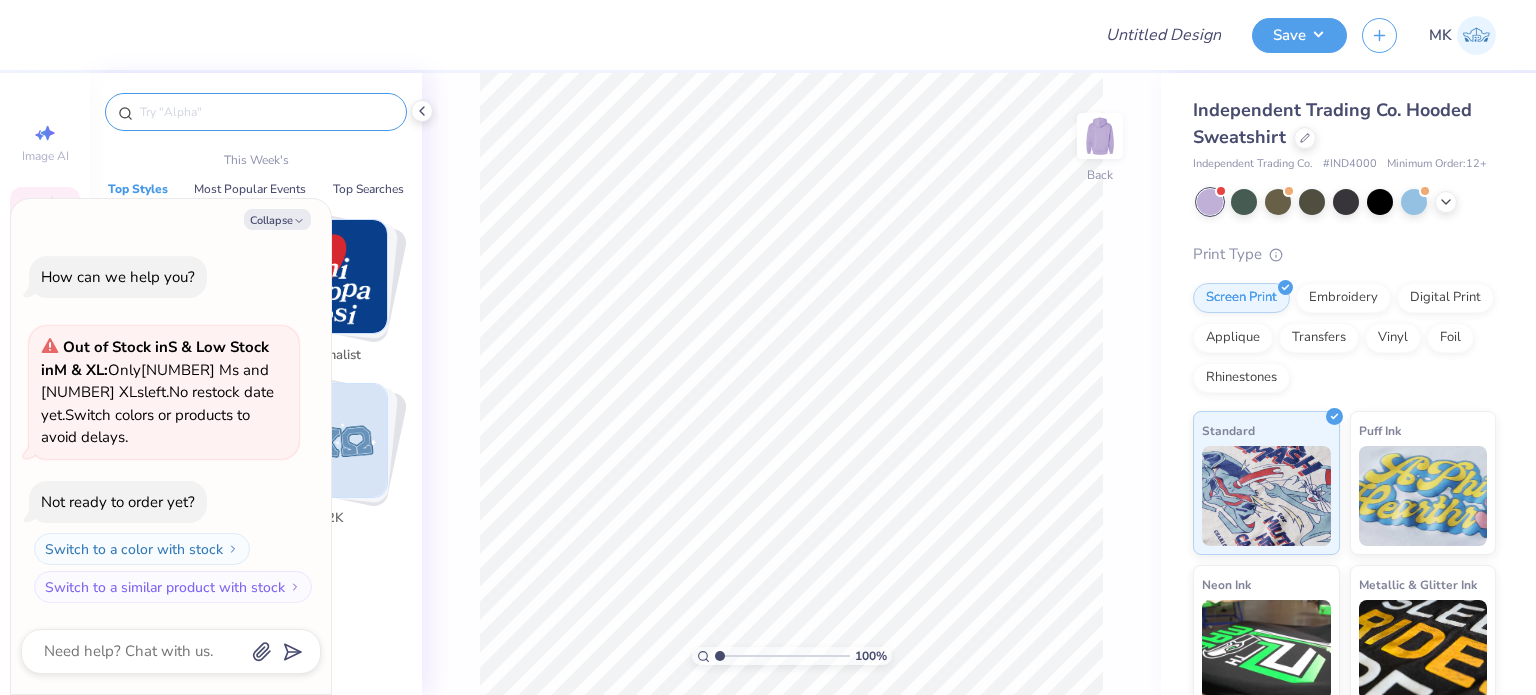 click at bounding box center [266, 112] 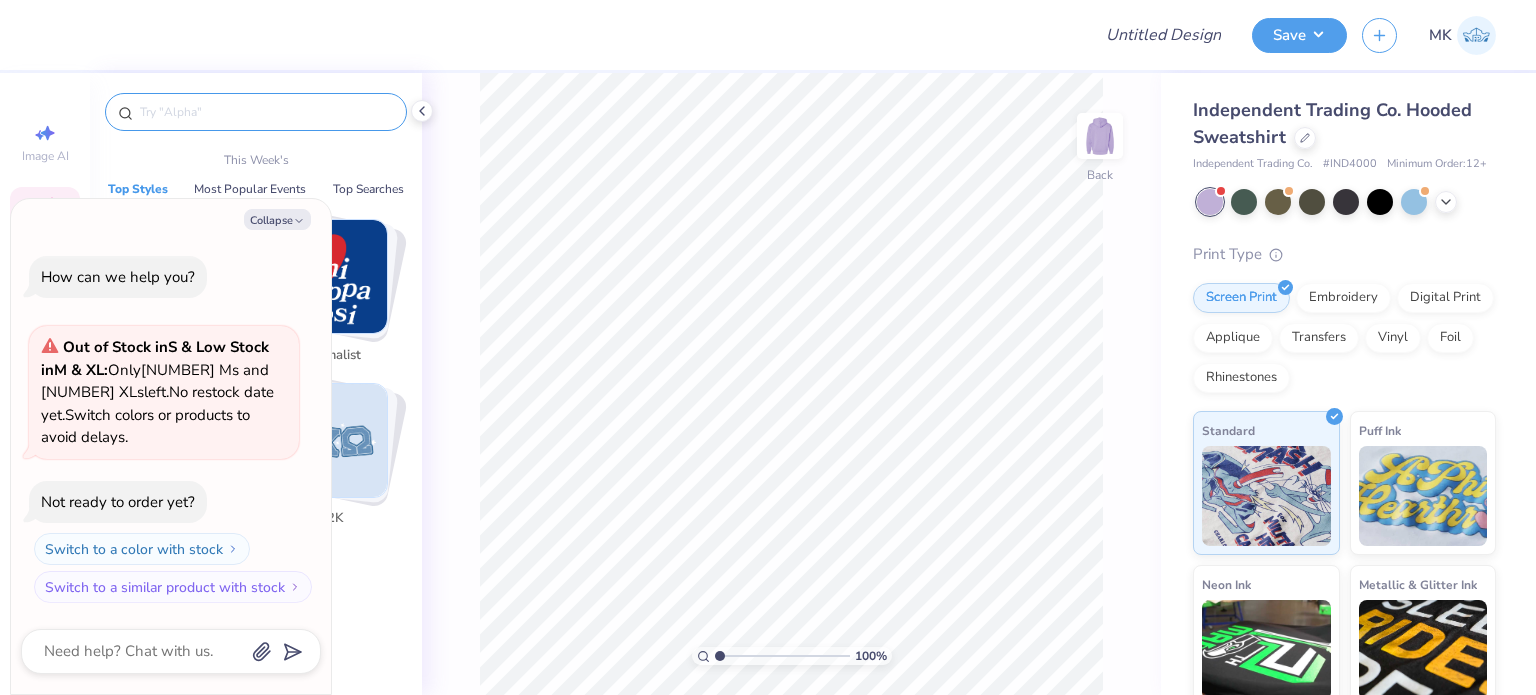 click at bounding box center [266, 112] 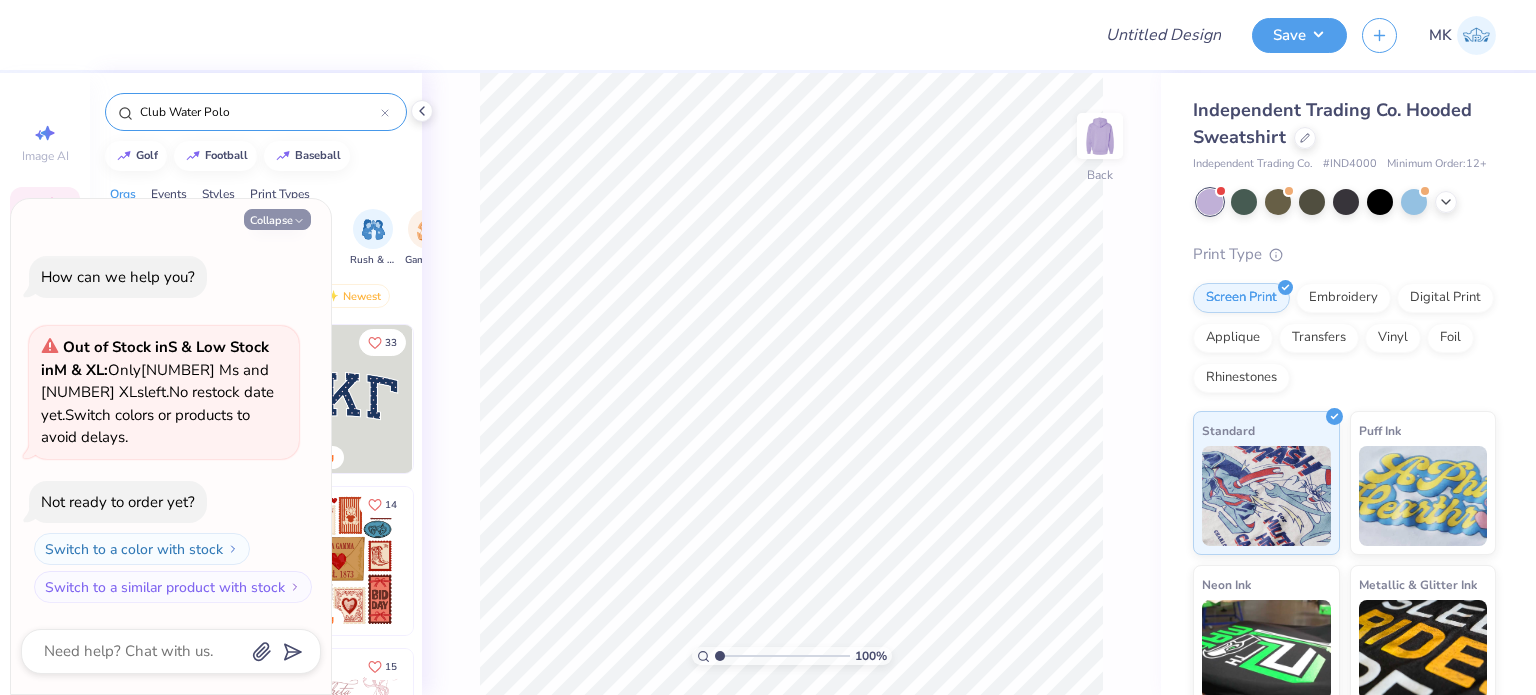 type on "Club Water Polo" 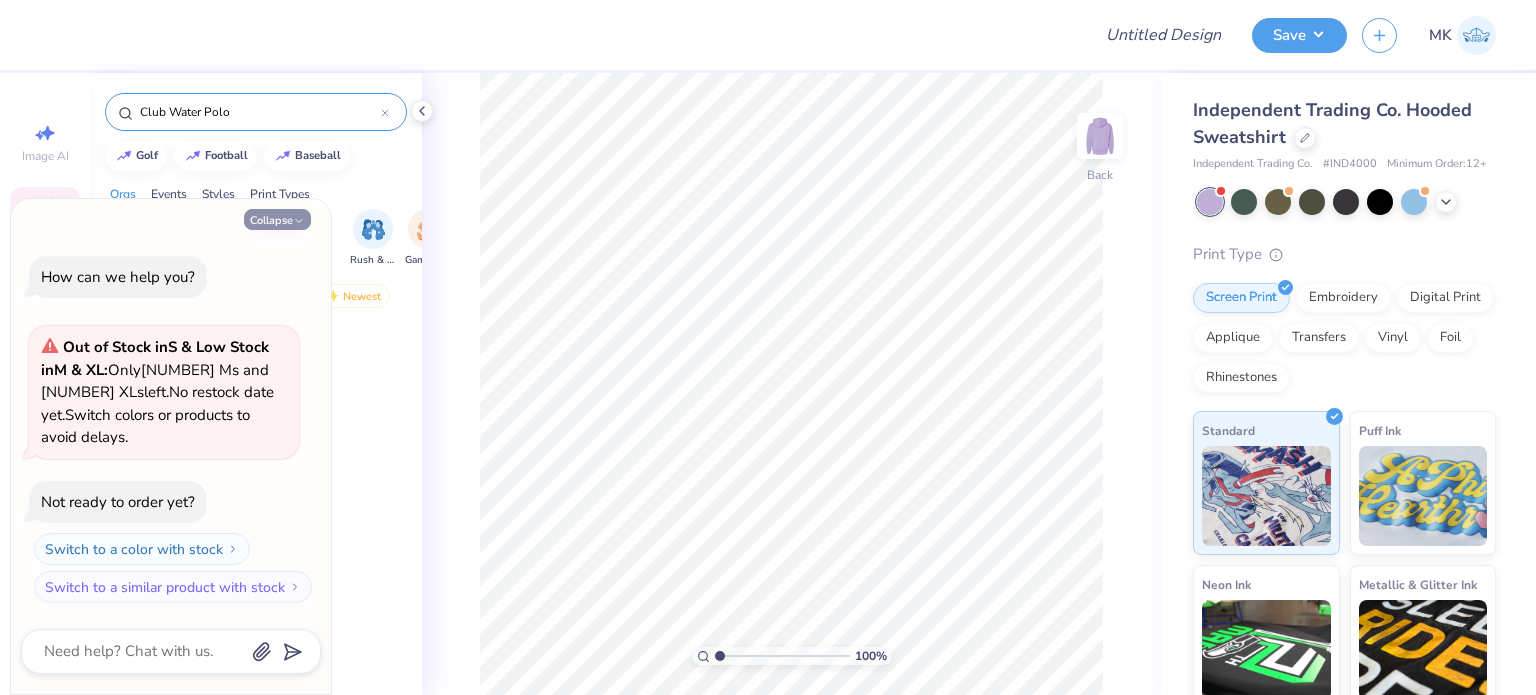 click on "Collapse" at bounding box center (277, 219) 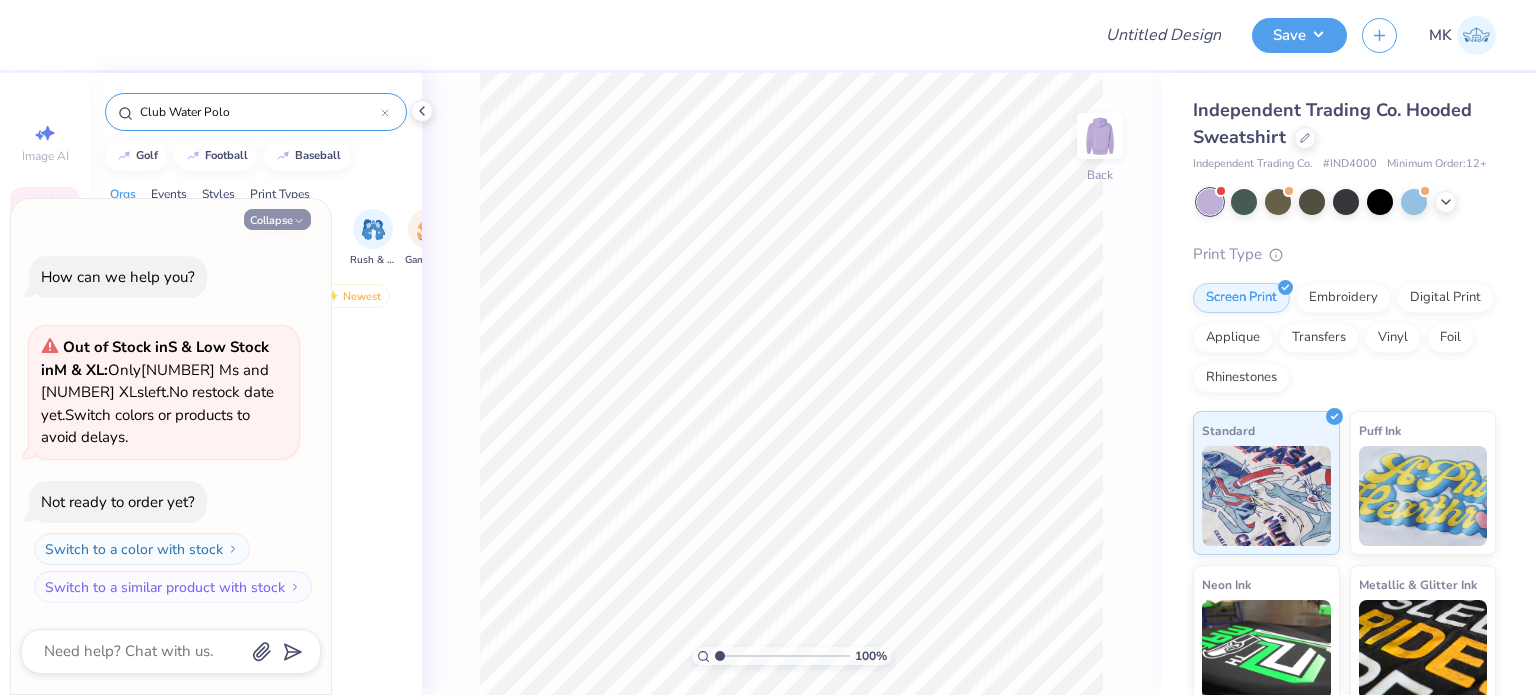 type on "x" 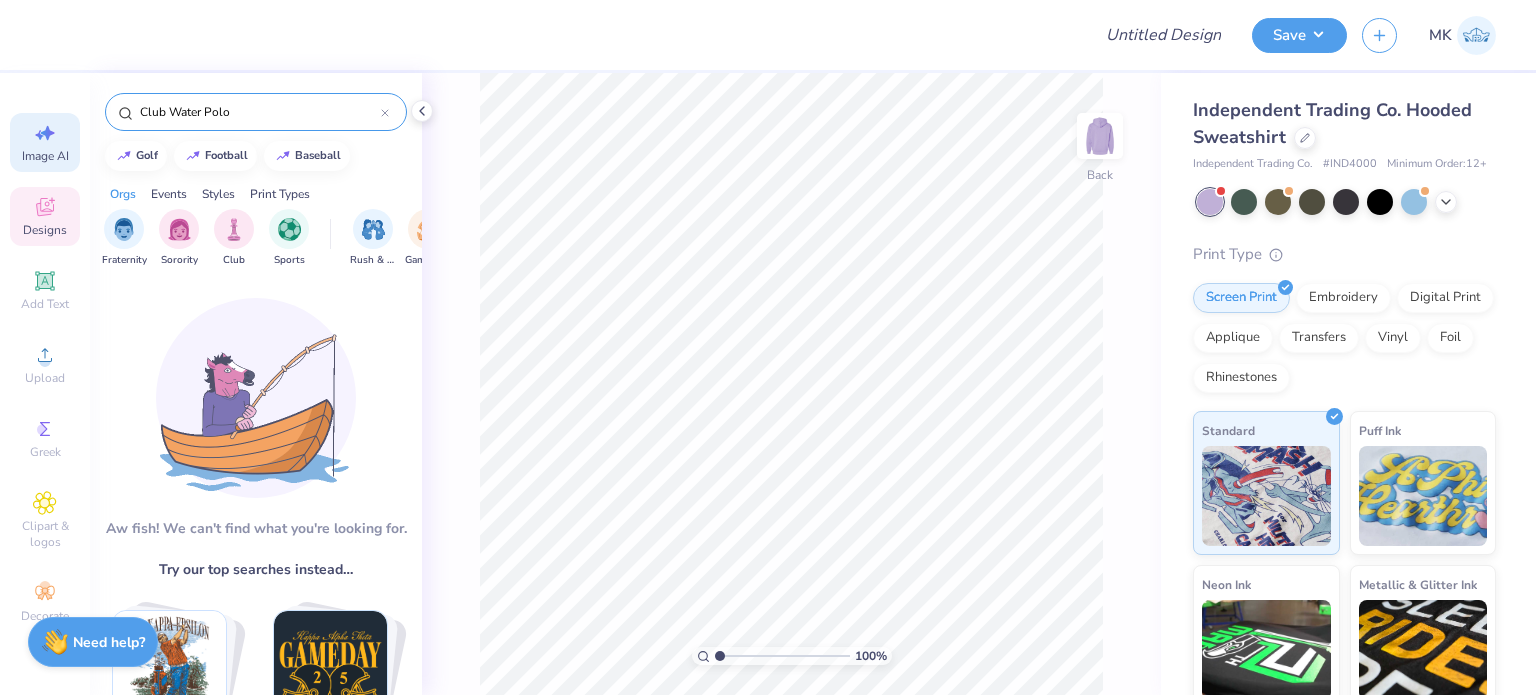 click 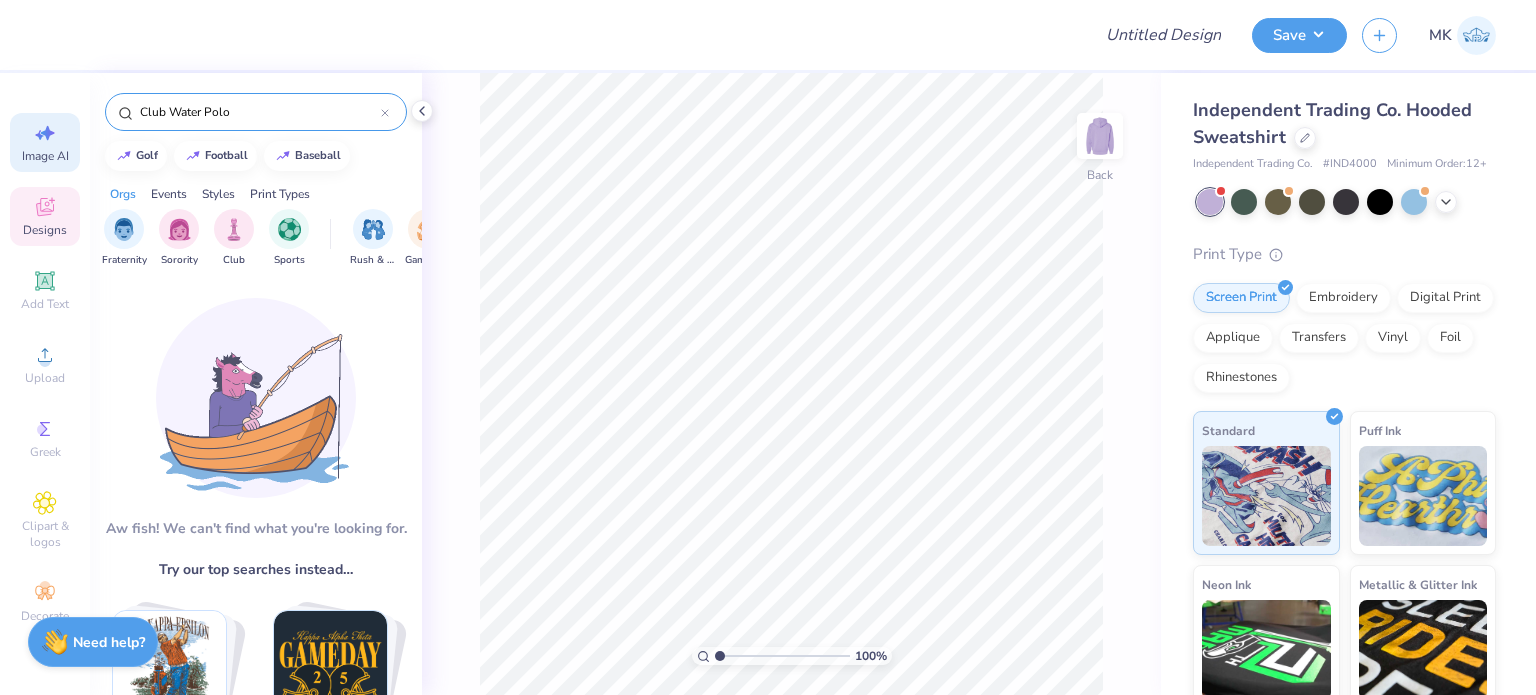select on "4" 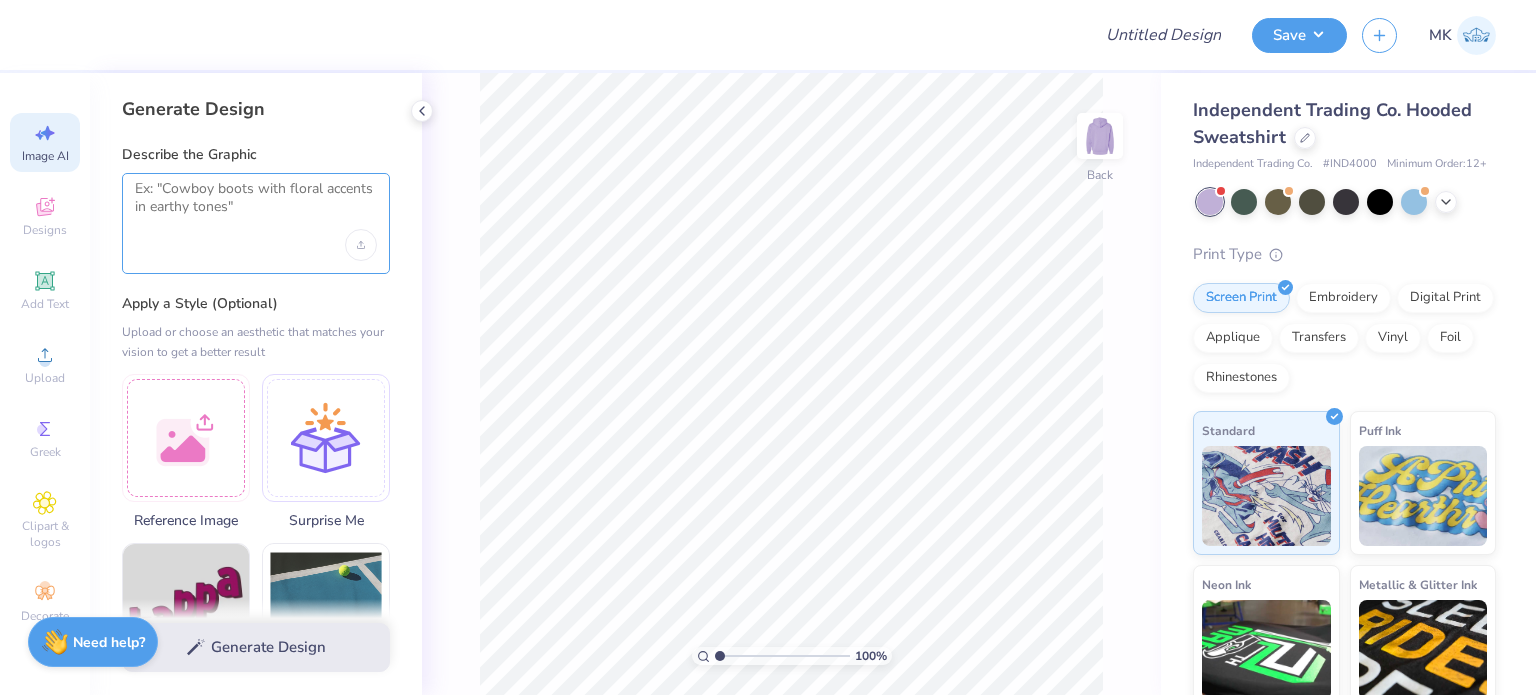 click at bounding box center (256, 205) 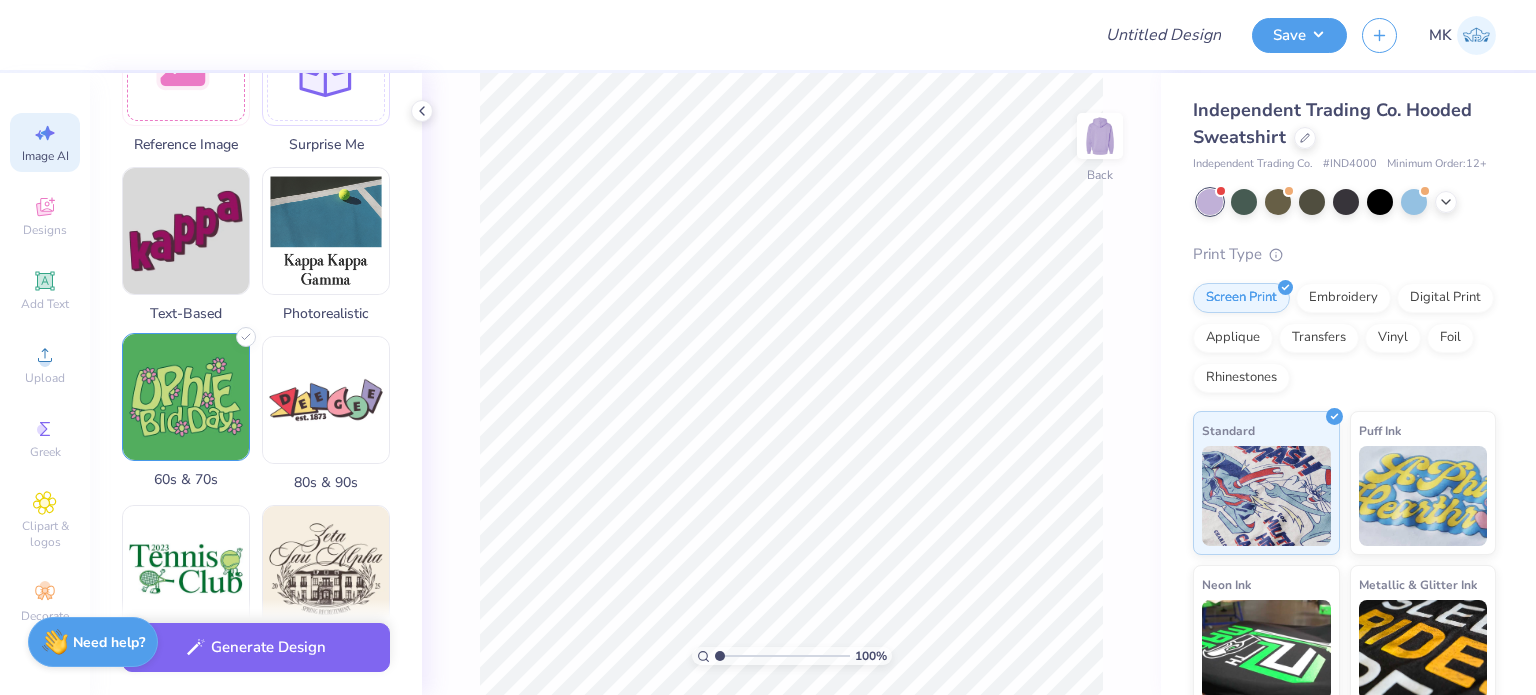 scroll, scrollTop: 400, scrollLeft: 0, axis: vertical 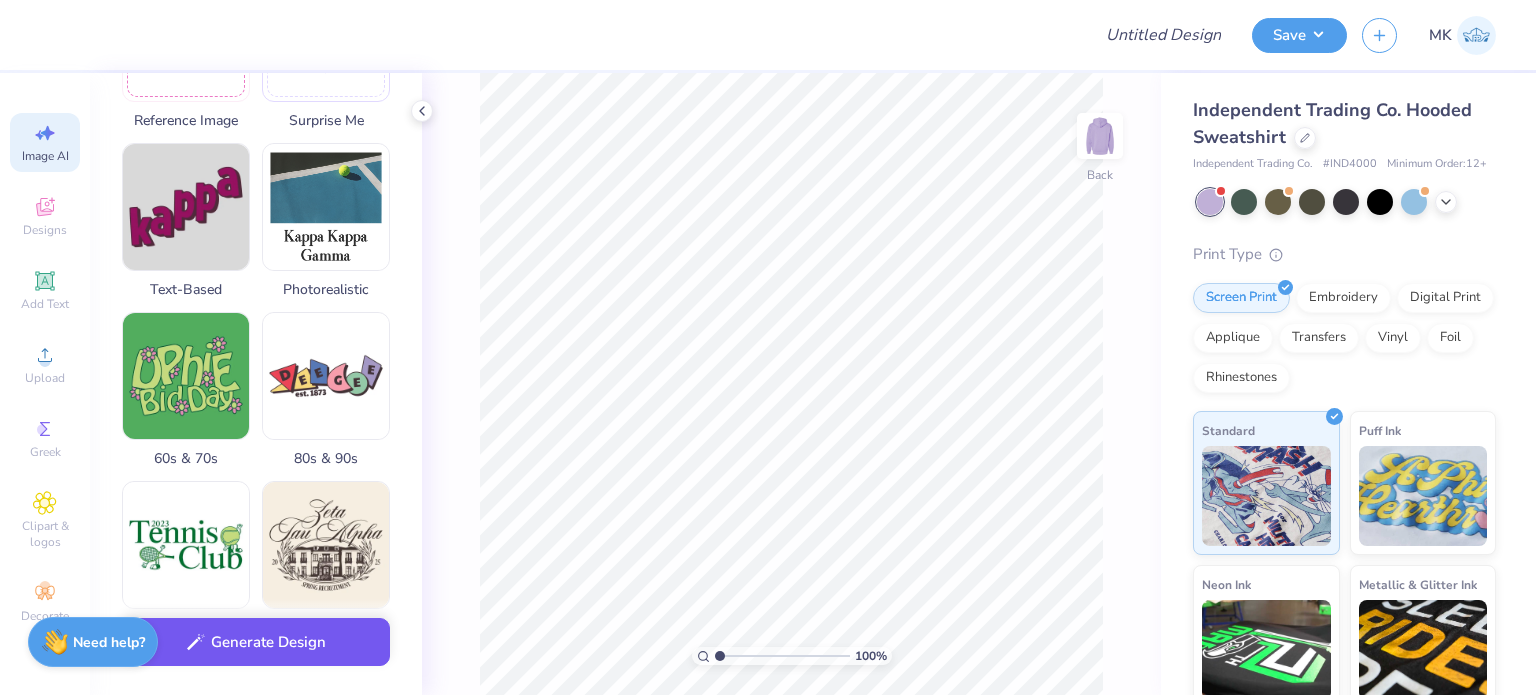 type on "Club Water Polo make a cool fun design with some cool quotes writted" 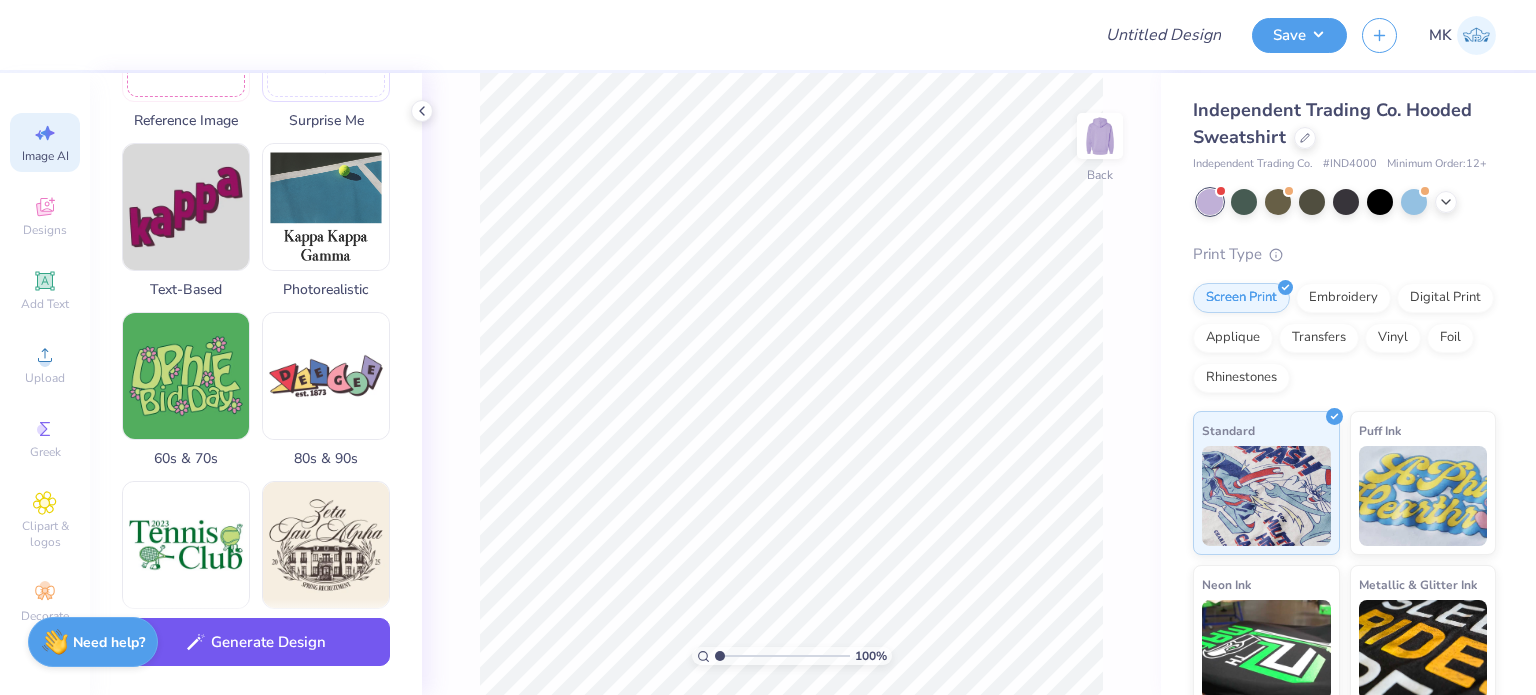 click on "Generate Design" at bounding box center [256, 642] 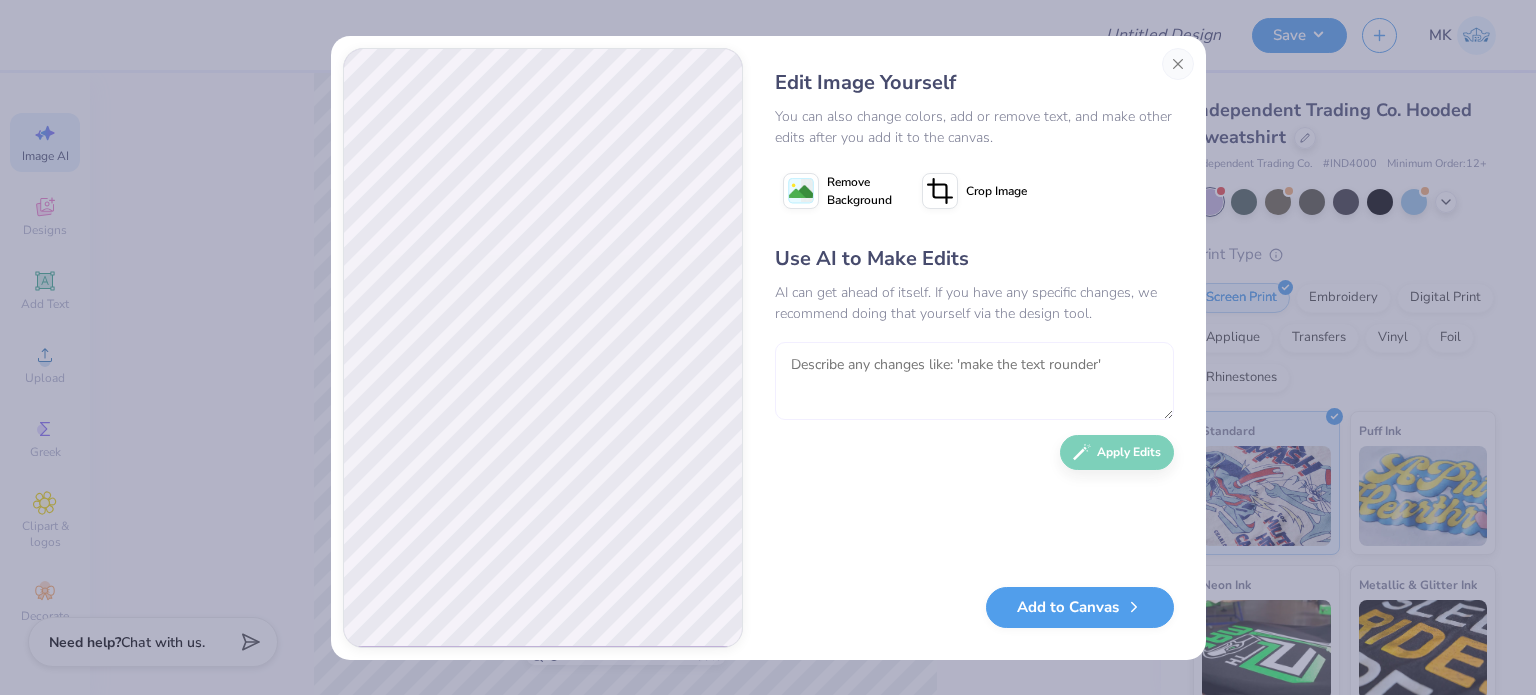 click at bounding box center (974, 381) 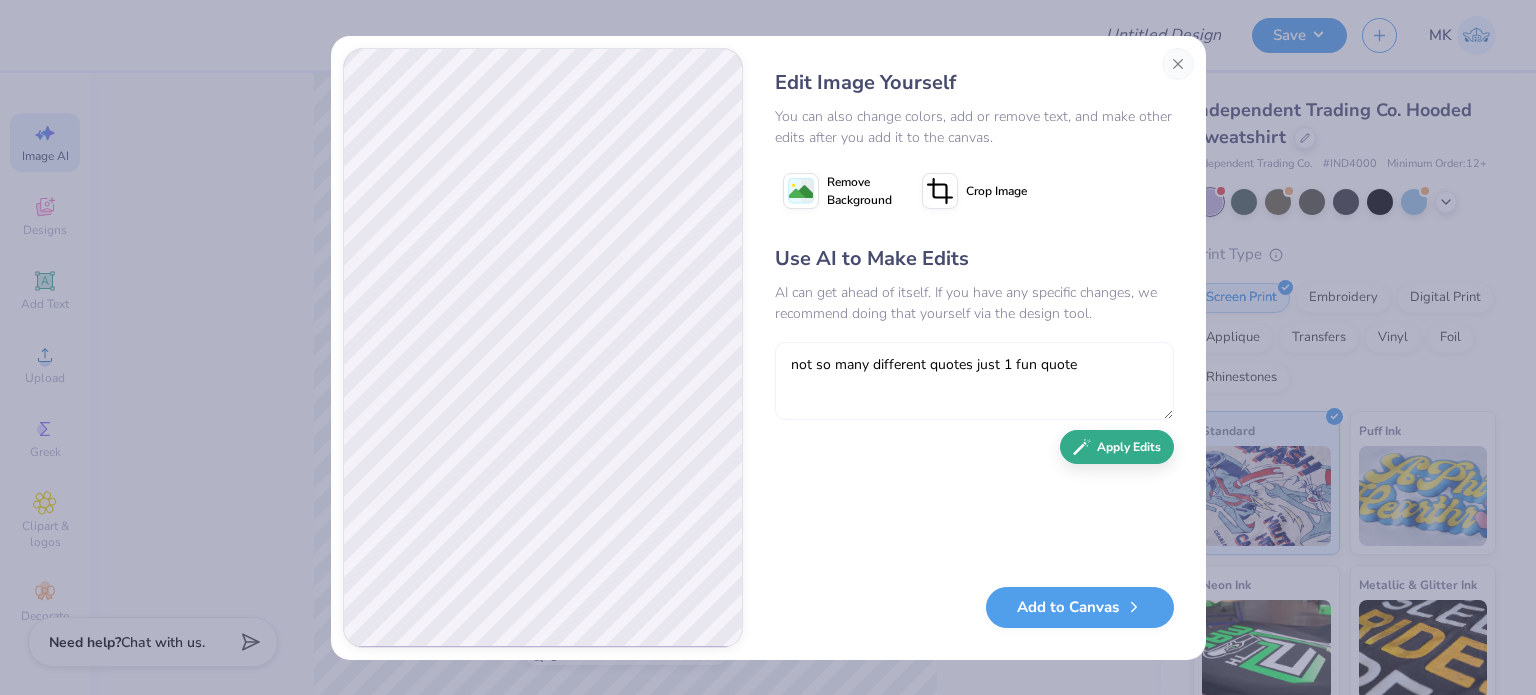 type on "not so many different quotes just 1 fun quote" 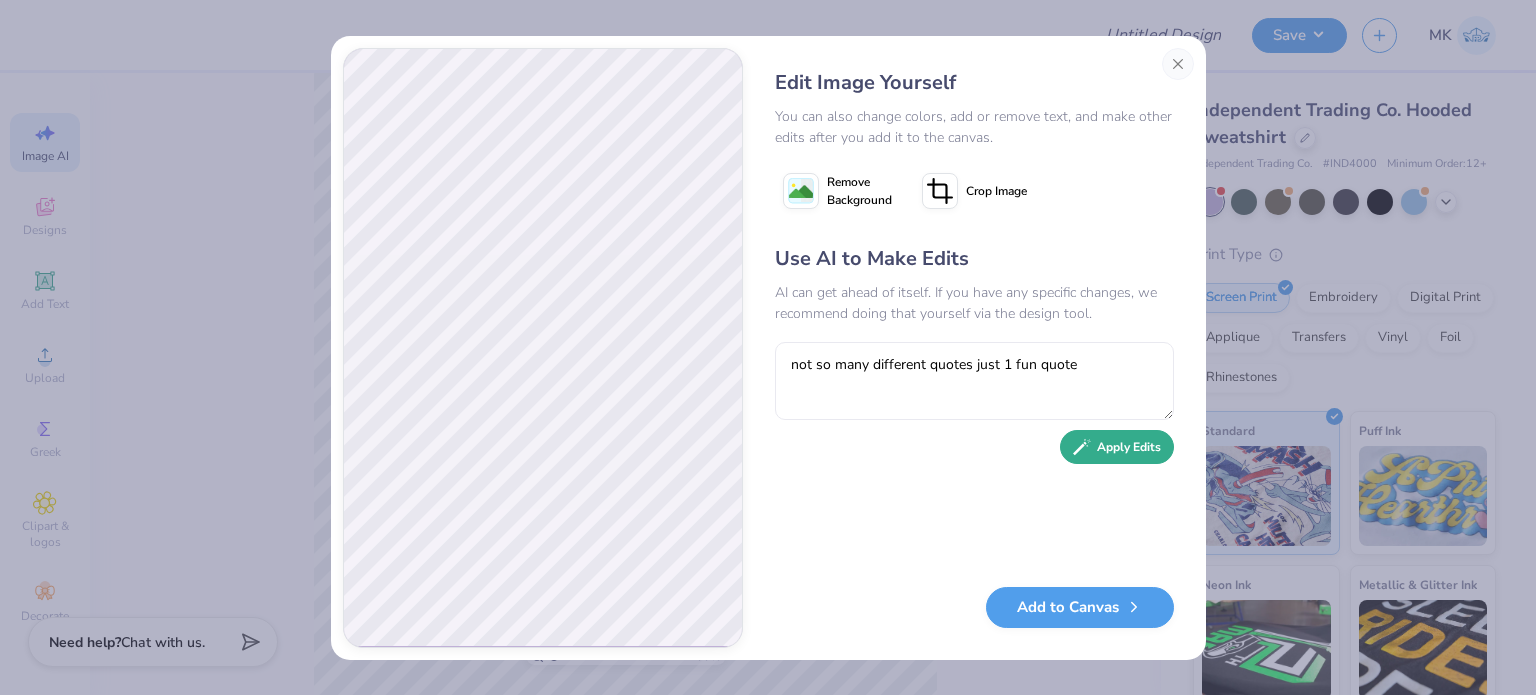 click on "Apply Edits" at bounding box center [1117, 447] 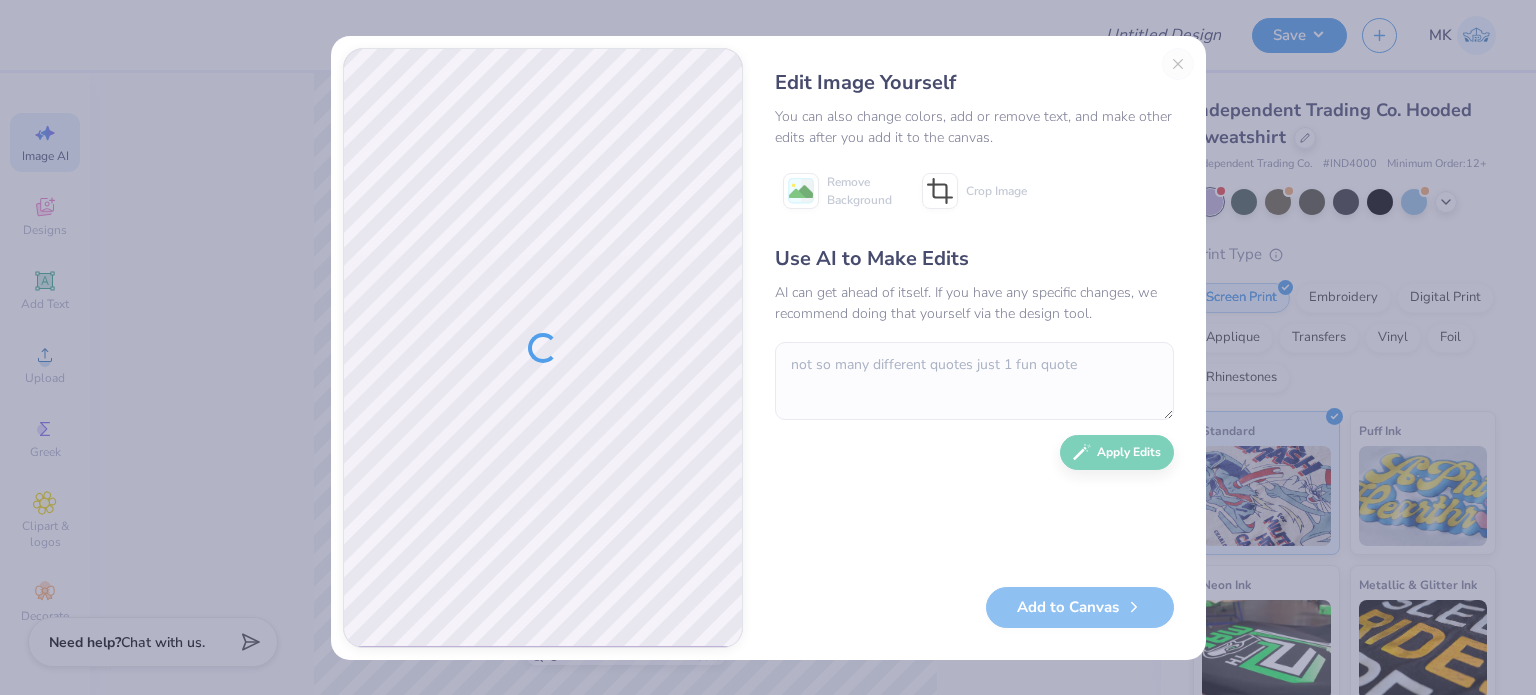 type 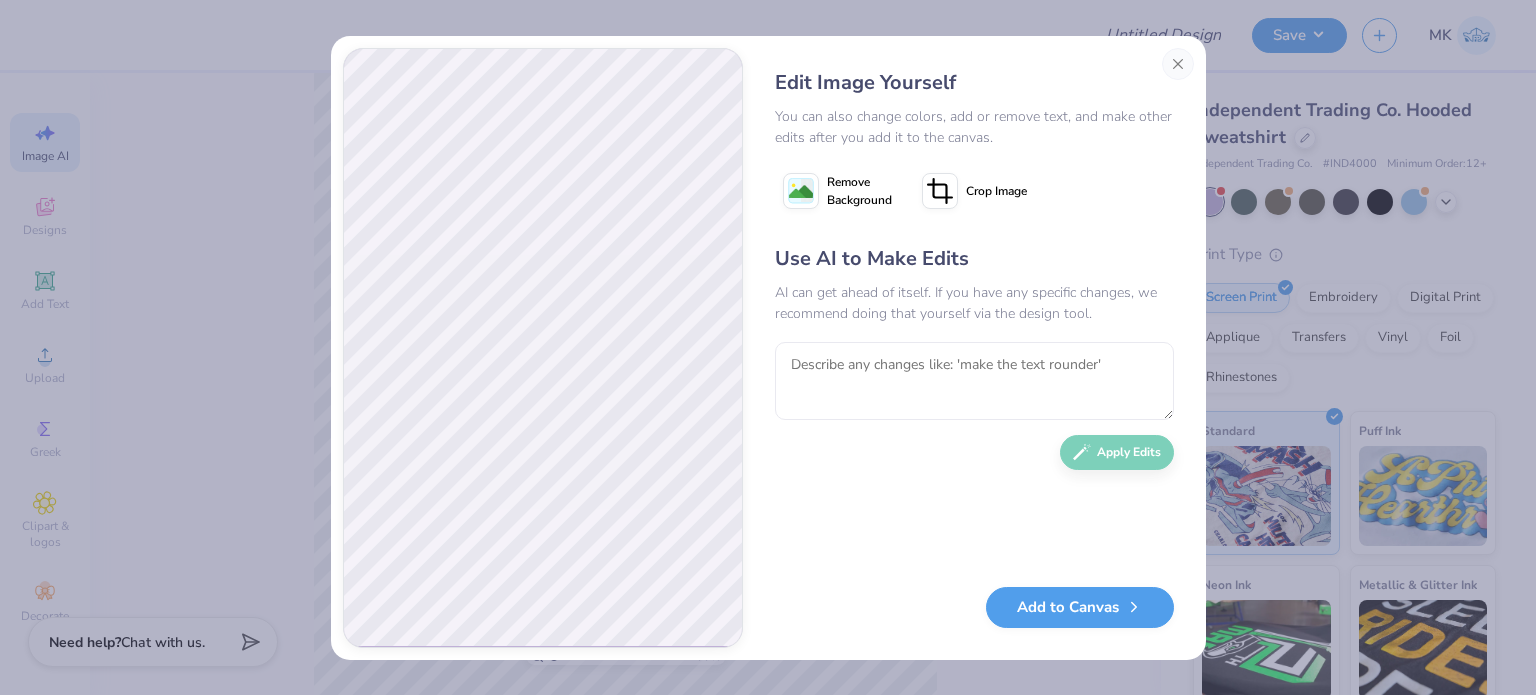 click 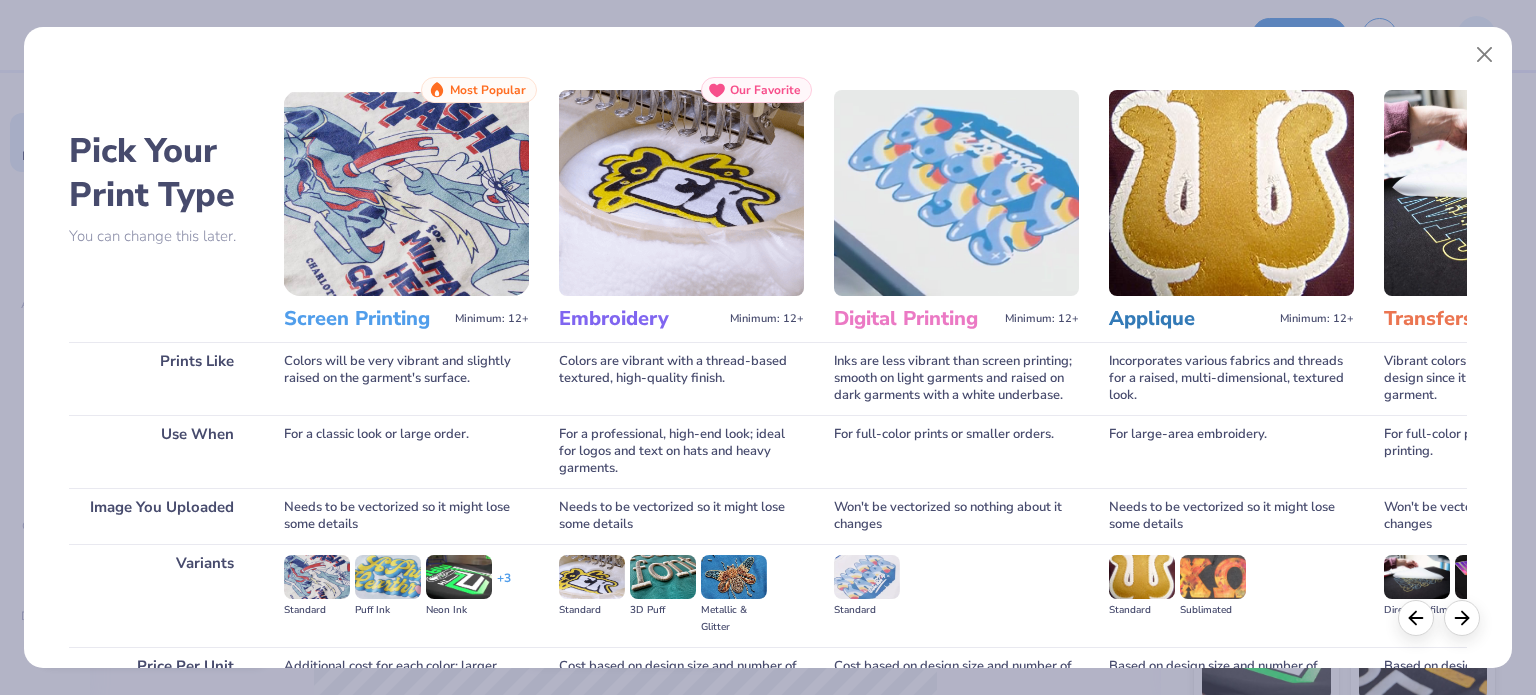 scroll, scrollTop: 0, scrollLeft: 0, axis: both 